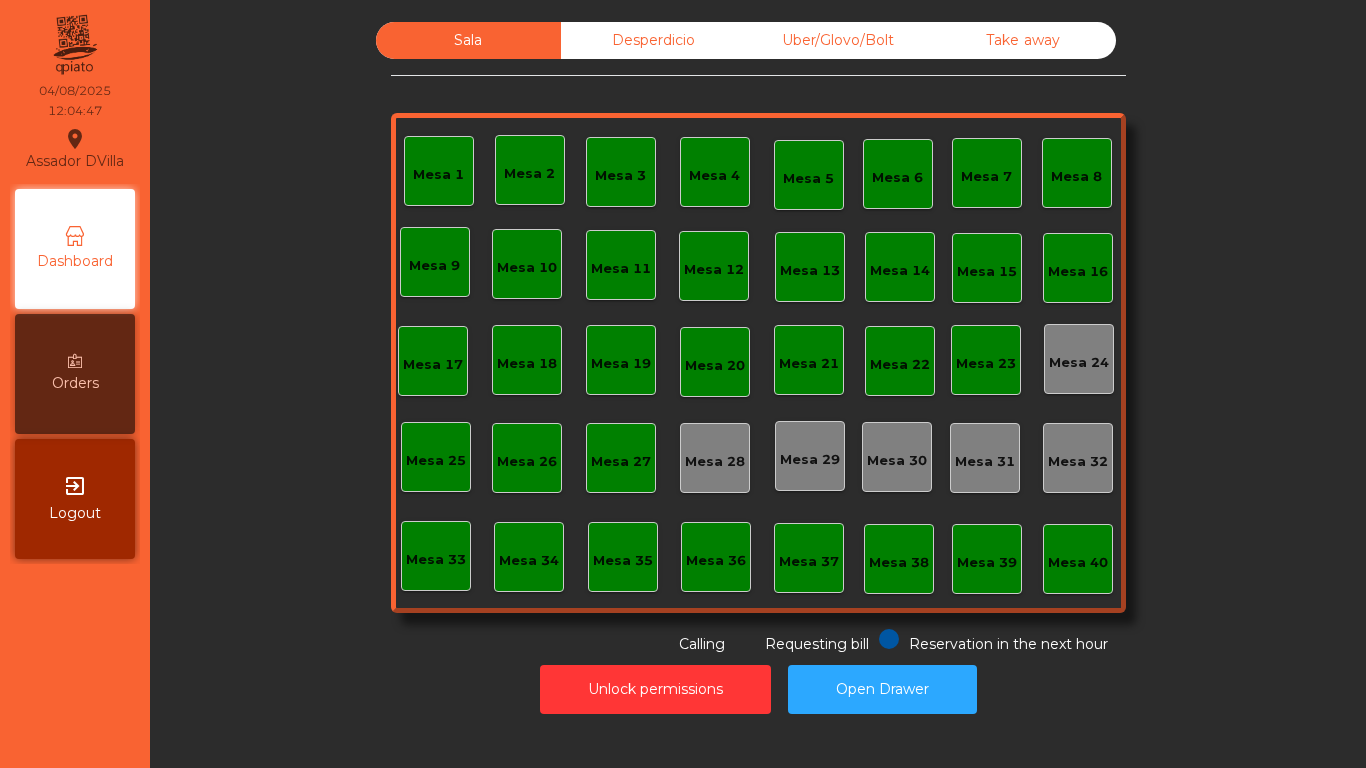 scroll, scrollTop: 0, scrollLeft: 0, axis: both 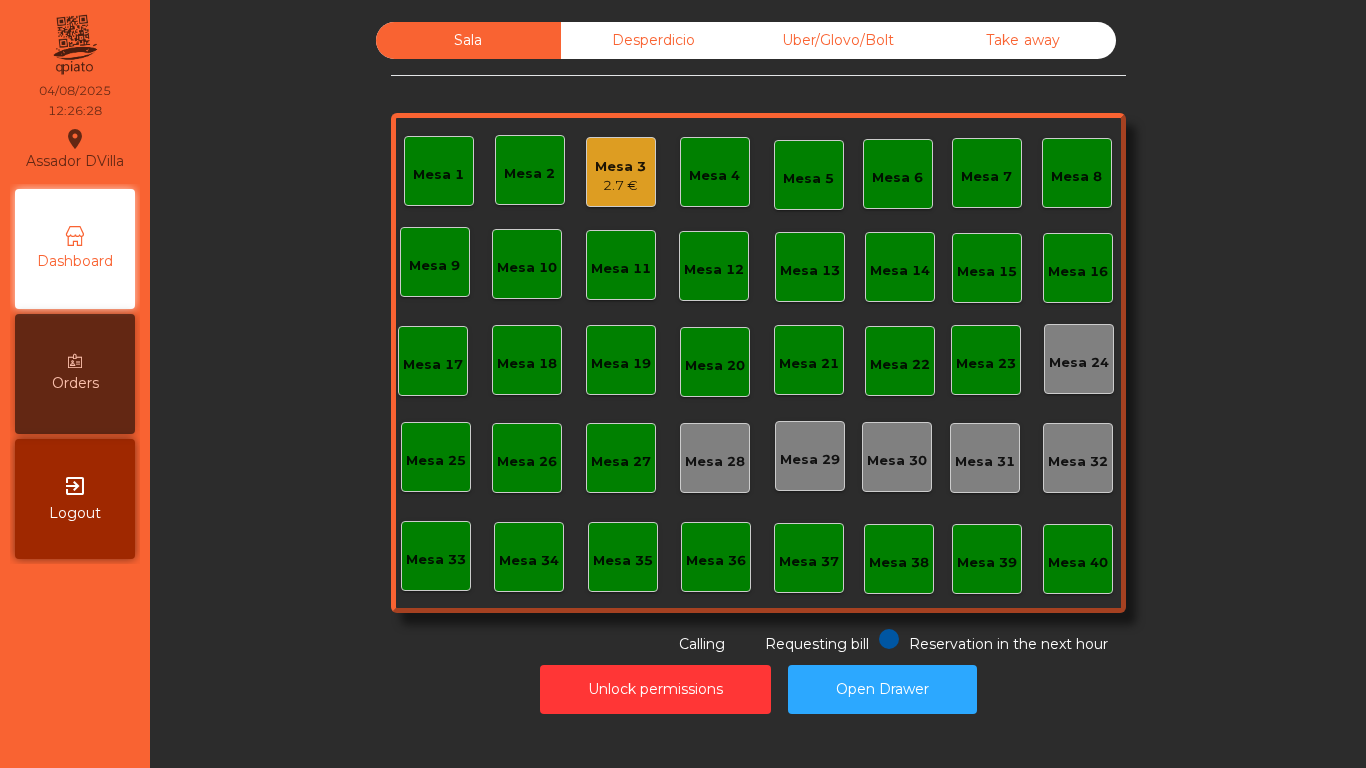 click on "2.7 €" 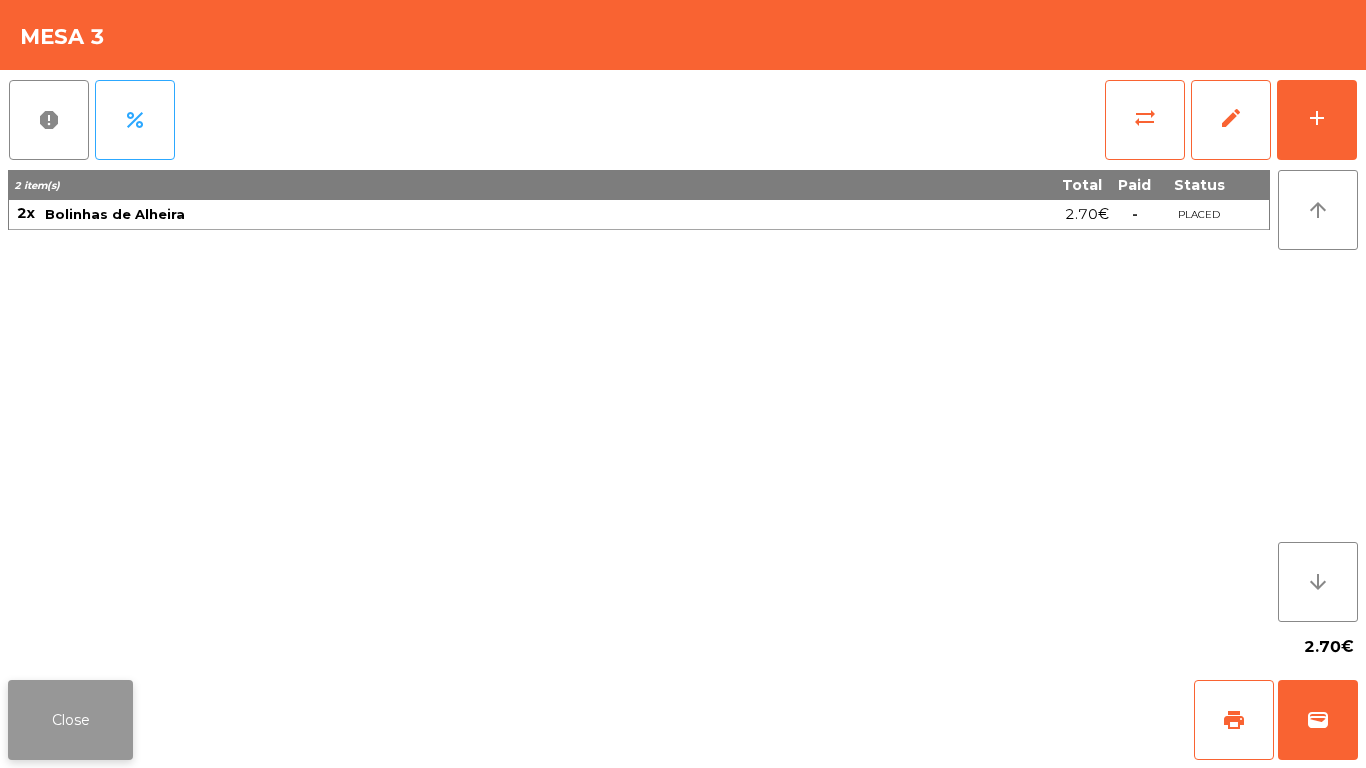 click on "Close" 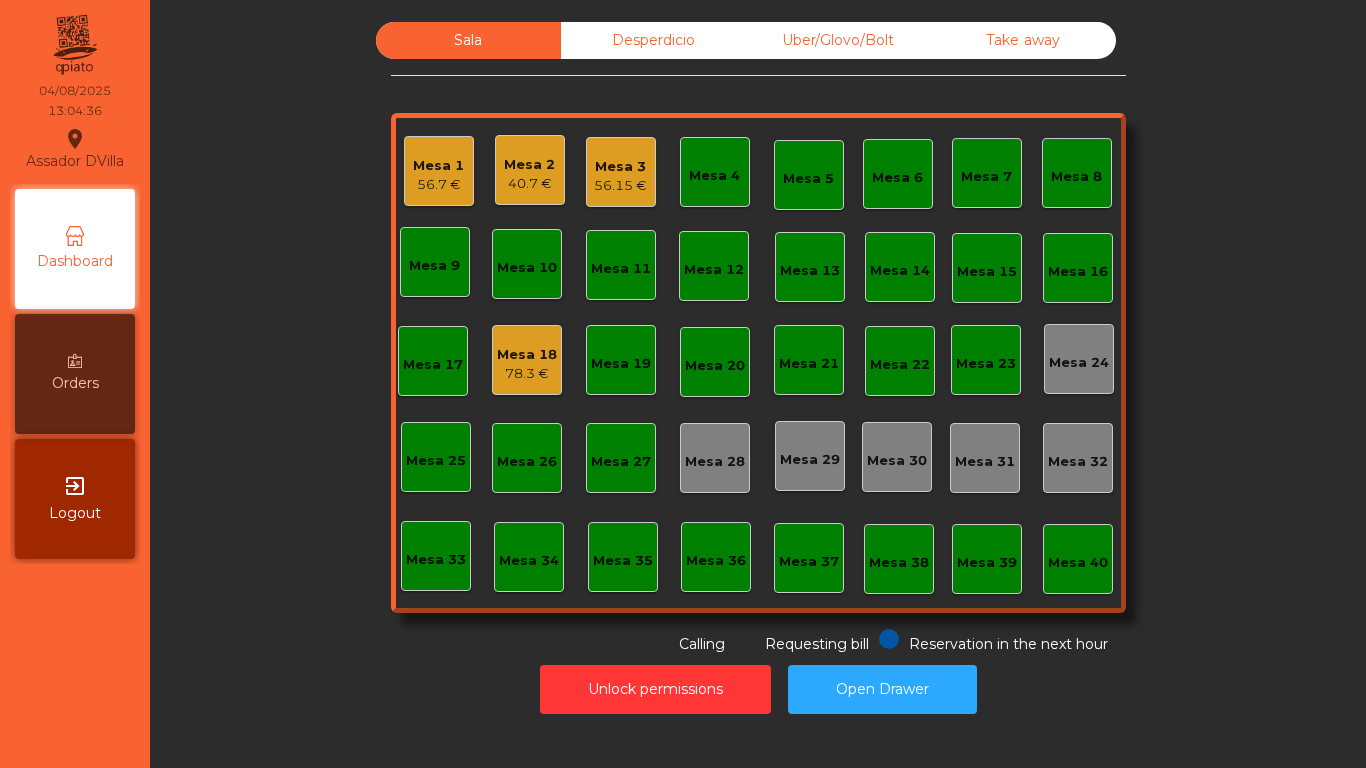 click on "Mesa 18" 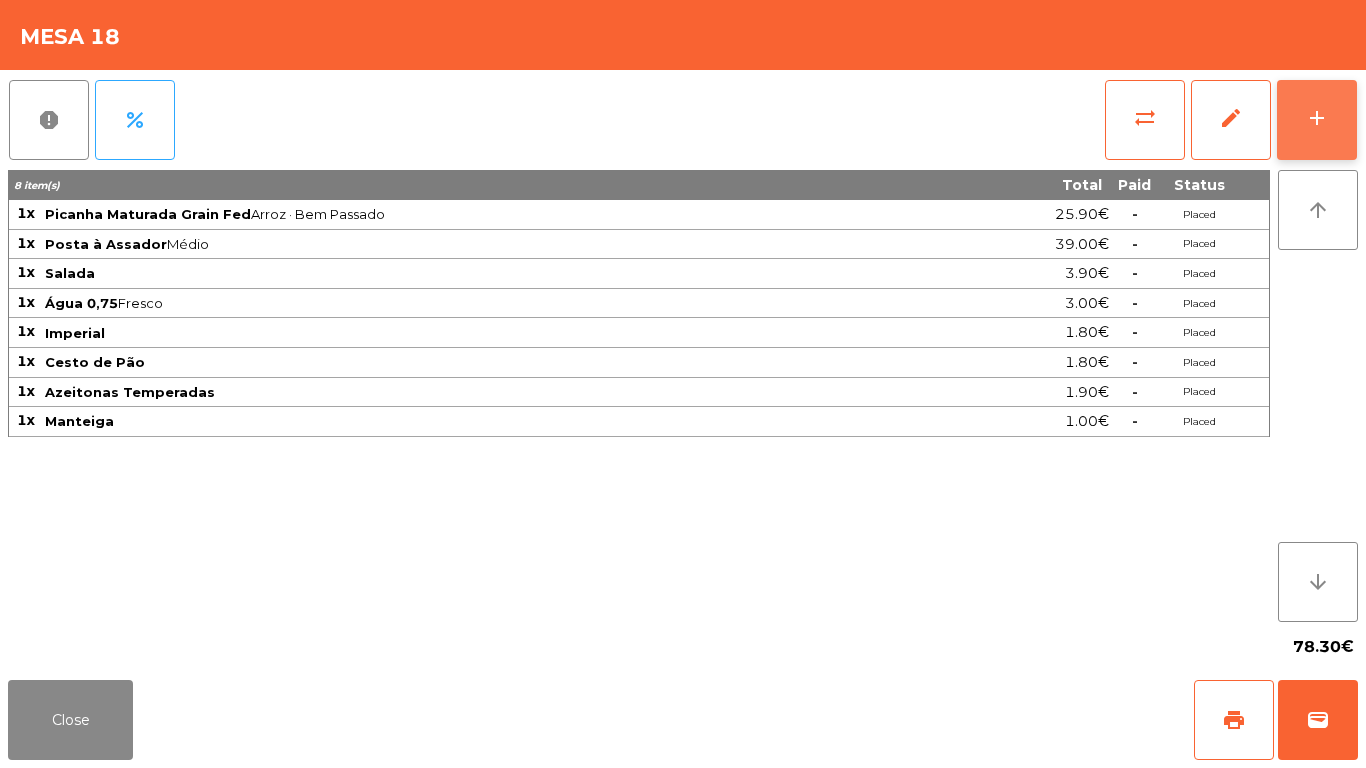 click on "add" 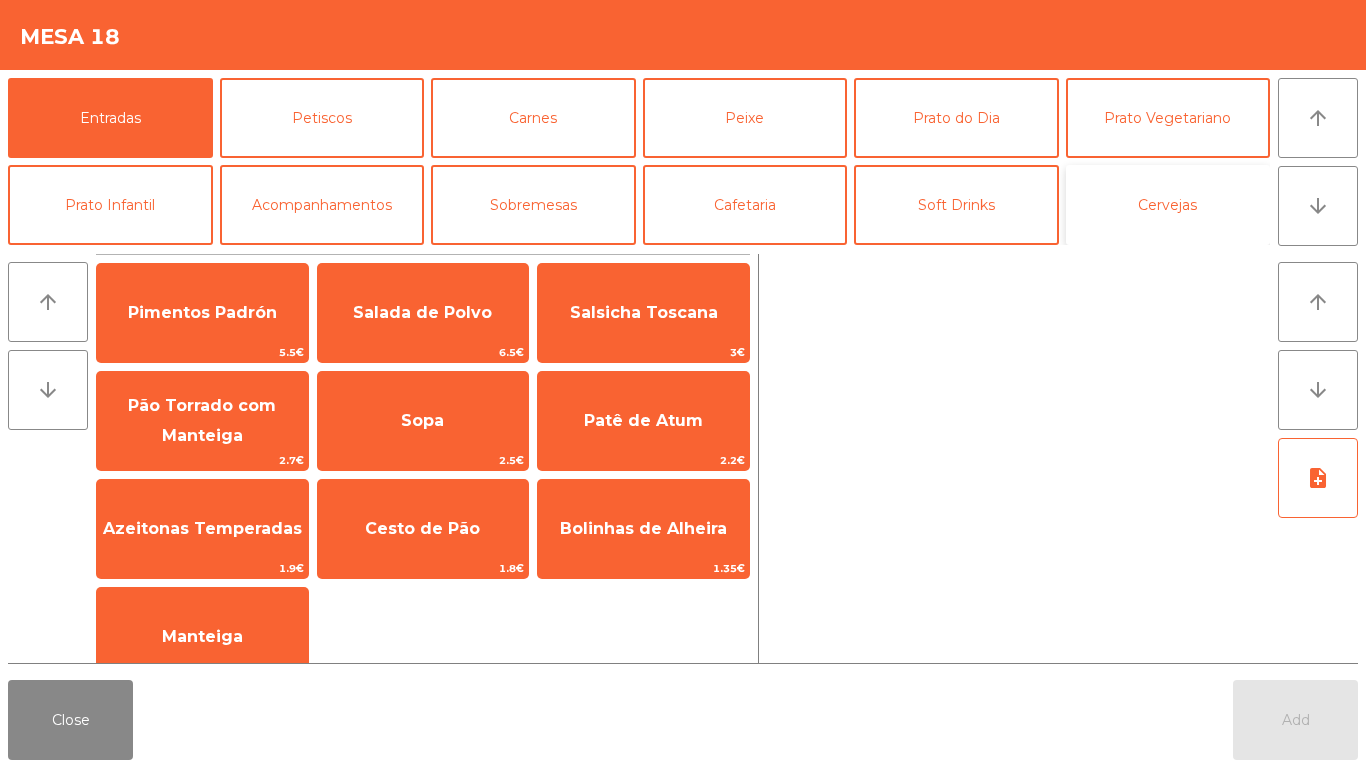 click on "Cervejas" 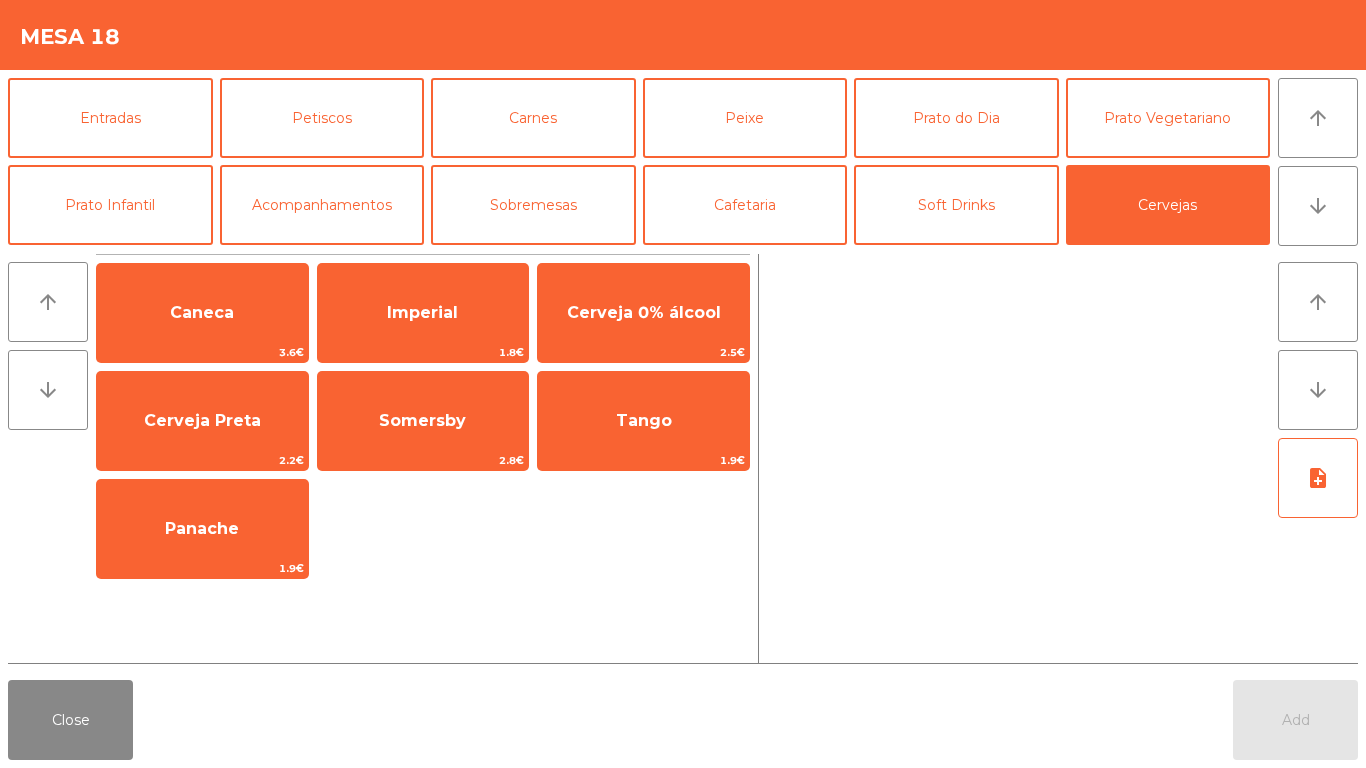 drag, startPoint x: 358, startPoint y: 304, endPoint x: 981, endPoint y: 529, distance: 662.3851 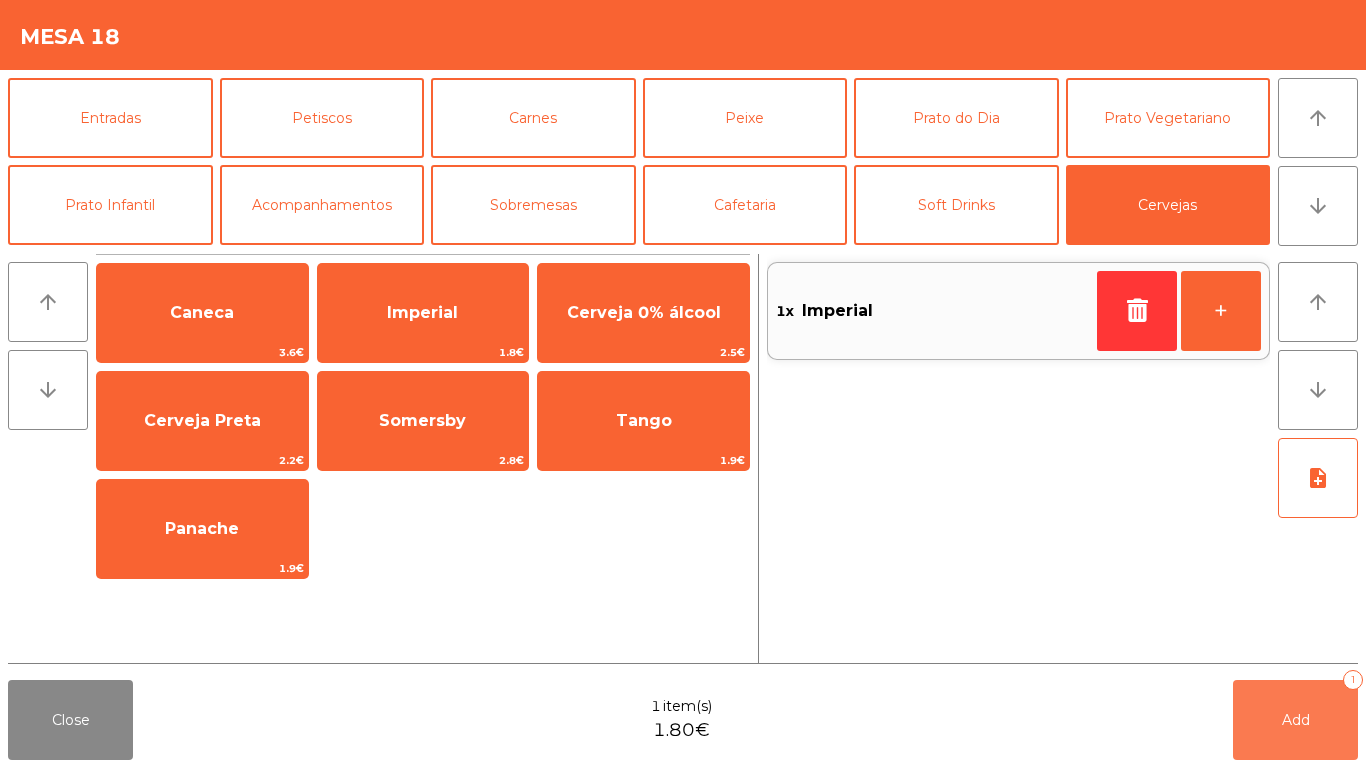drag, startPoint x: 1276, startPoint y: 735, endPoint x: 1173, endPoint y: 659, distance: 128.0039 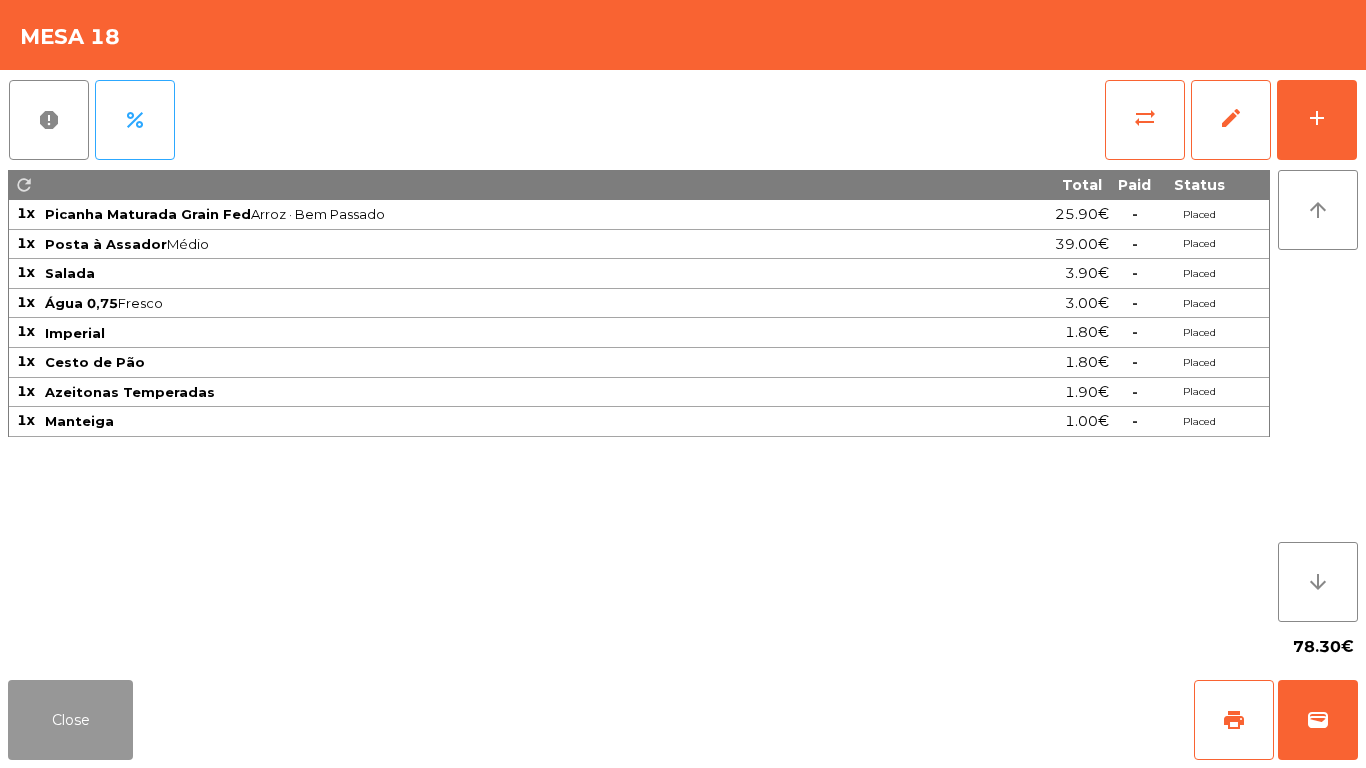 drag, startPoint x: 50, startPoint y: 707, endPoint x: 74, endPoint y: 711, distance: 24.33105 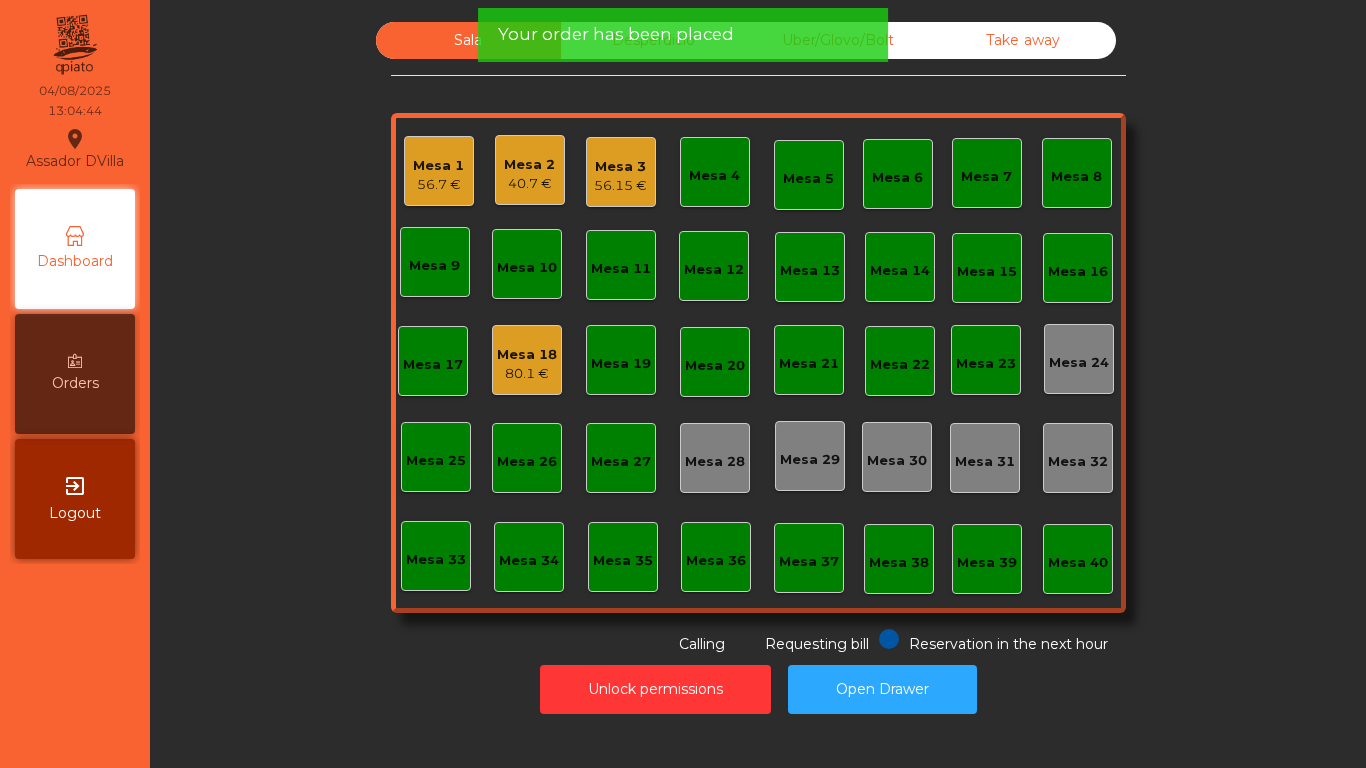 click on "56.15 €" 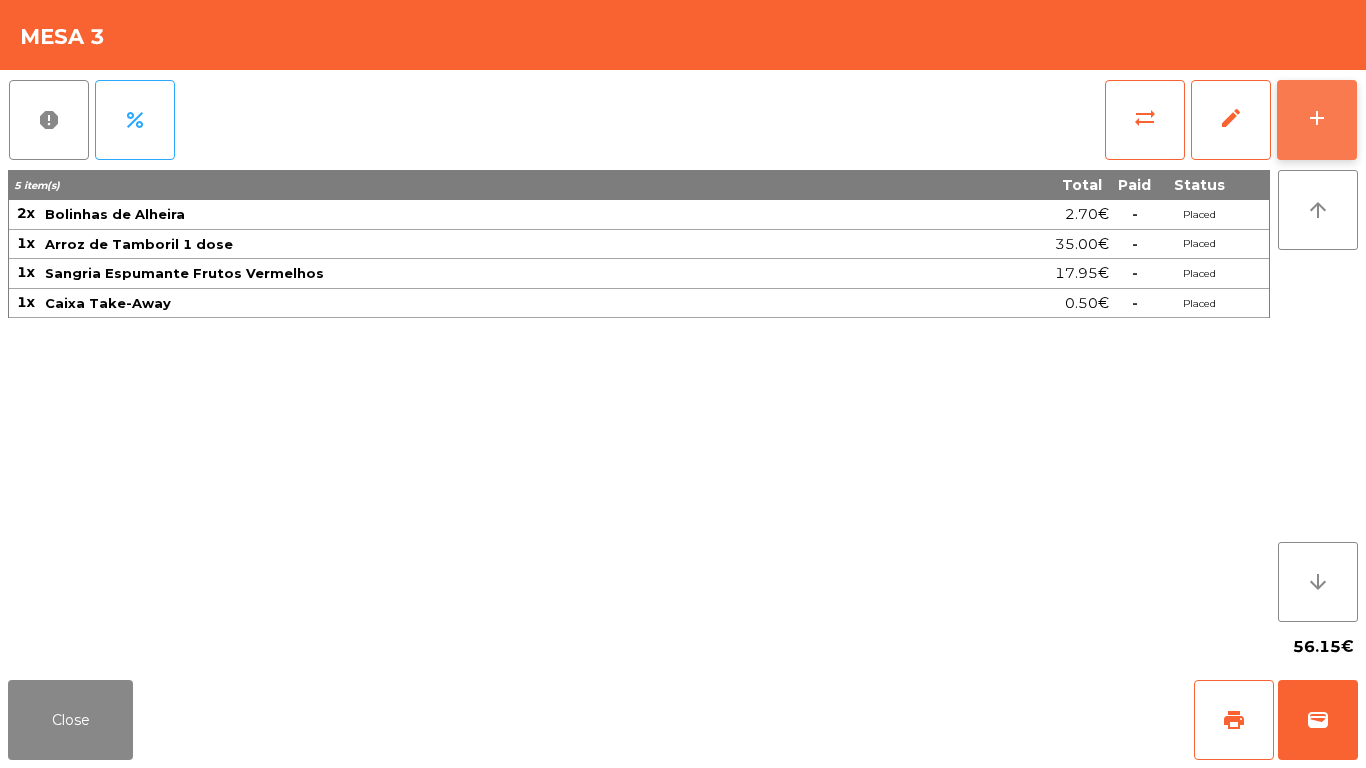 click on "add" 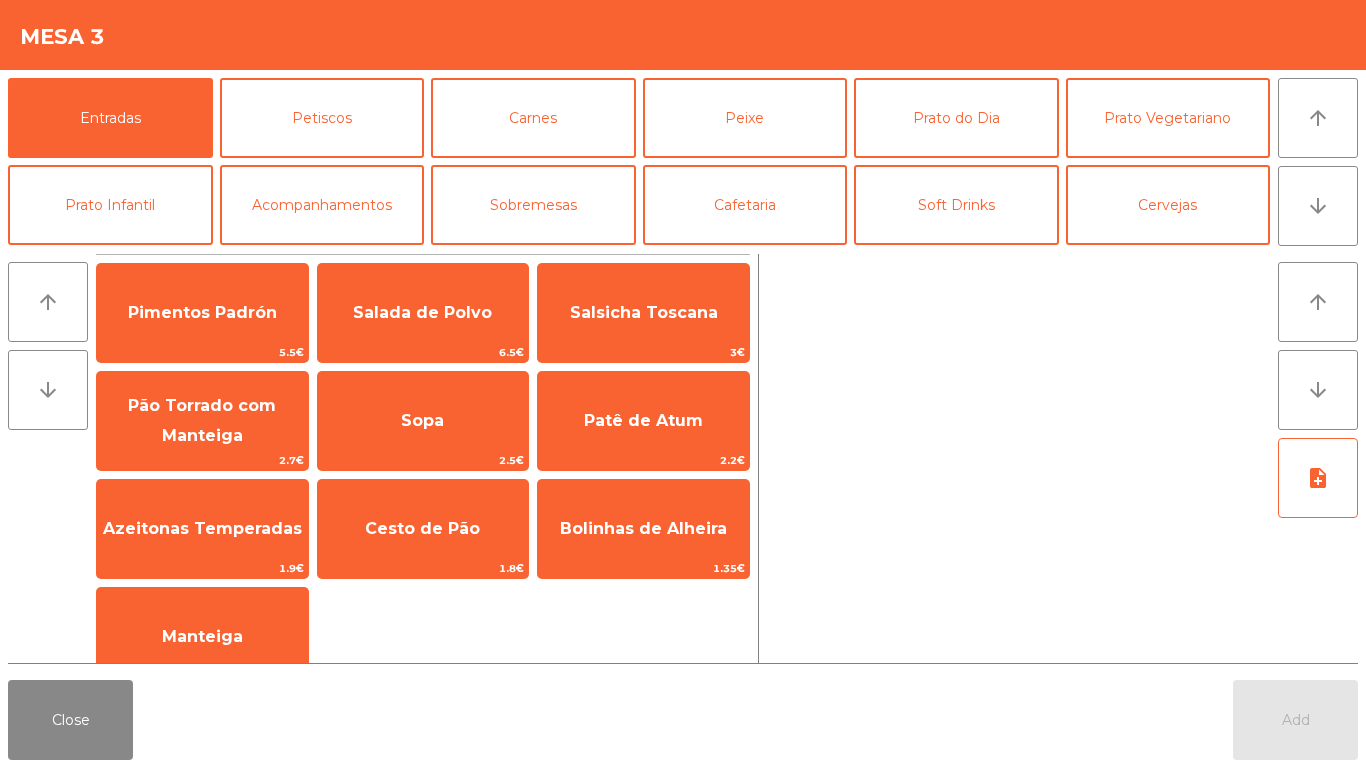 scroll, scrollTop: 174, scrollLeft: 0, axis: vertical 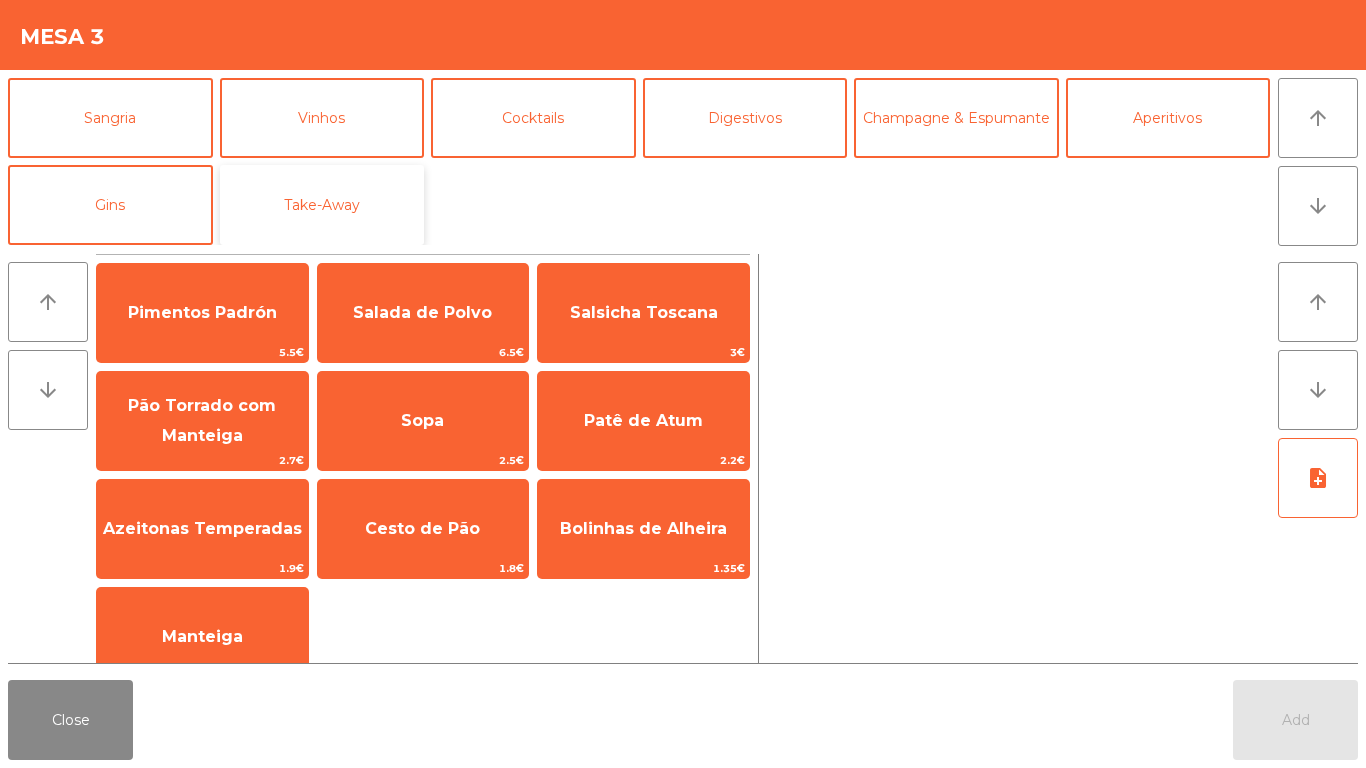 click on "Take-Away" 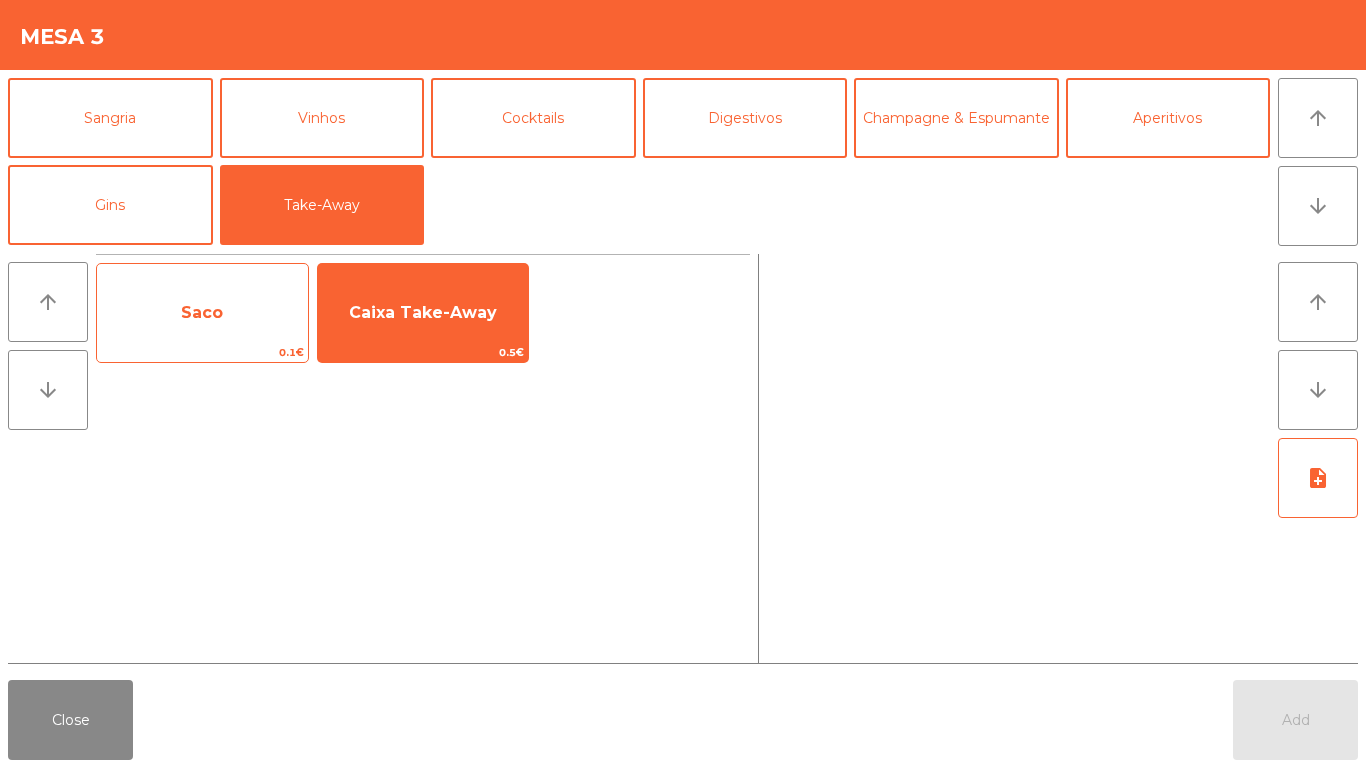 drag, startPoint x: 231, startPoint y: 328, endPoint x: 249, endPoint y: 328, distance: 18 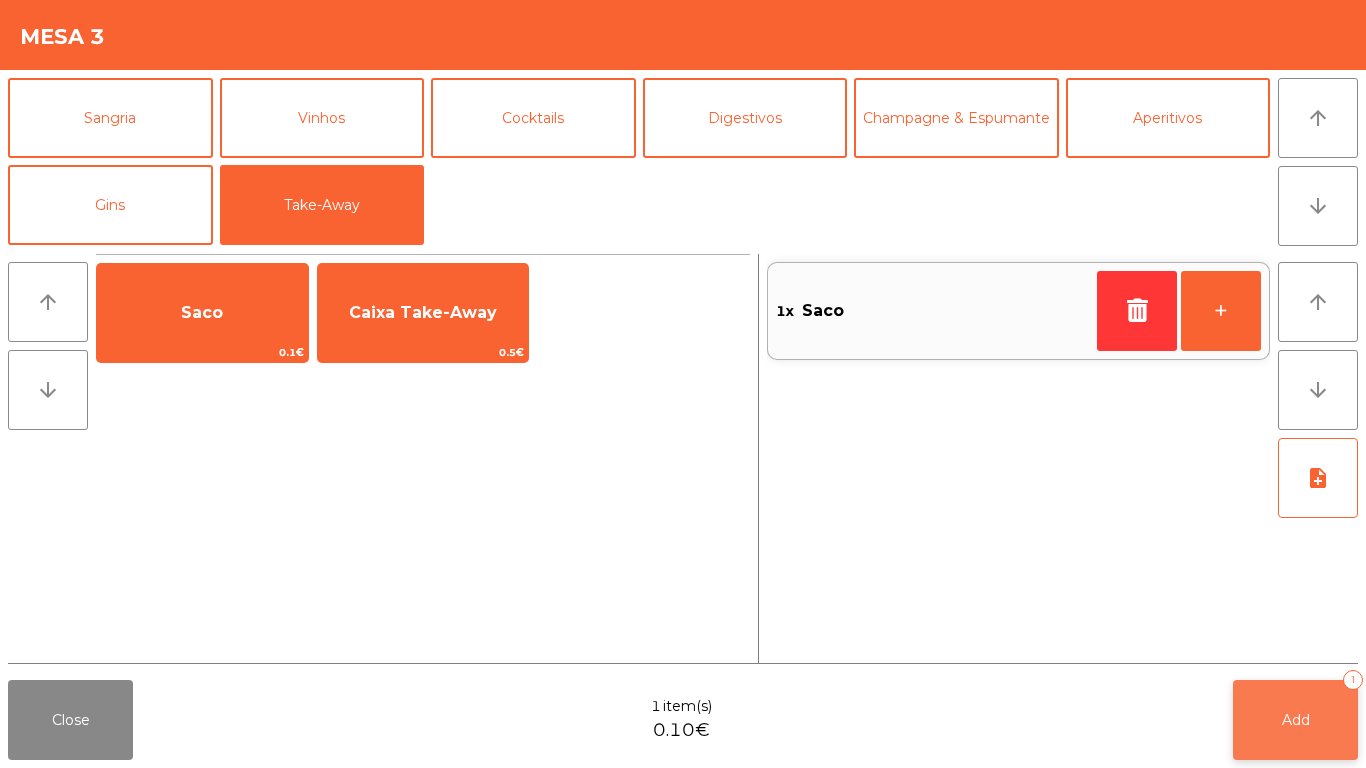 click on "Add" 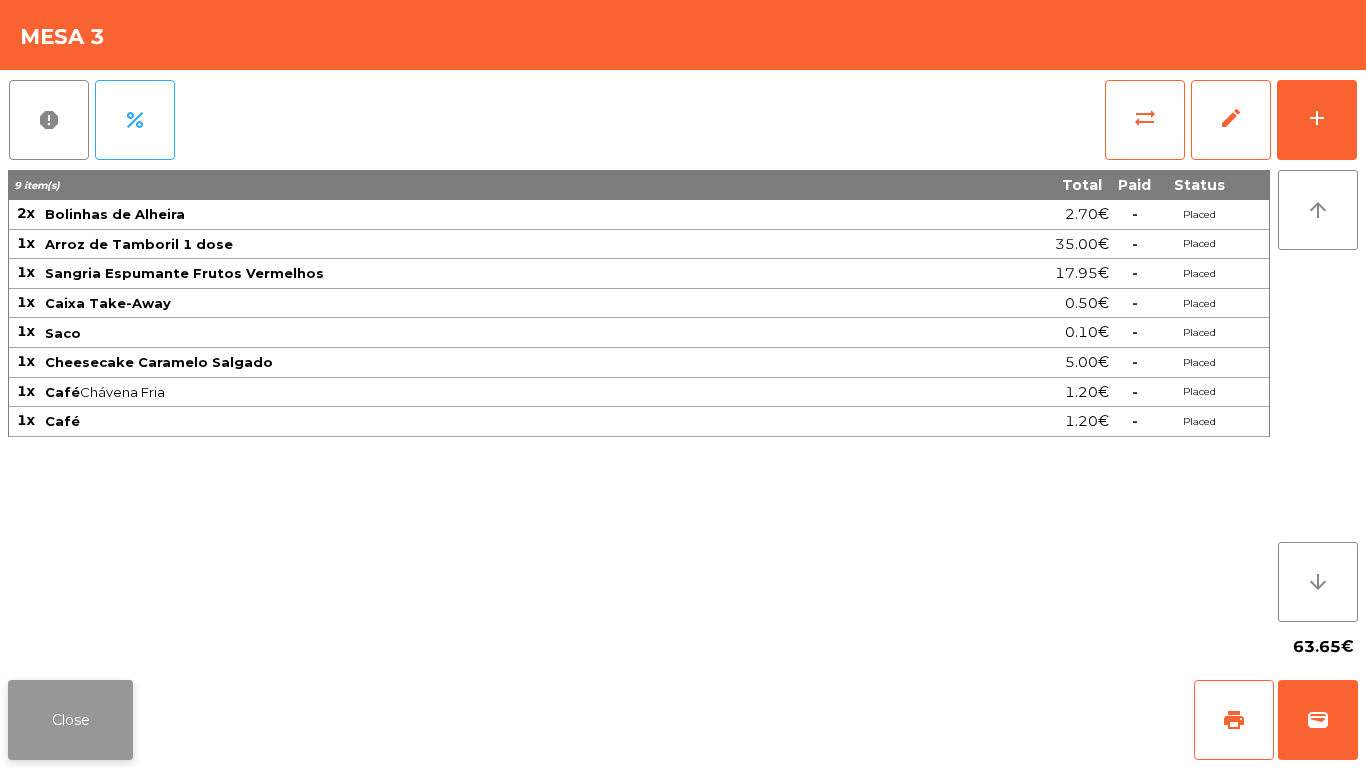 click on "Close" 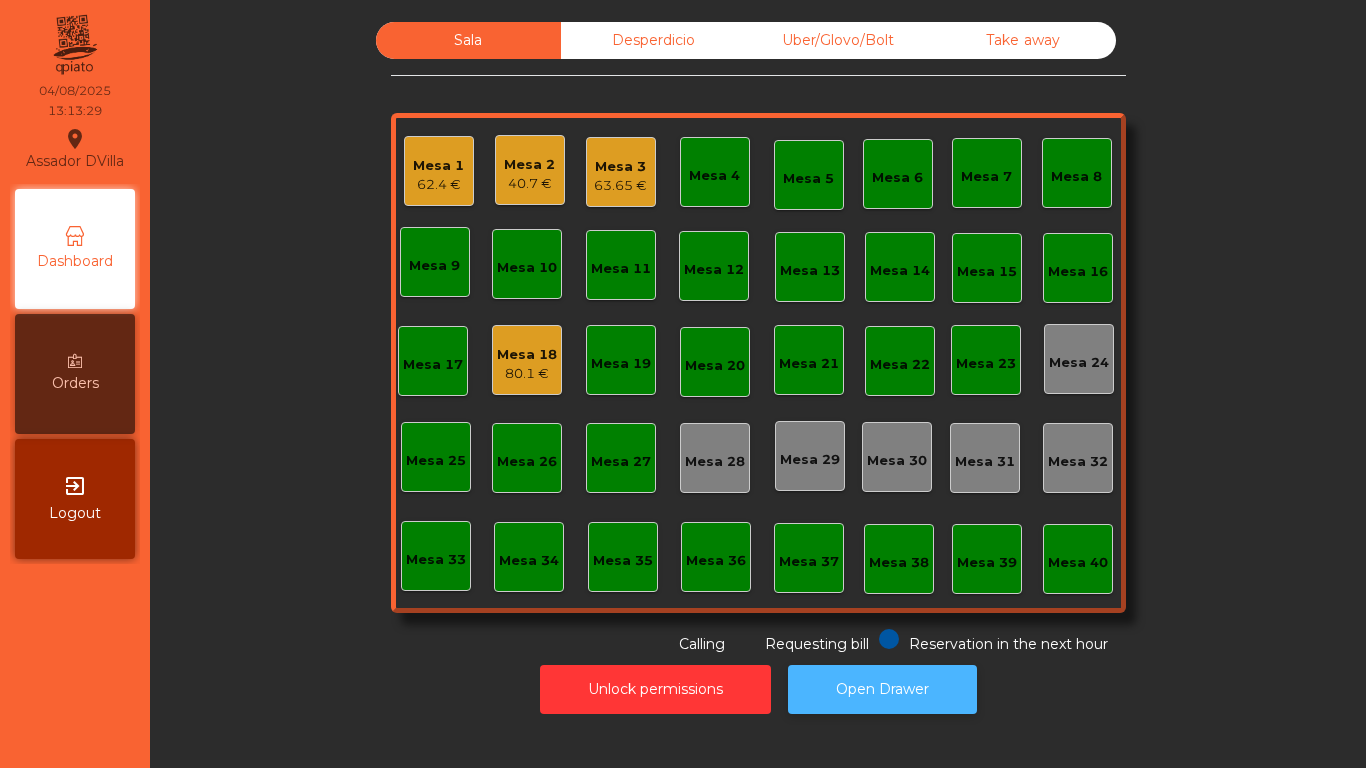 click on "Open Drawer" 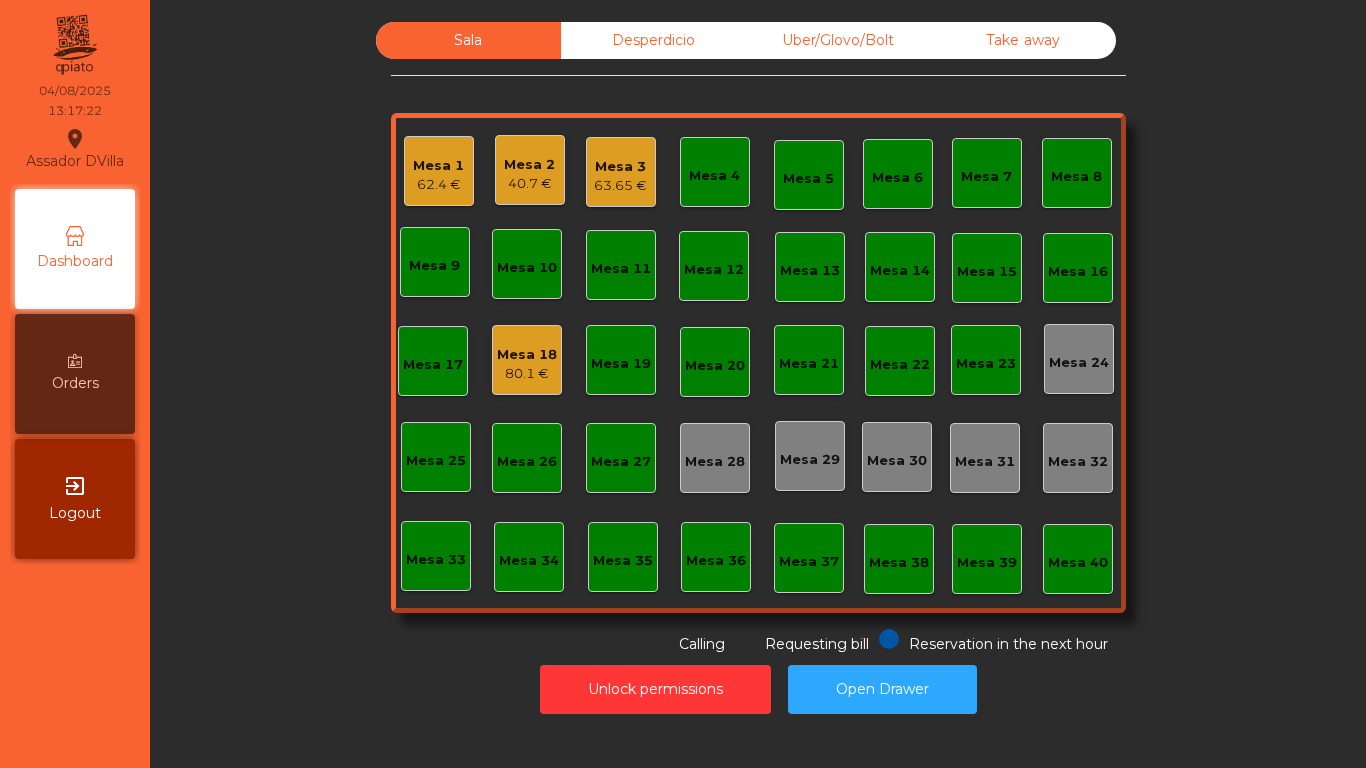 click on "Mesa 18" 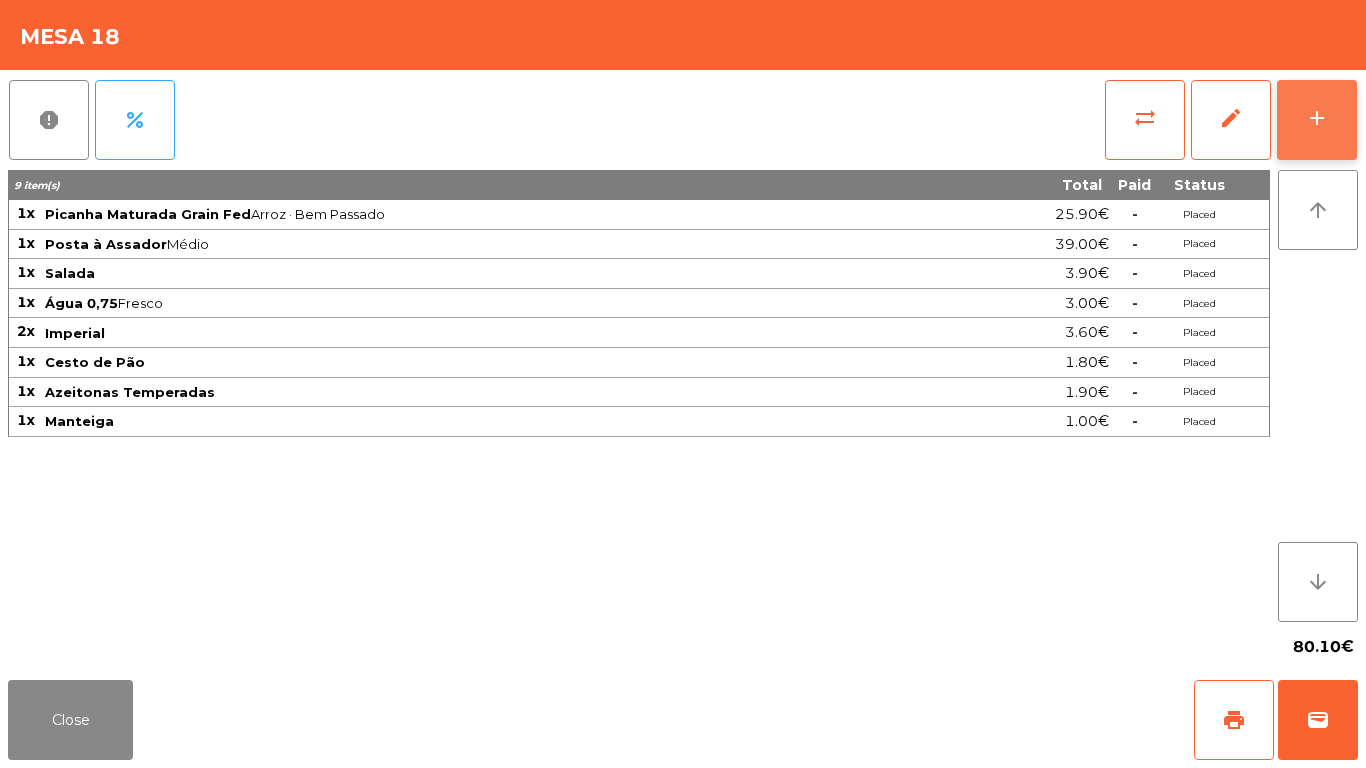 click on "add" 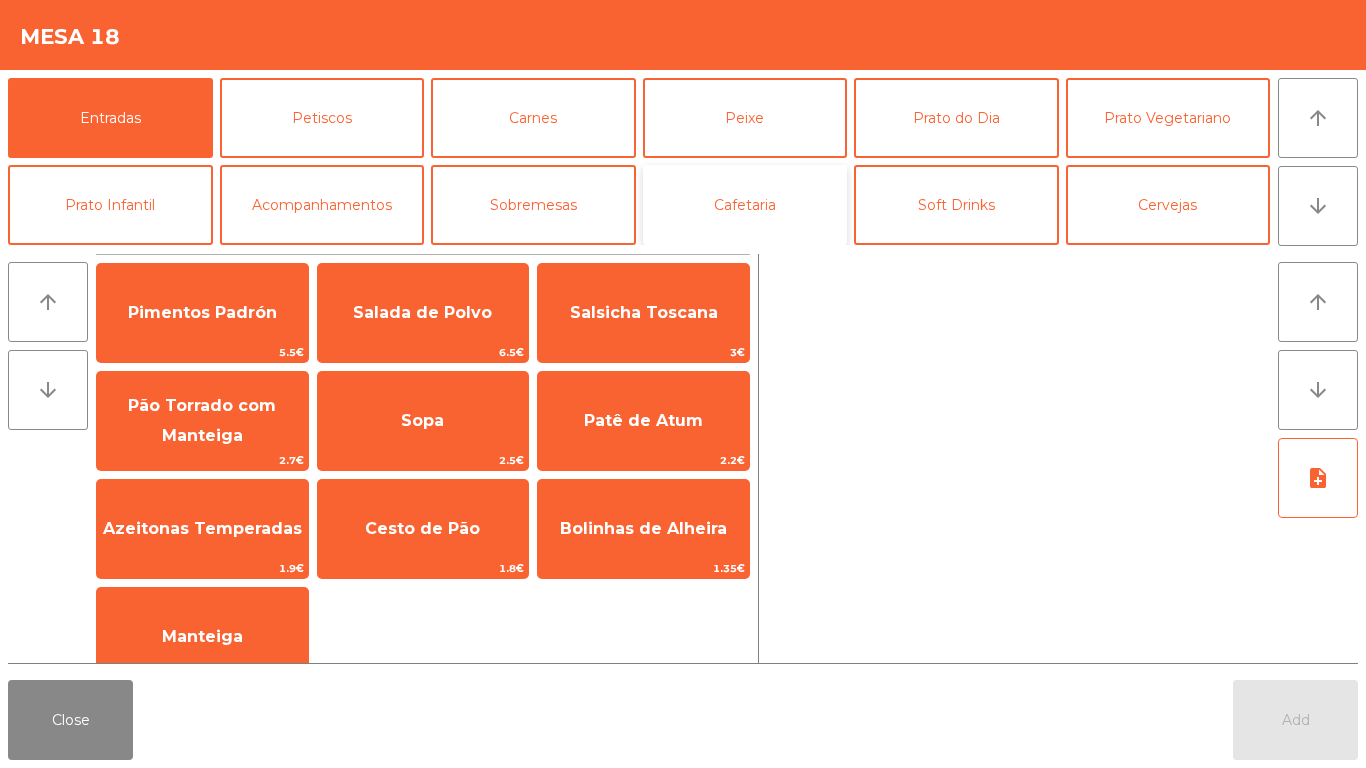 click on "Cafetaria" 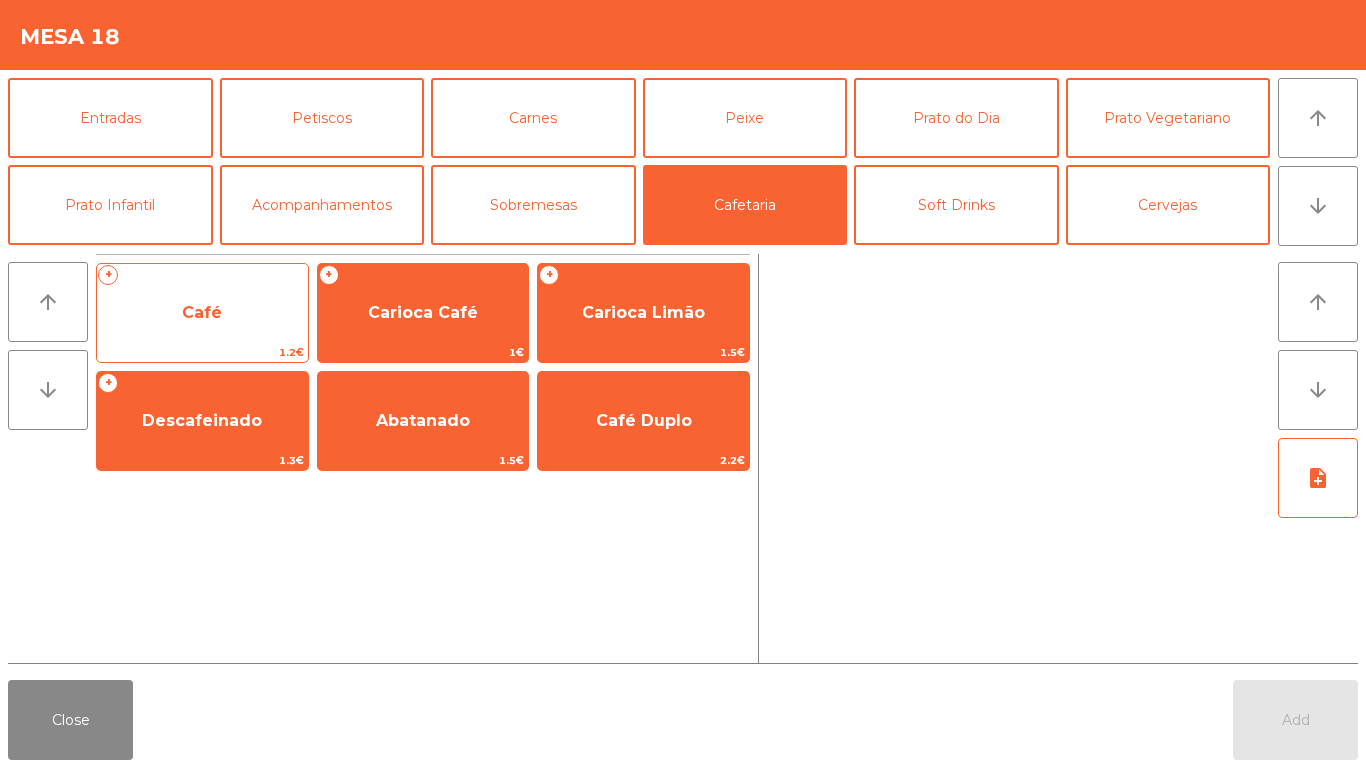 click on "Café" 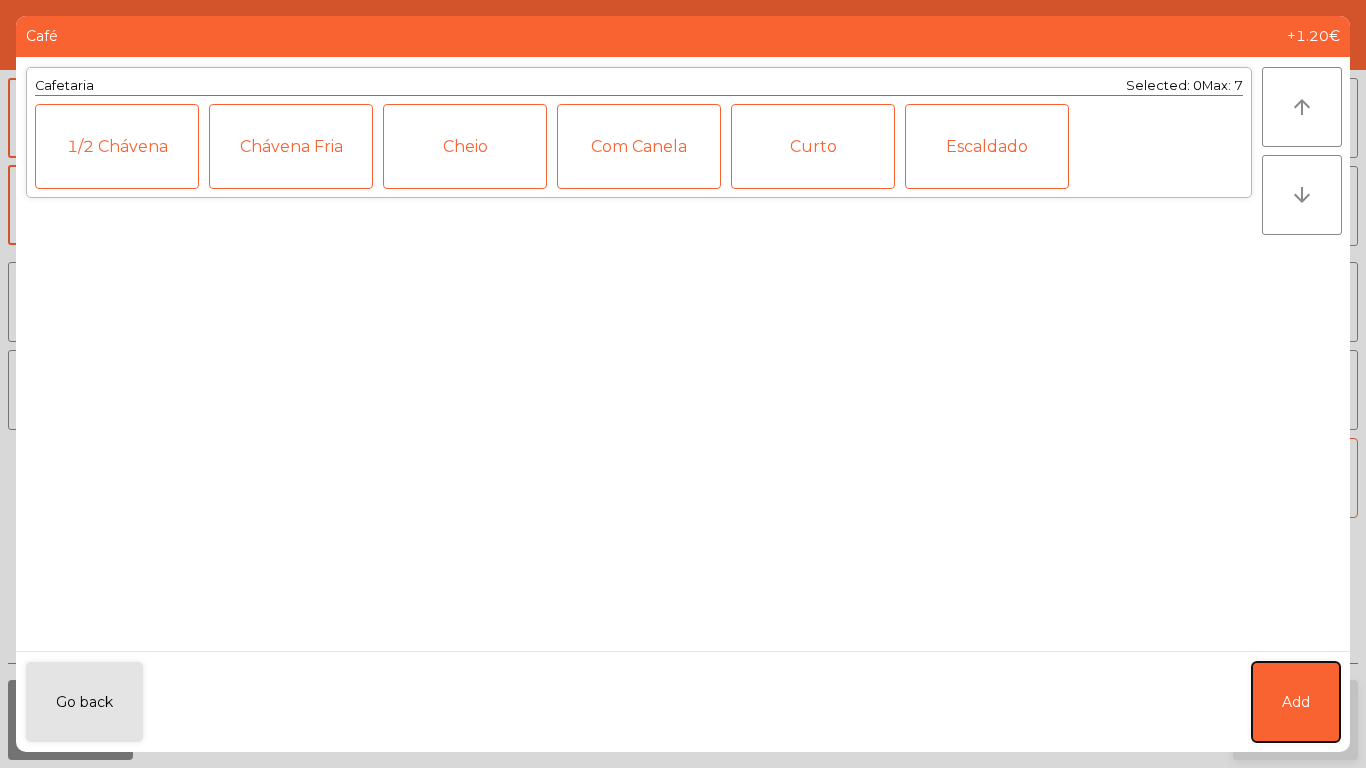 click on "Add" 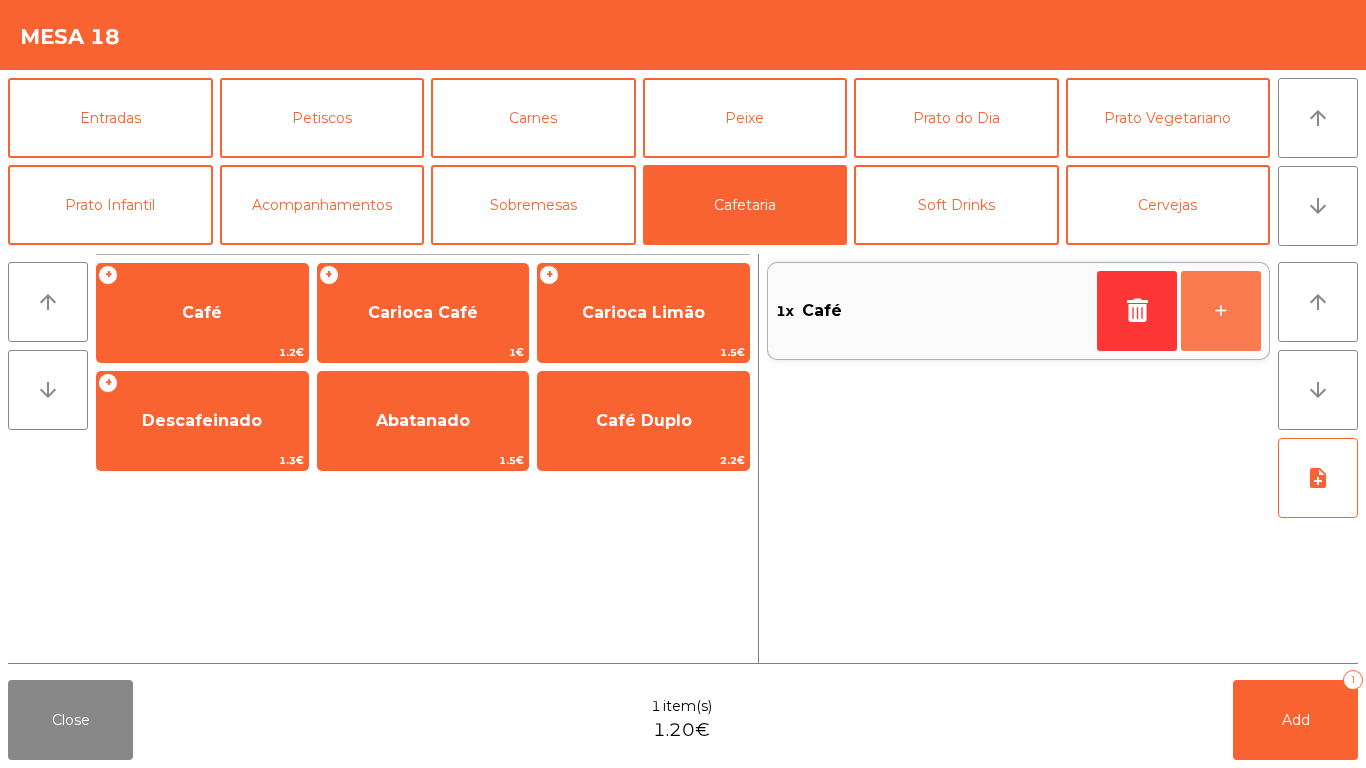 drag, startPoint x: 1238, startPoint y: 345, endPoint x: 1238, endPoint y: 447, distance: 102 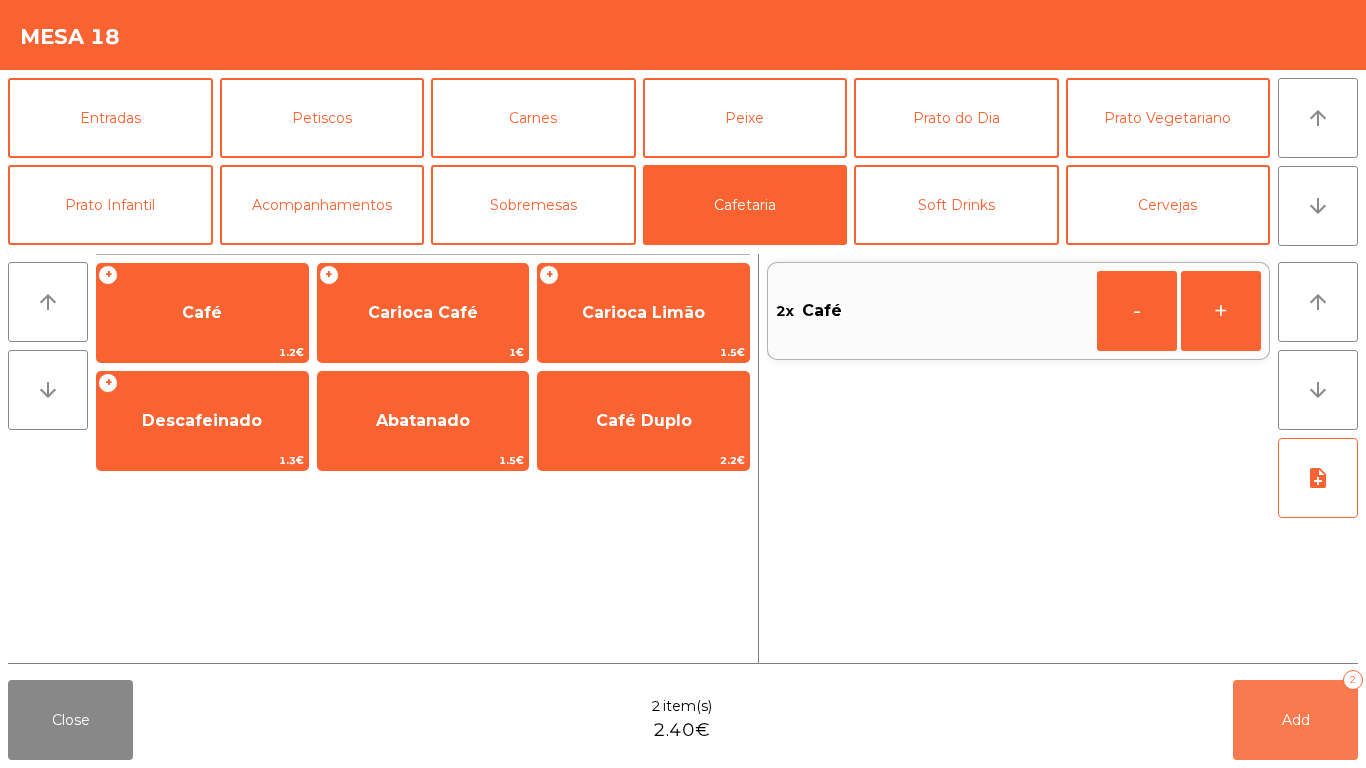 drag, startPoint x: 1271, startPoint y: 721, endPoint x: 1259, endPoint y: 722, distance: 12.0415945 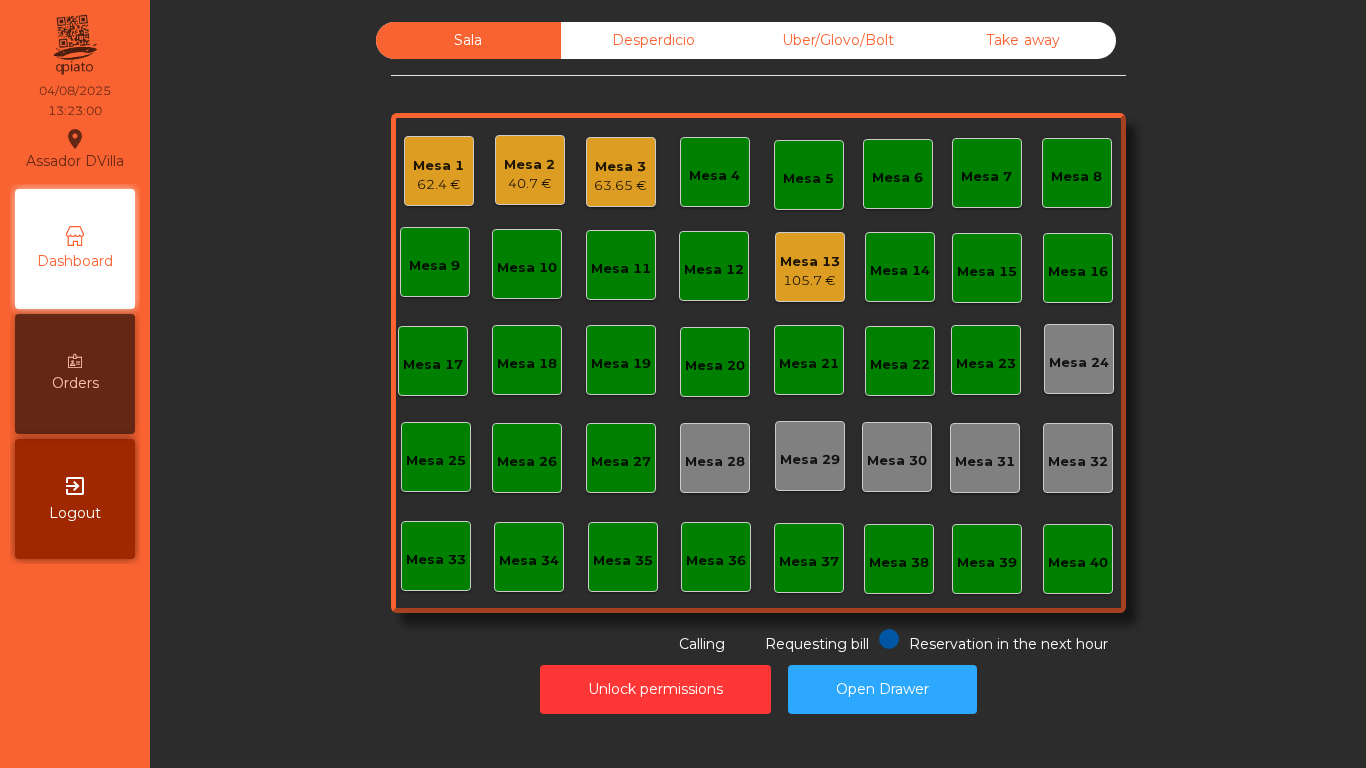 click on "105.7 €" 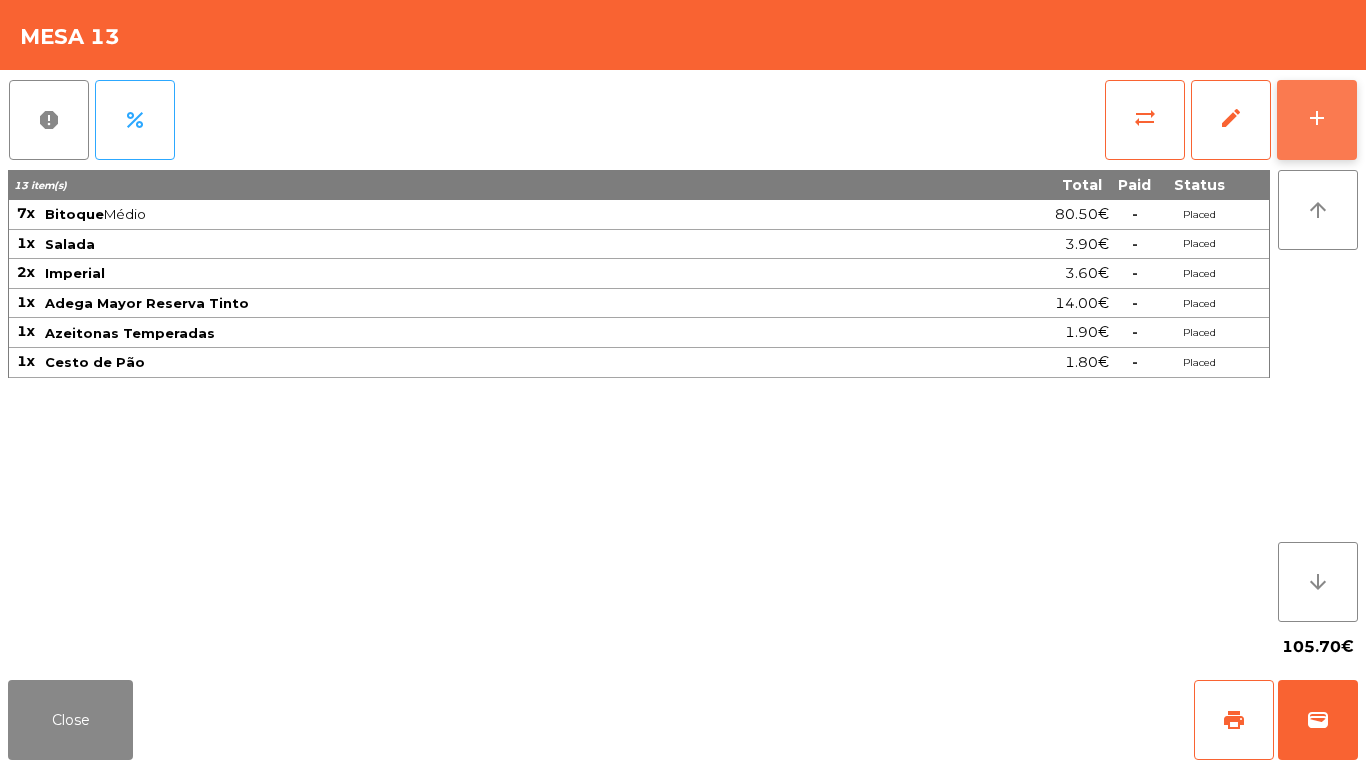 click on "add" 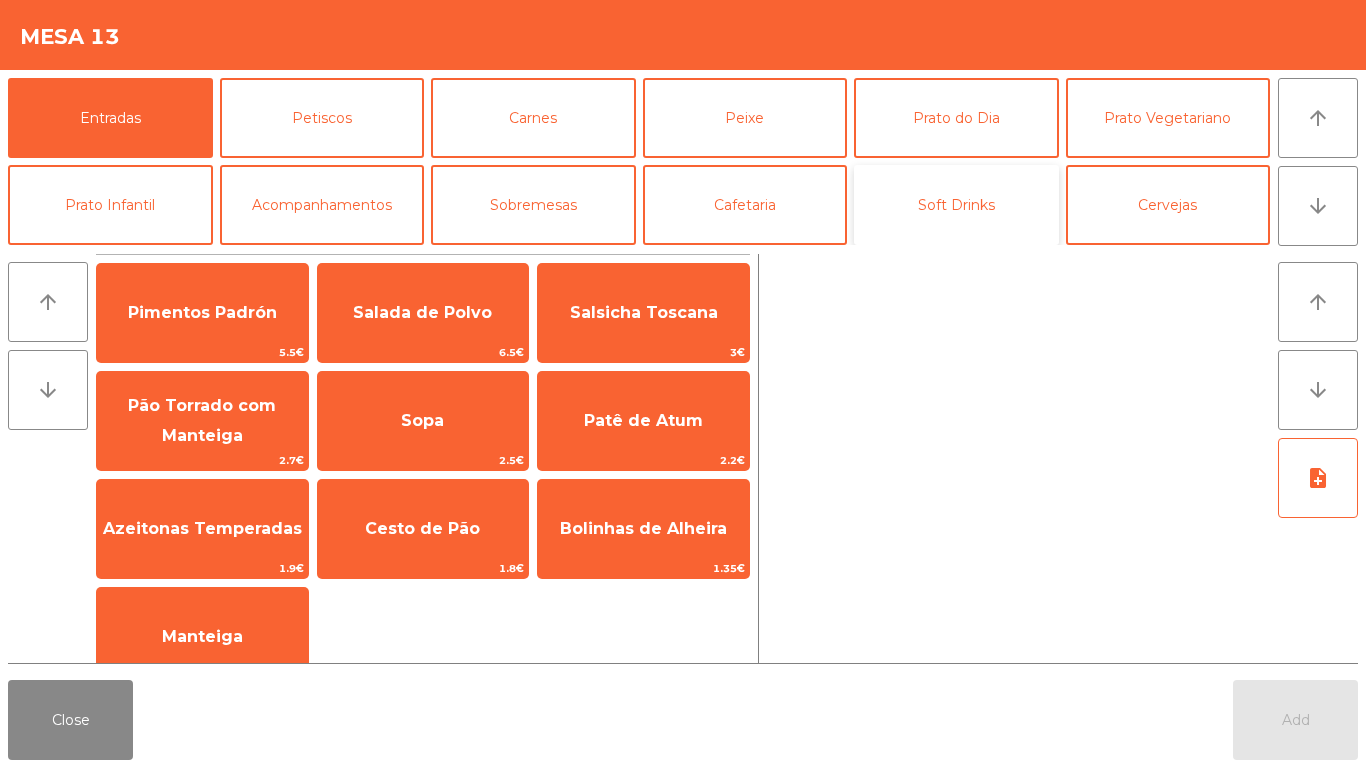 click on "Soft Drinks" 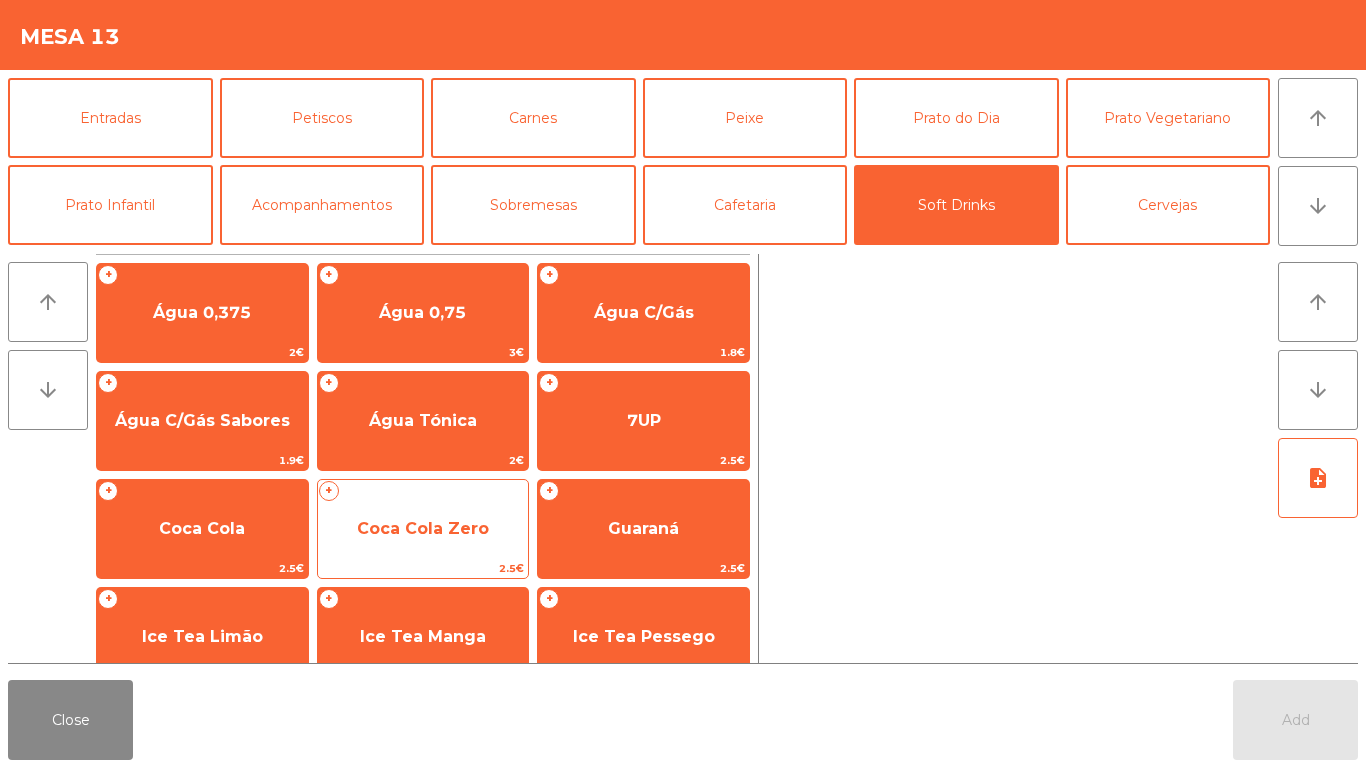 click on "Coca Cola Zero" 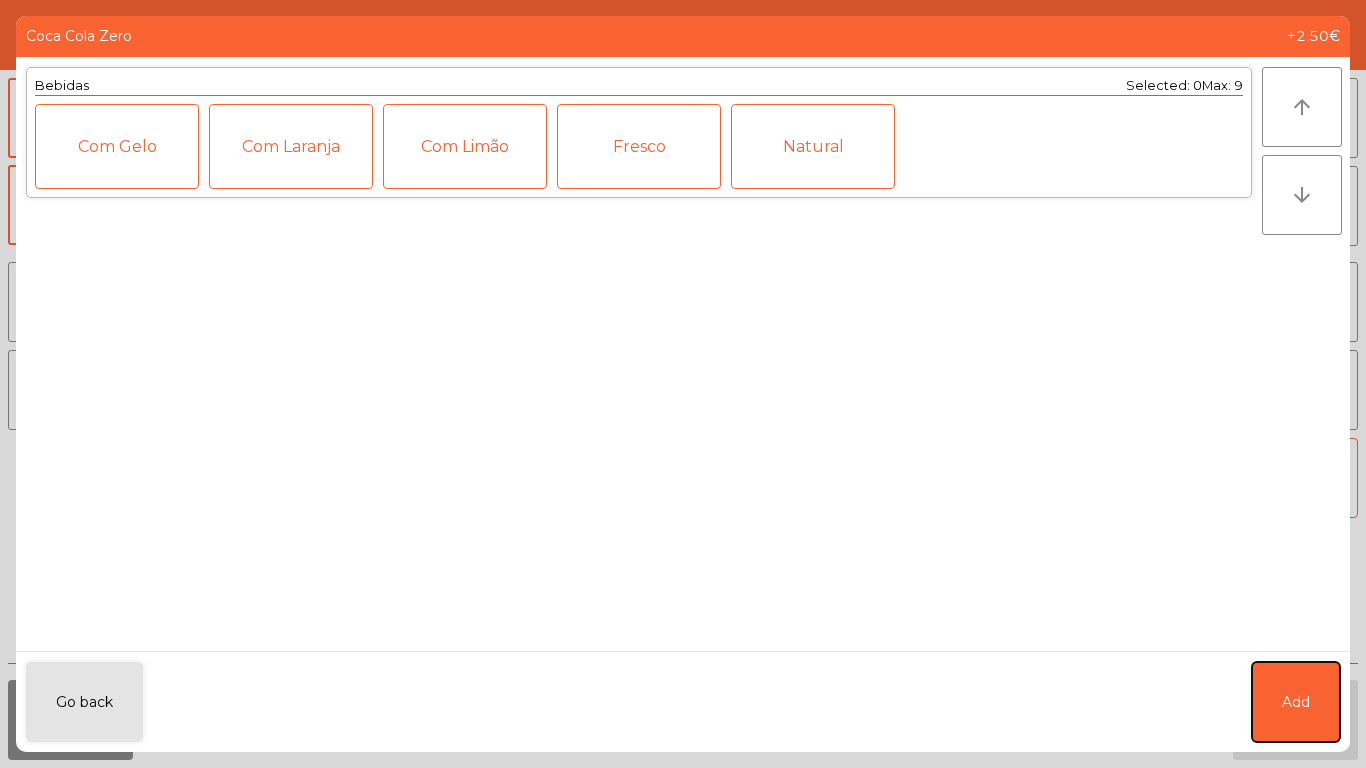 click on "Add" 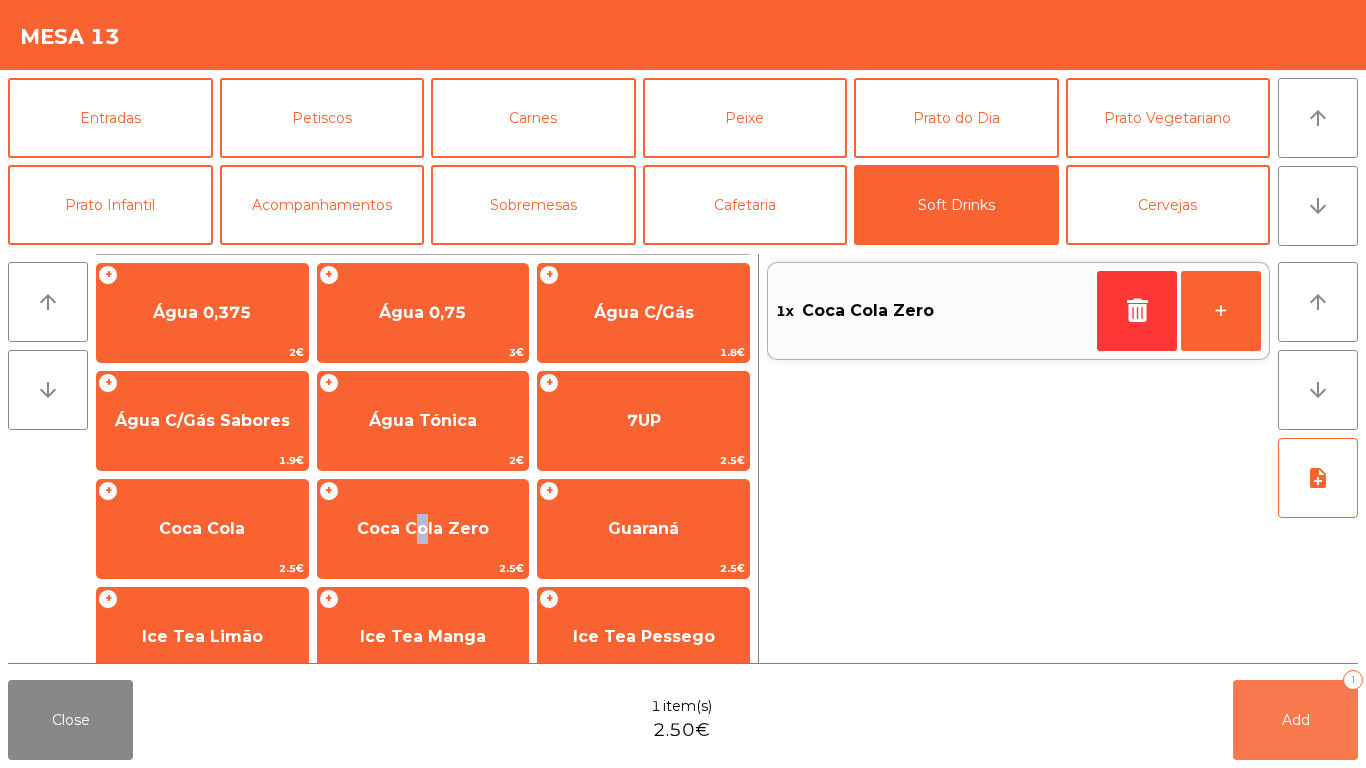 click on "Add   1" 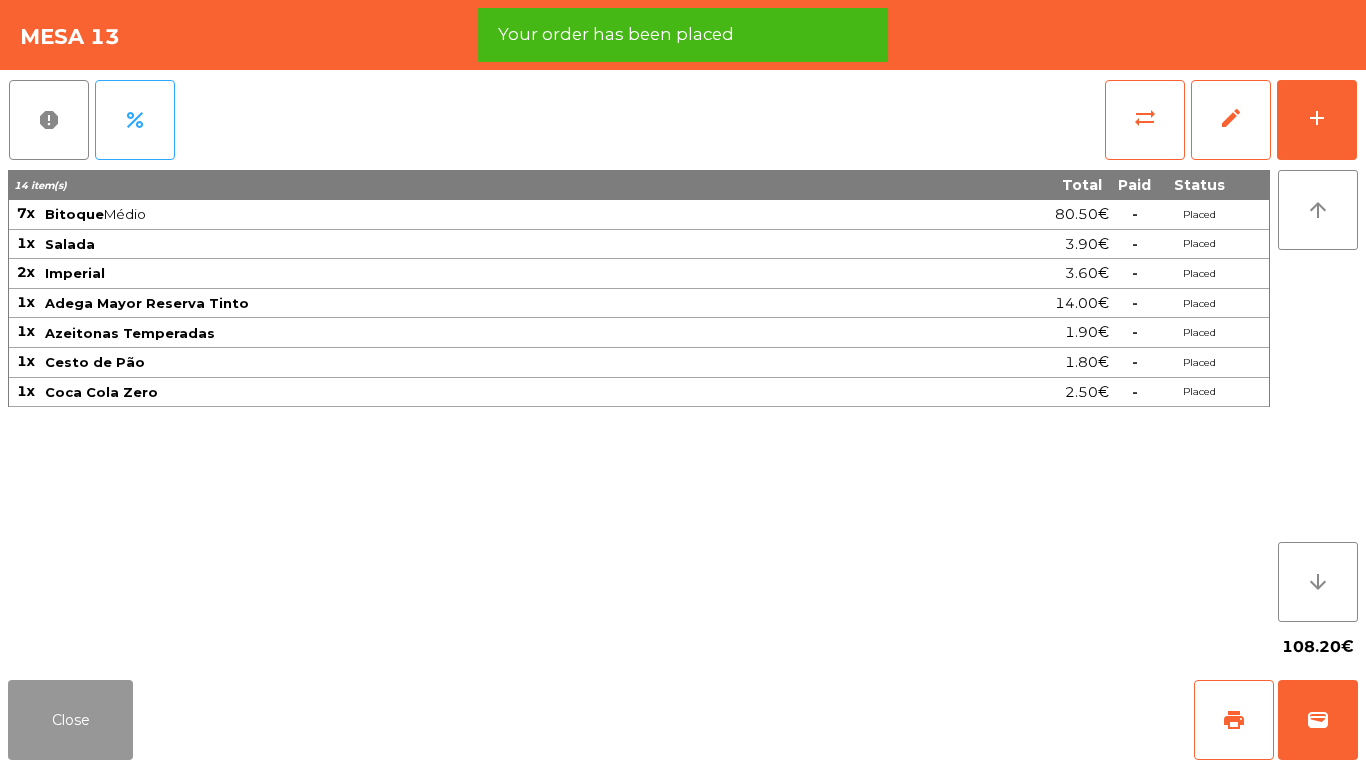 click on "Close" 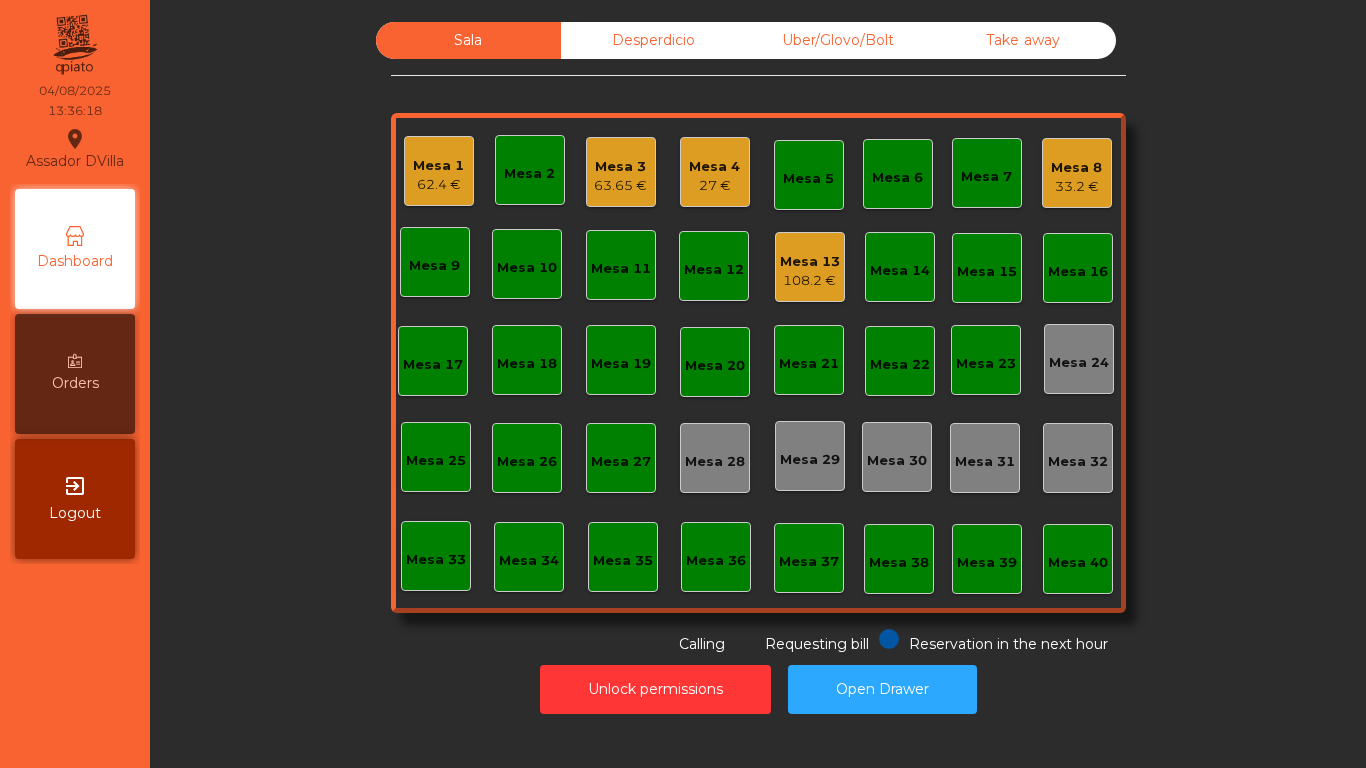 drag, startPoint x: 103, startPoint y: 718, endPoint x: 0, endPoint y: 570, distance: 180.31361 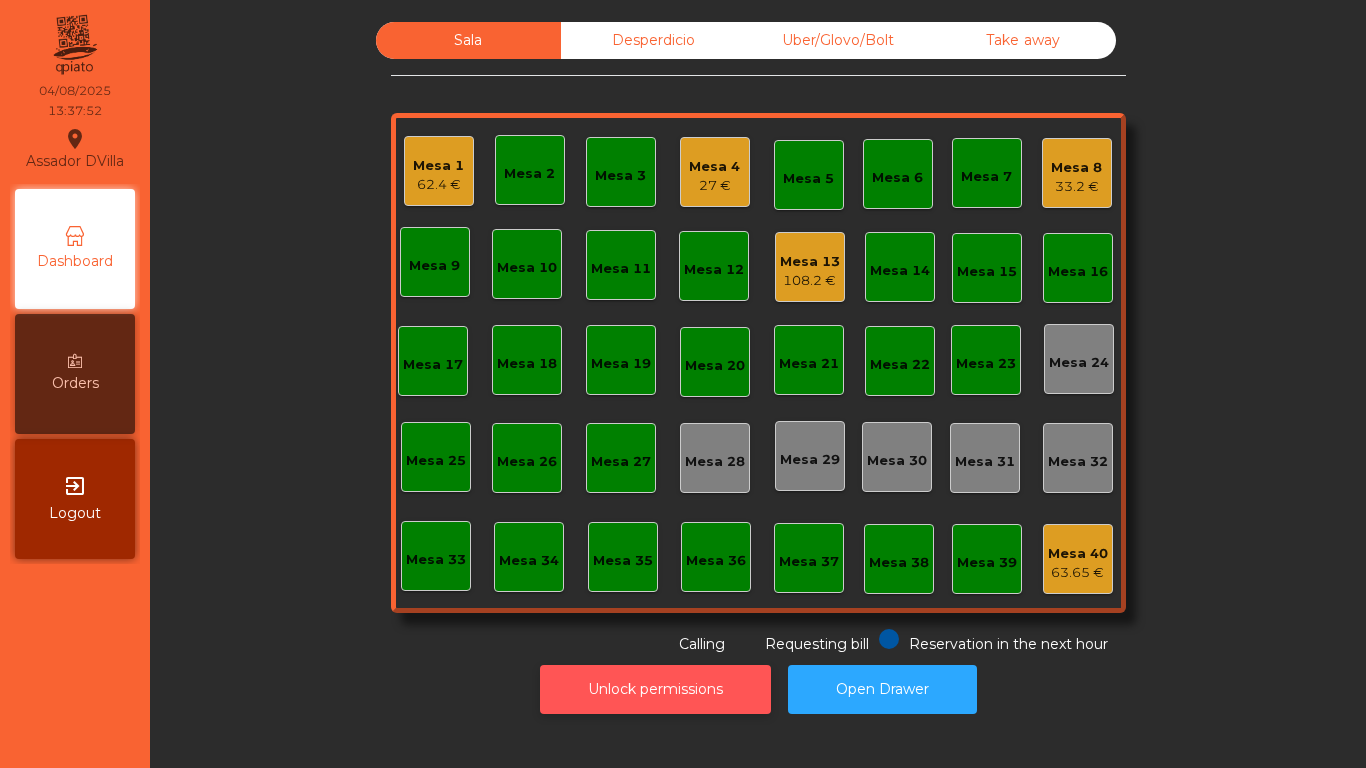 click on "Unlock permissions" 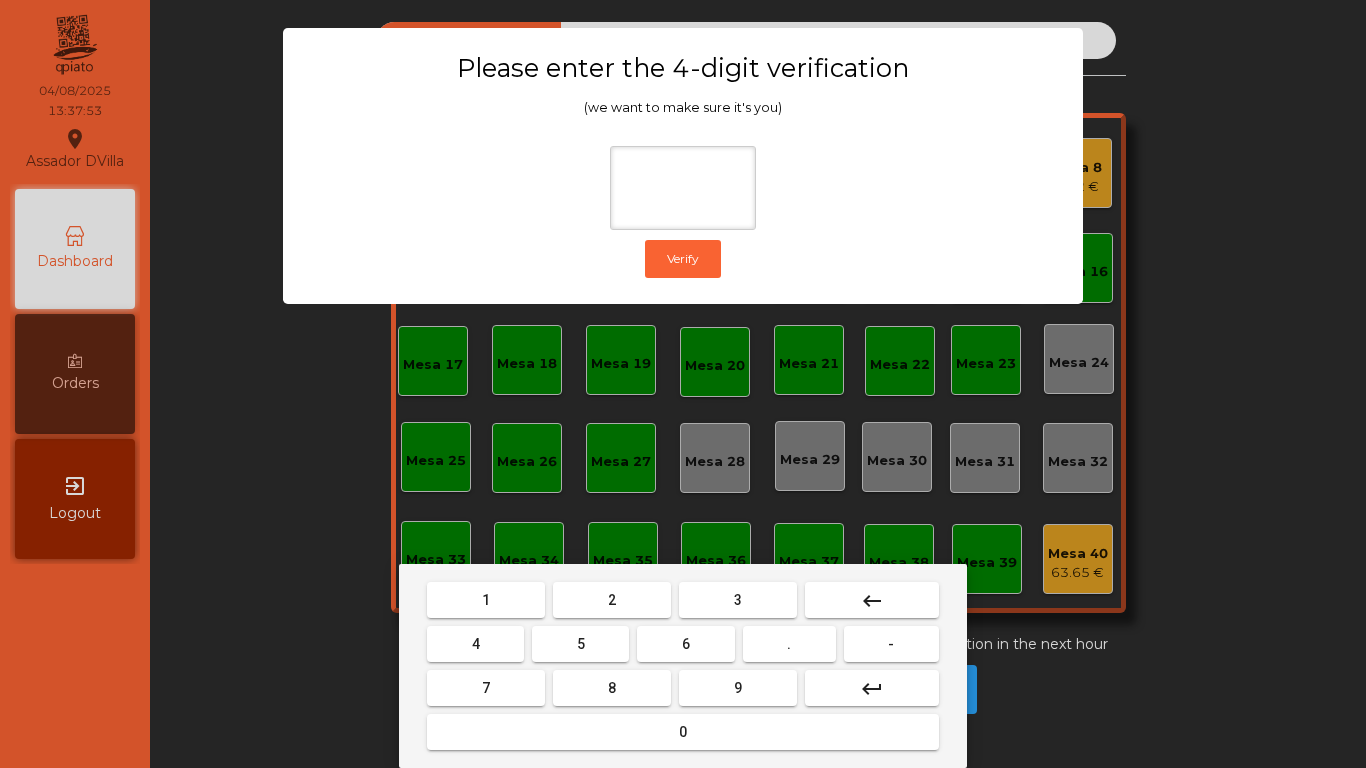click on "2" at bounding box center (612, 600) 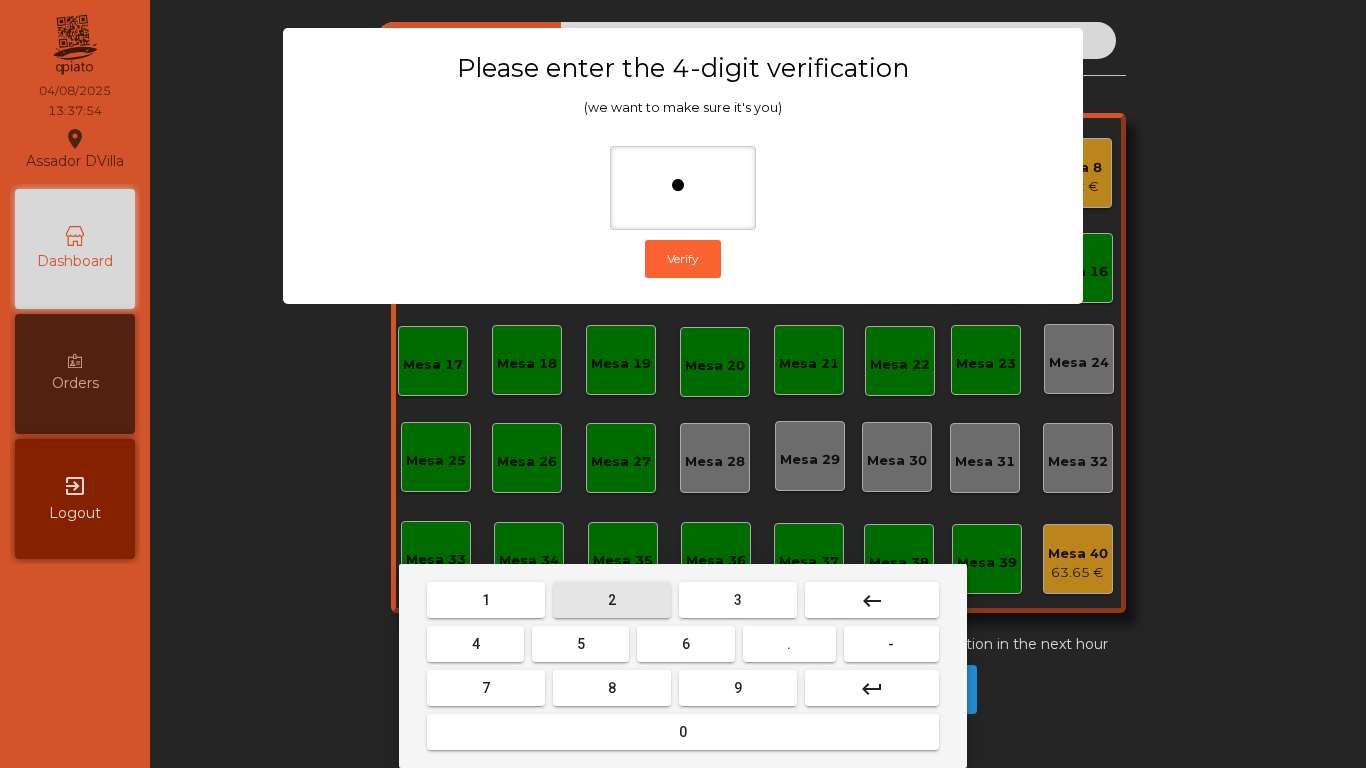 click on "4" at bounding box center [475, 644] 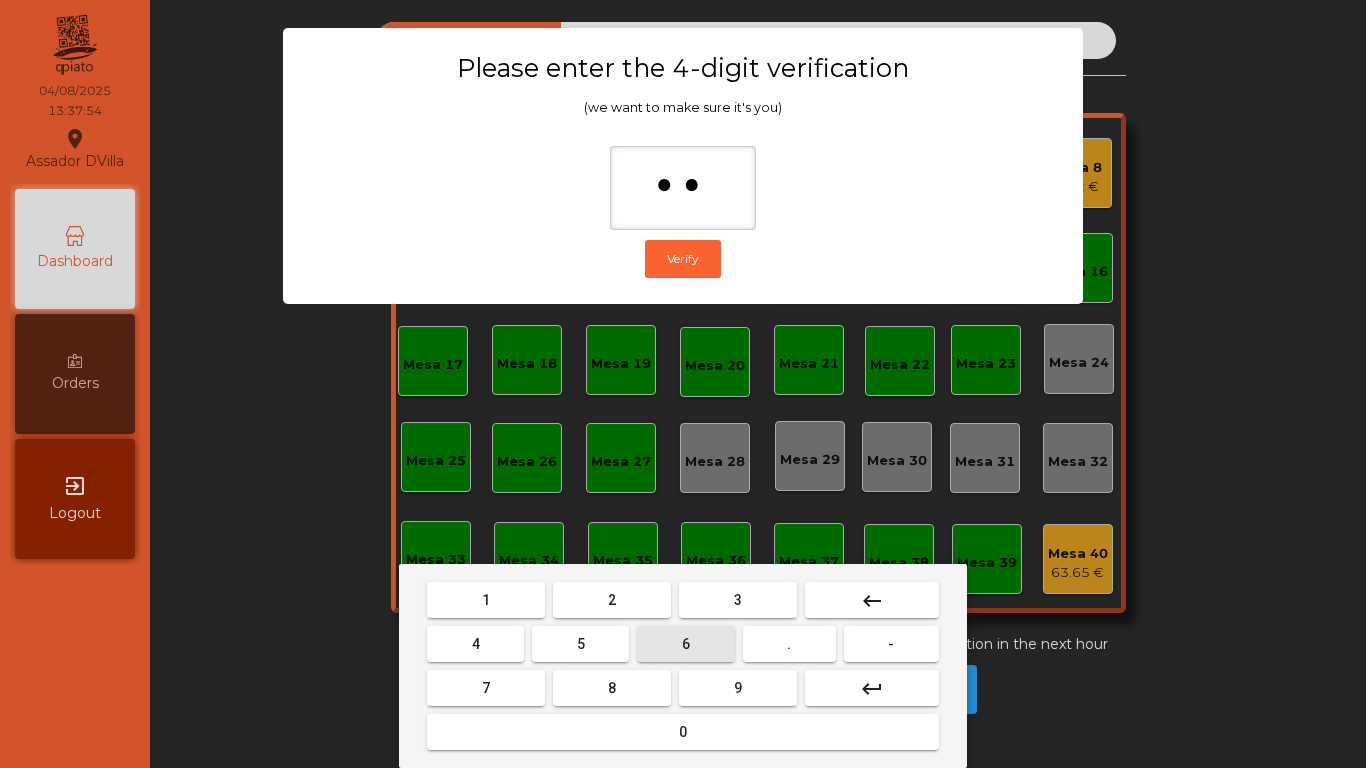 click on "6" at bounding box center [686, 644] 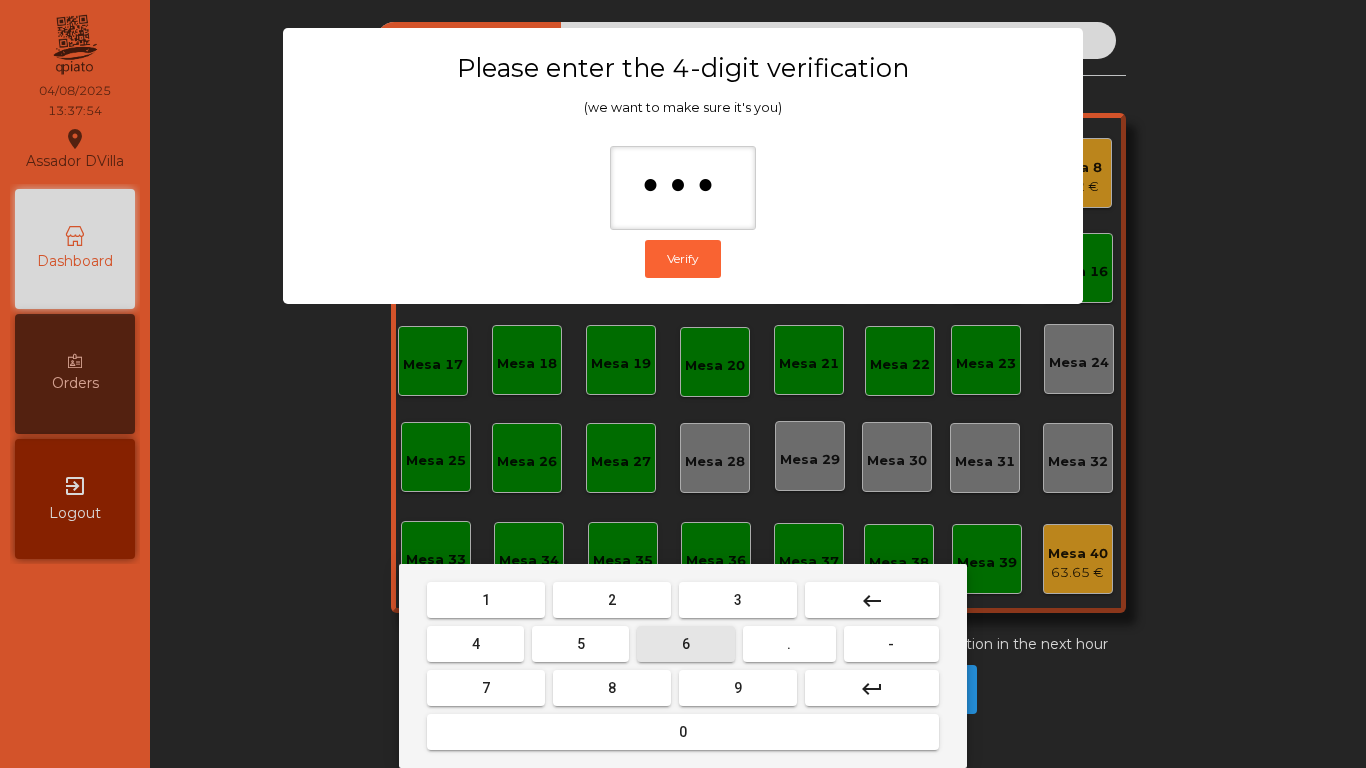 click on "9" at bounding box center (738, 688) 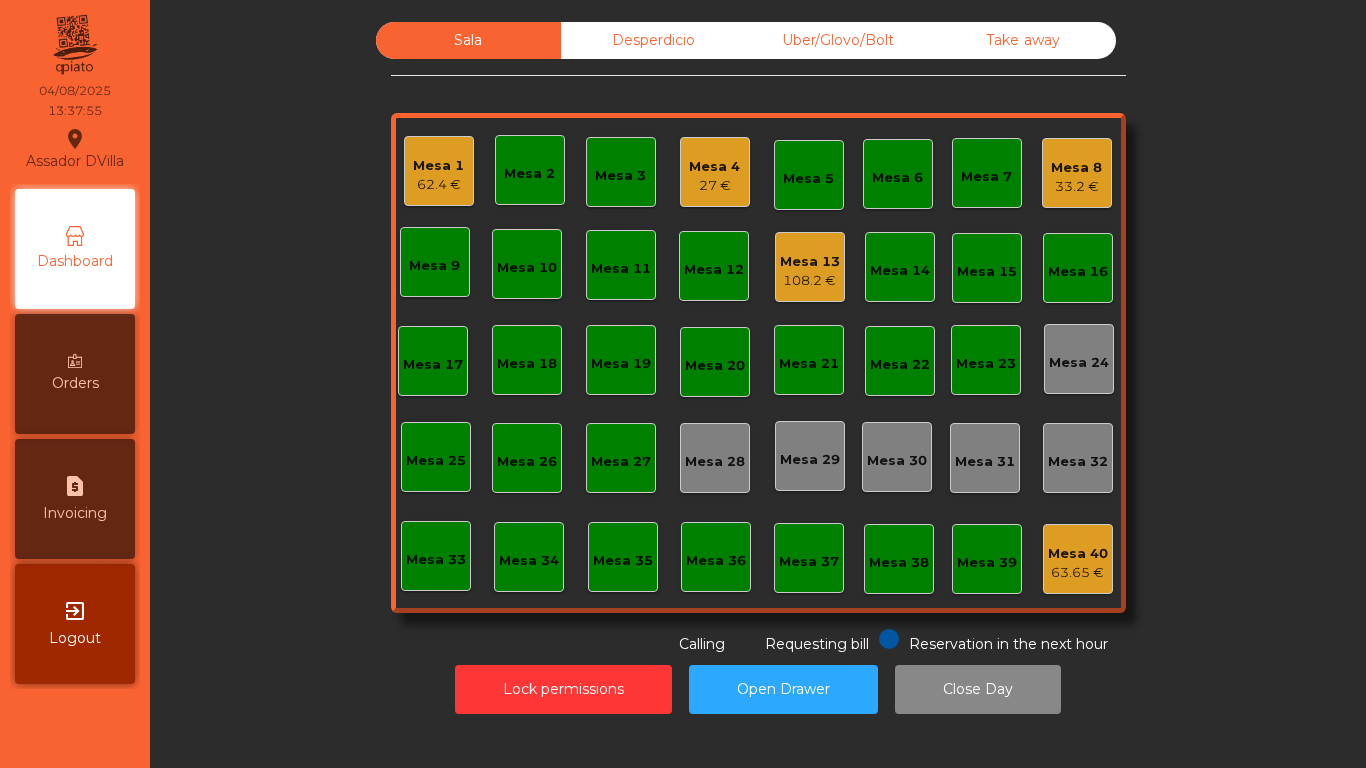 click on "request_page" at bounding box center (75, 486) 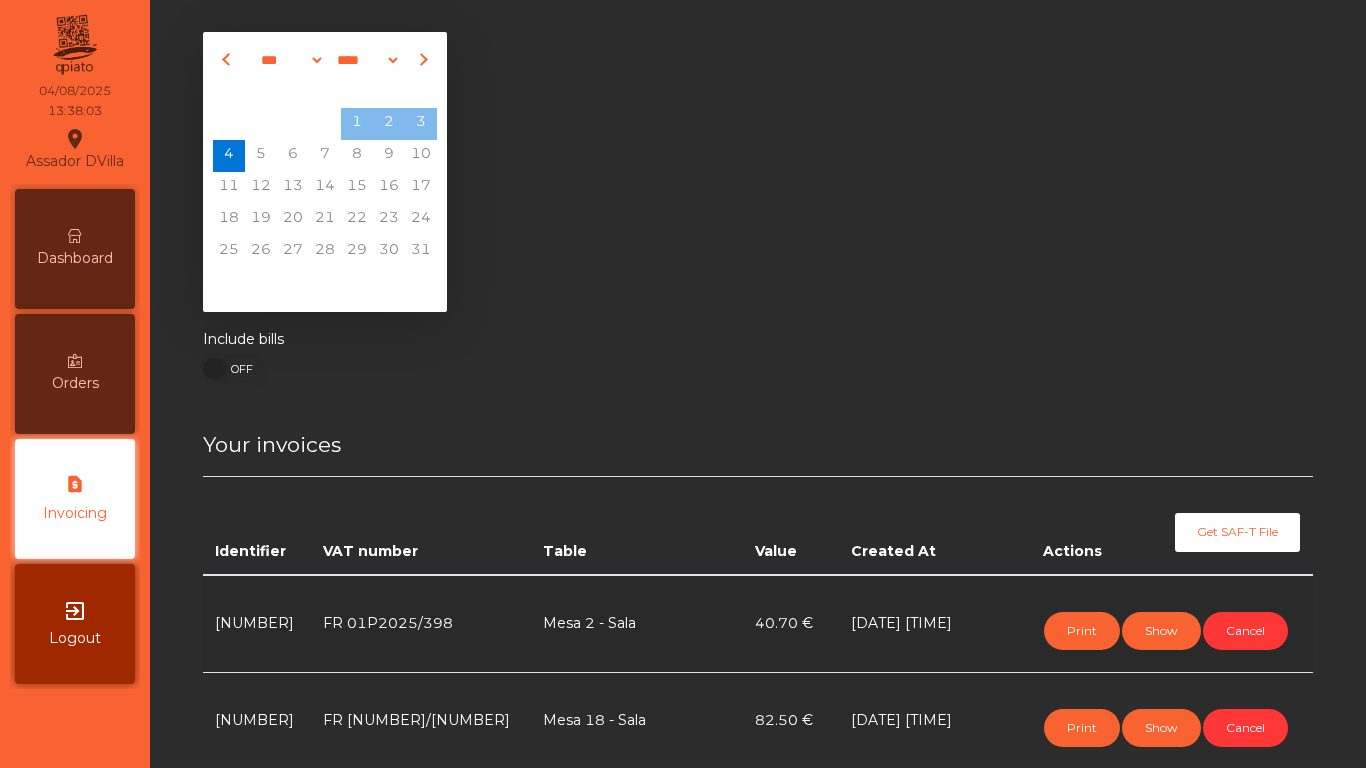 click on "Dashboard" at bounding box center (75, 249) 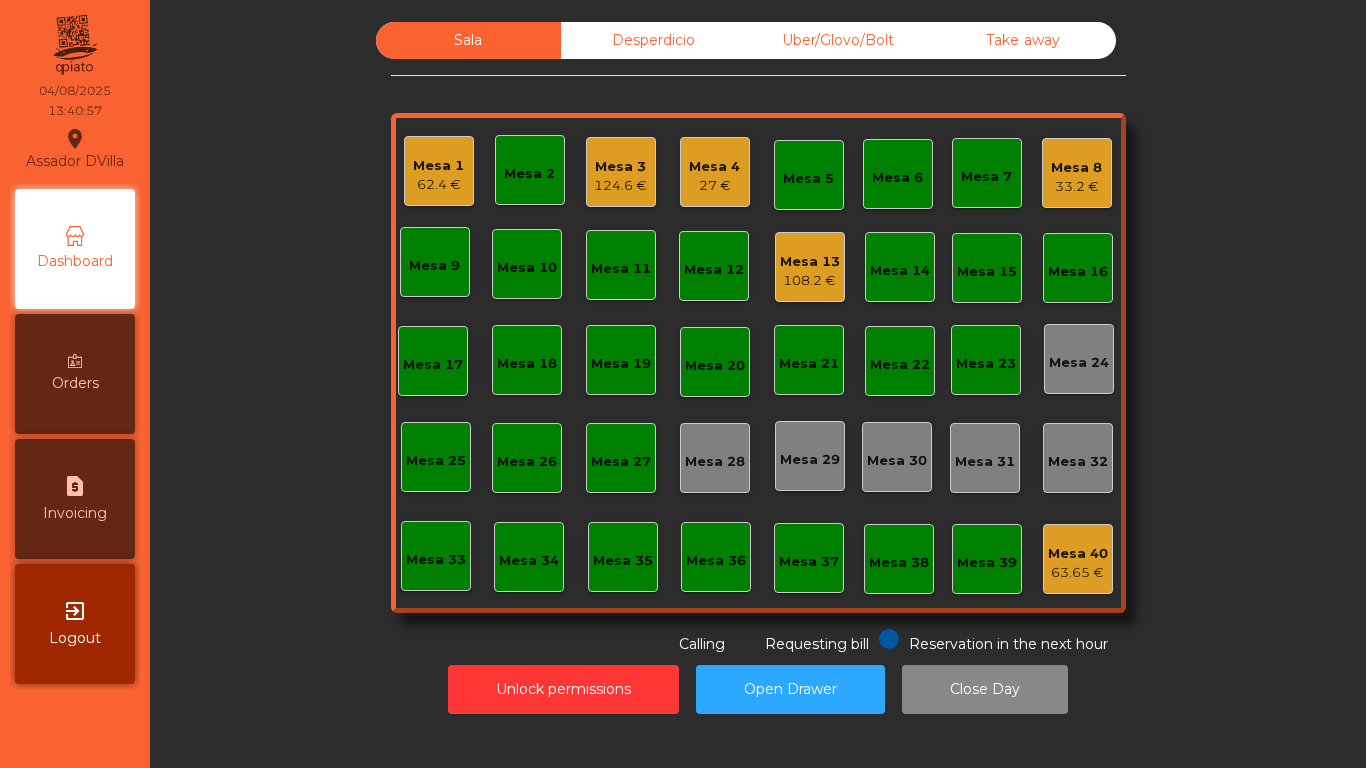 click on "Mesa 13" 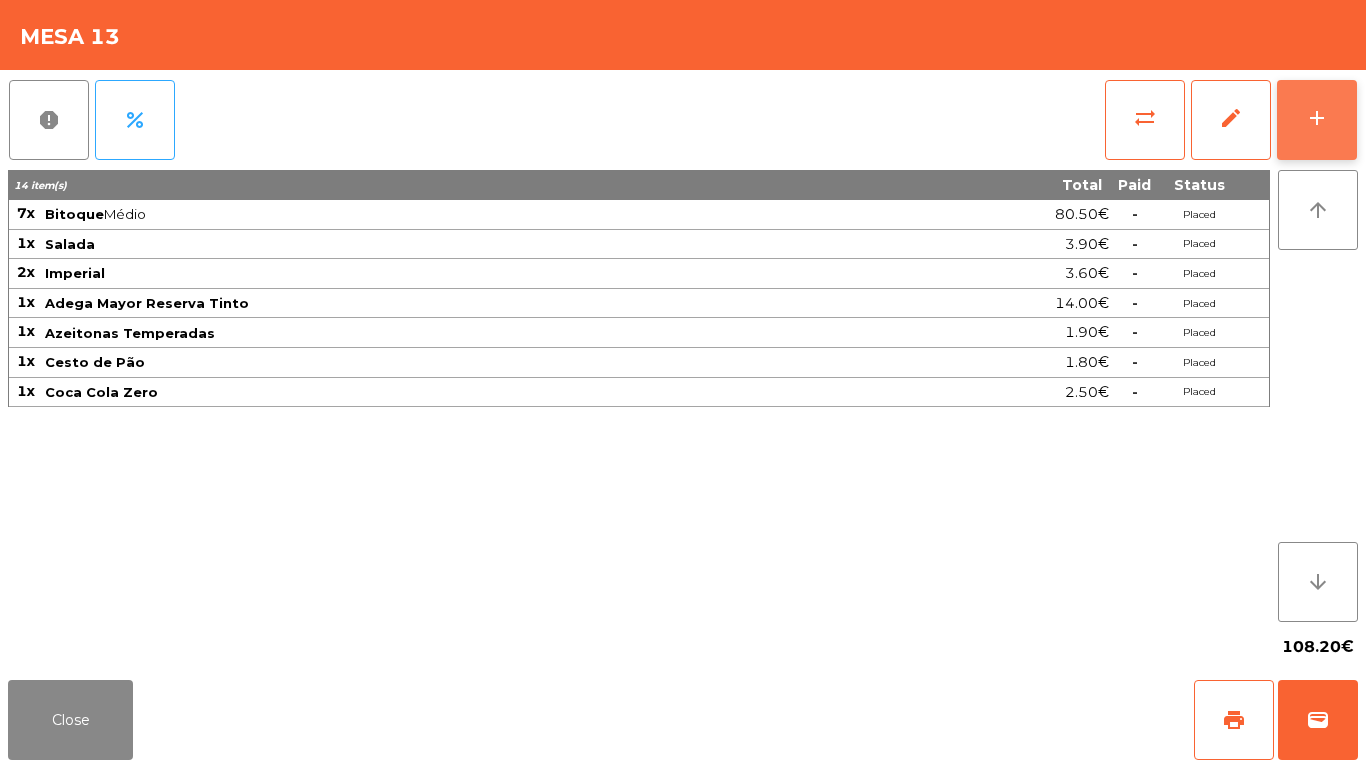 click on "add" 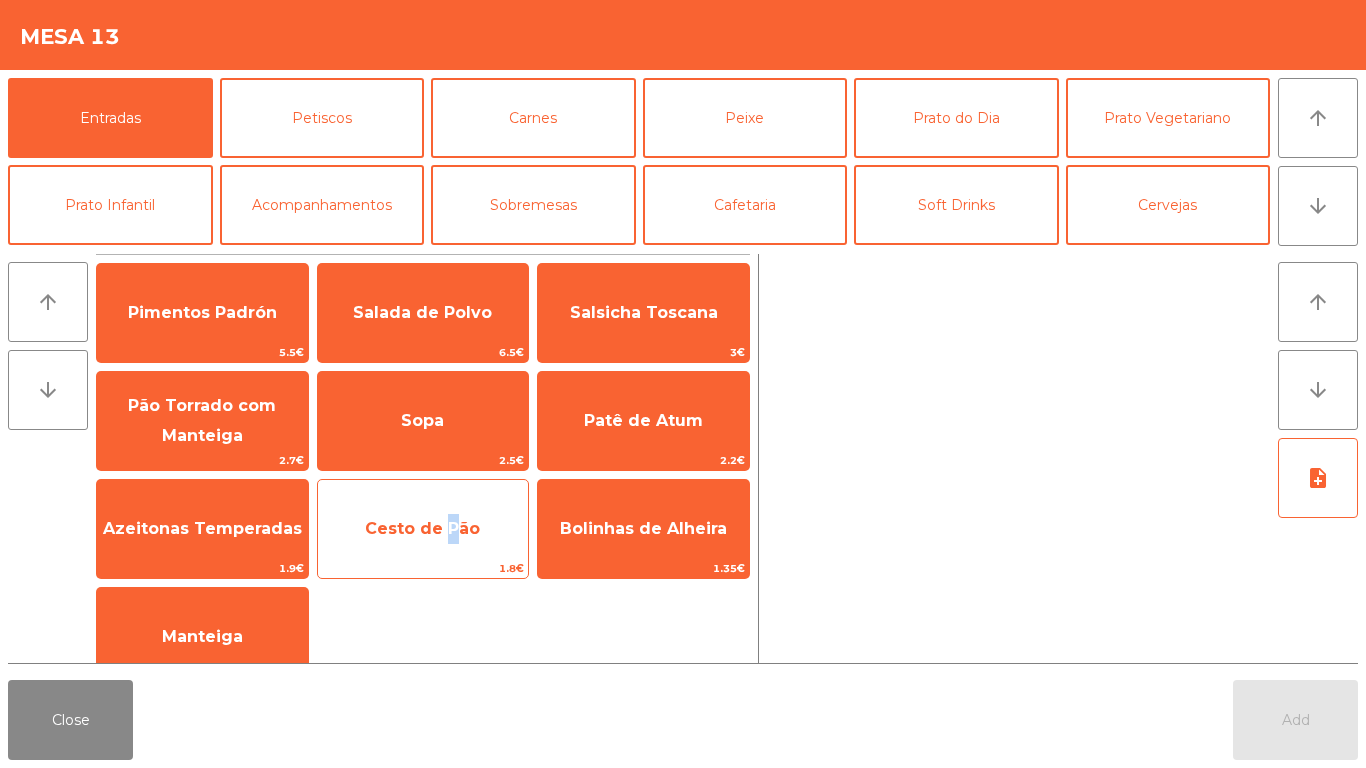 click on "Cesto de Pão" 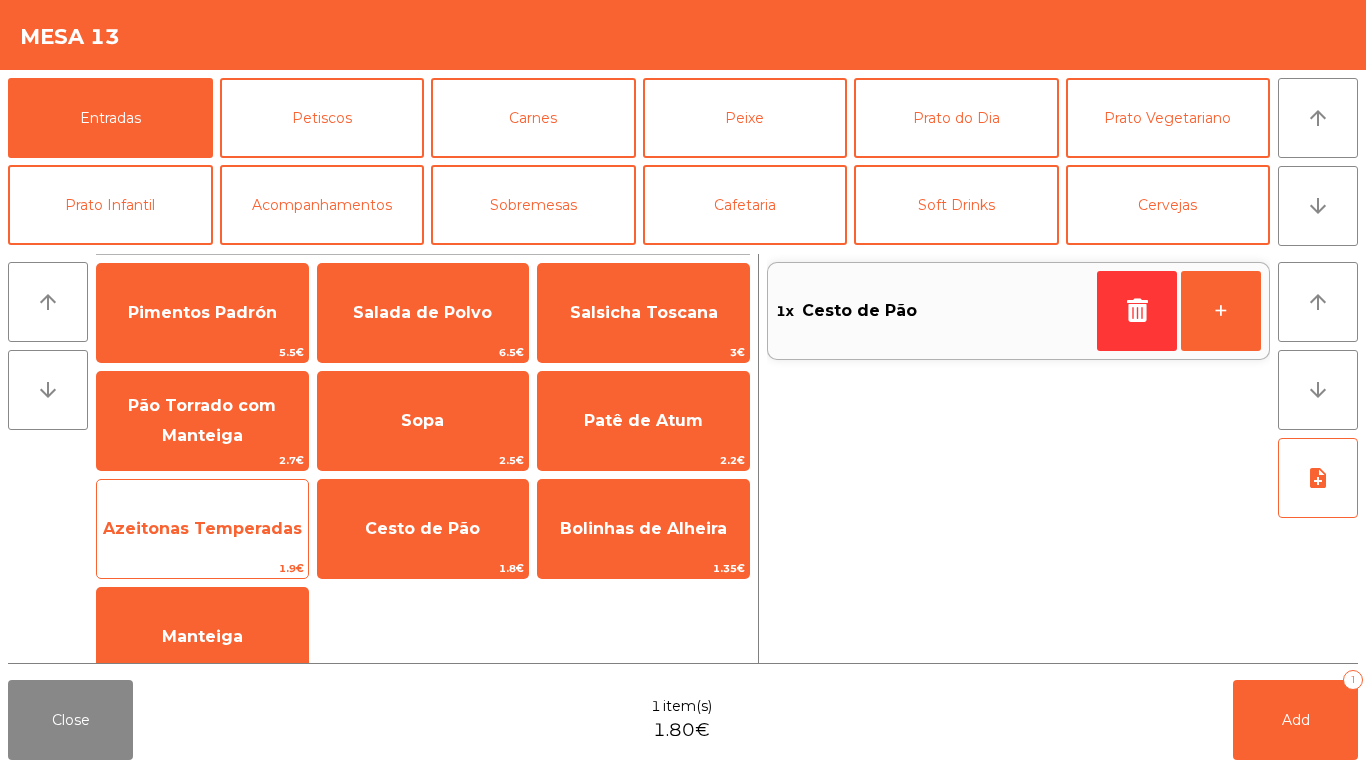 click on "Azeitonas Temperadas" 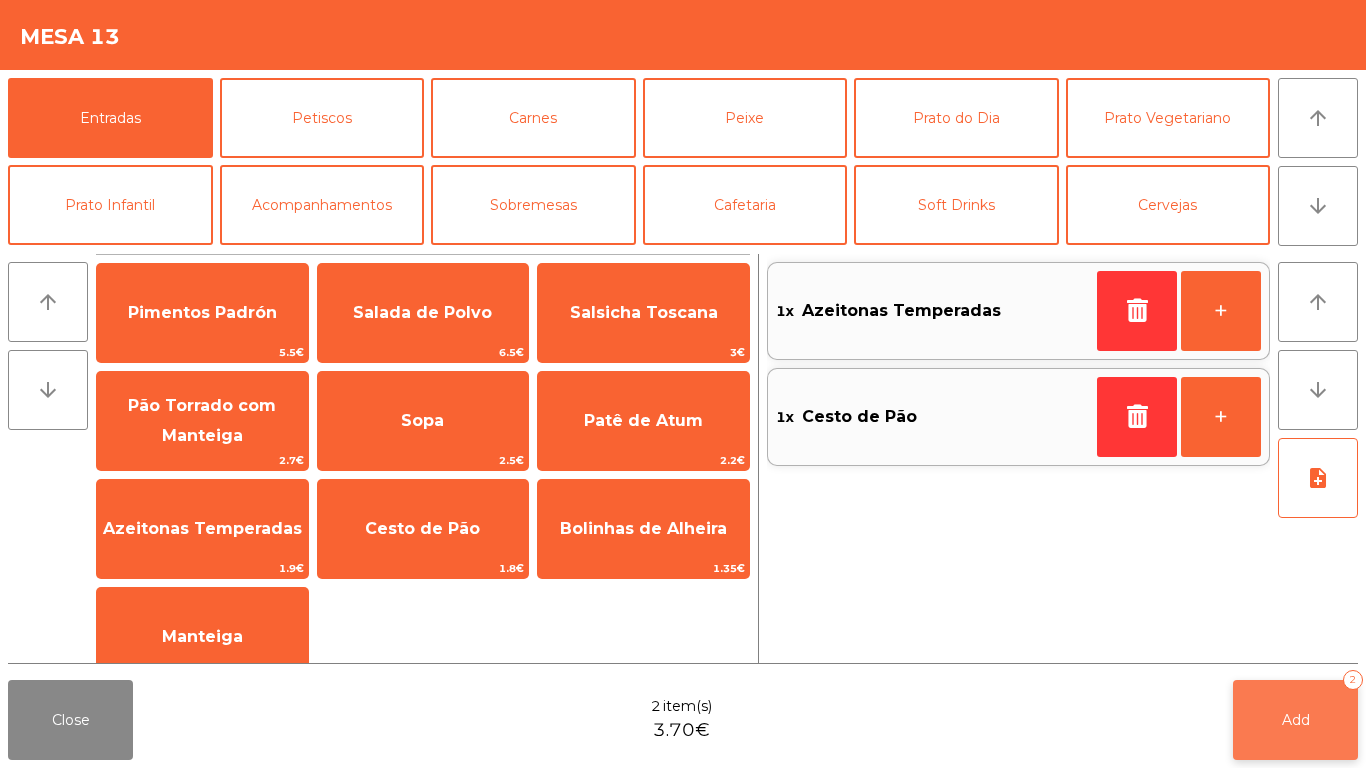 click on "Add   2" 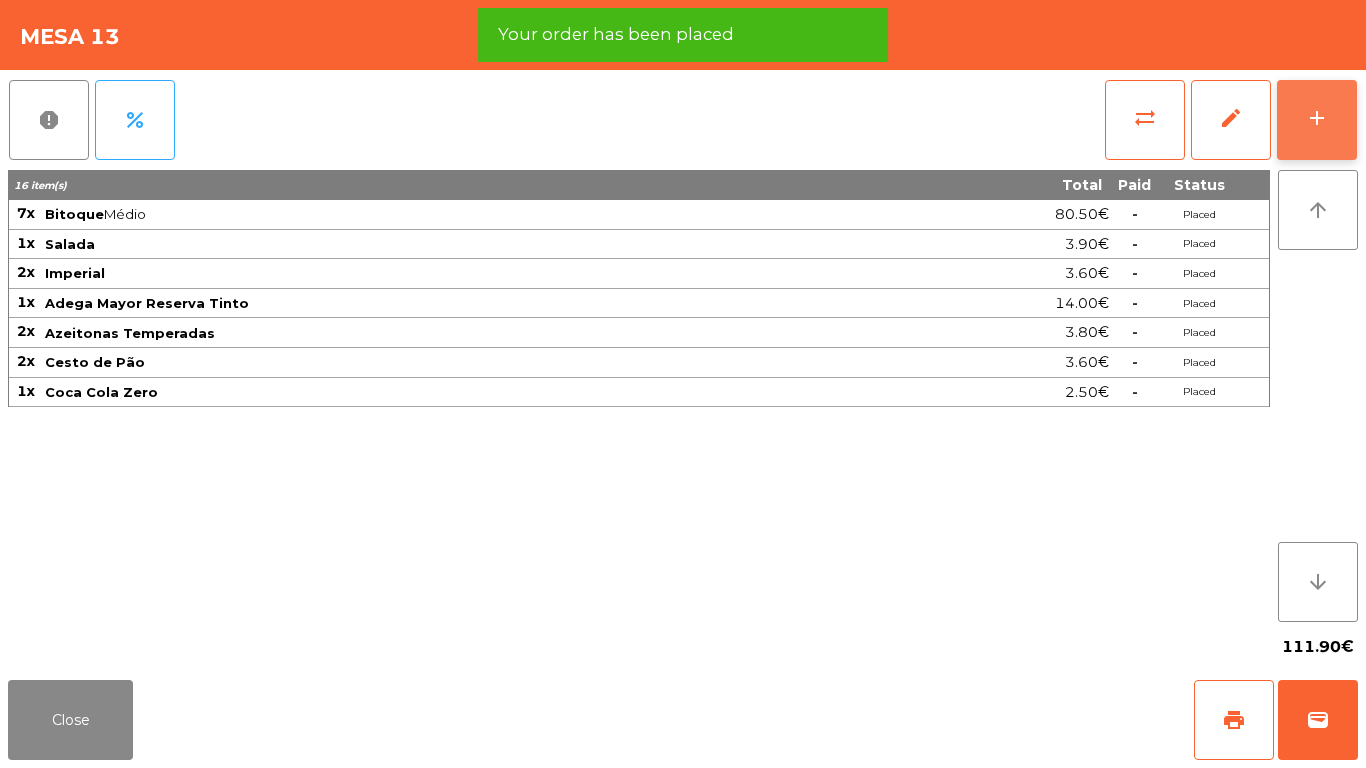click on "add" 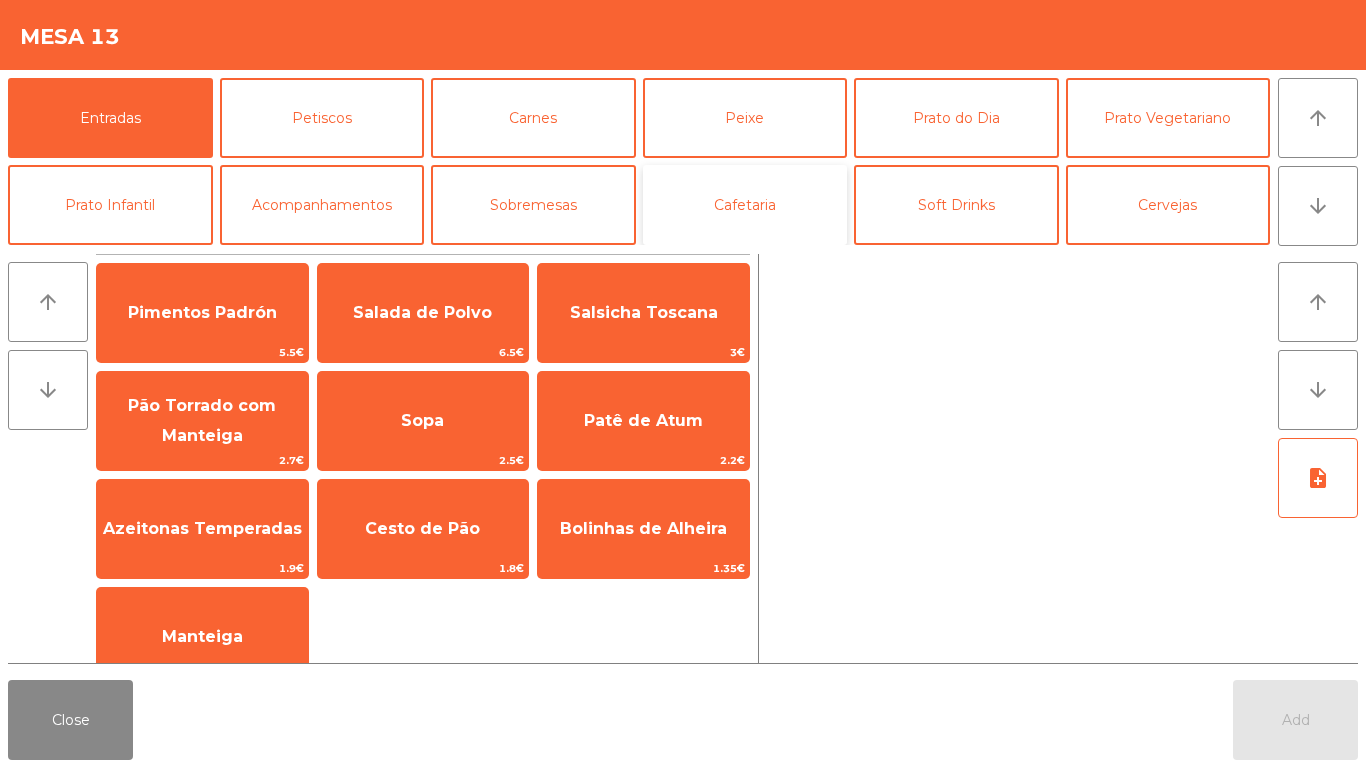 click on "Cafetaria" 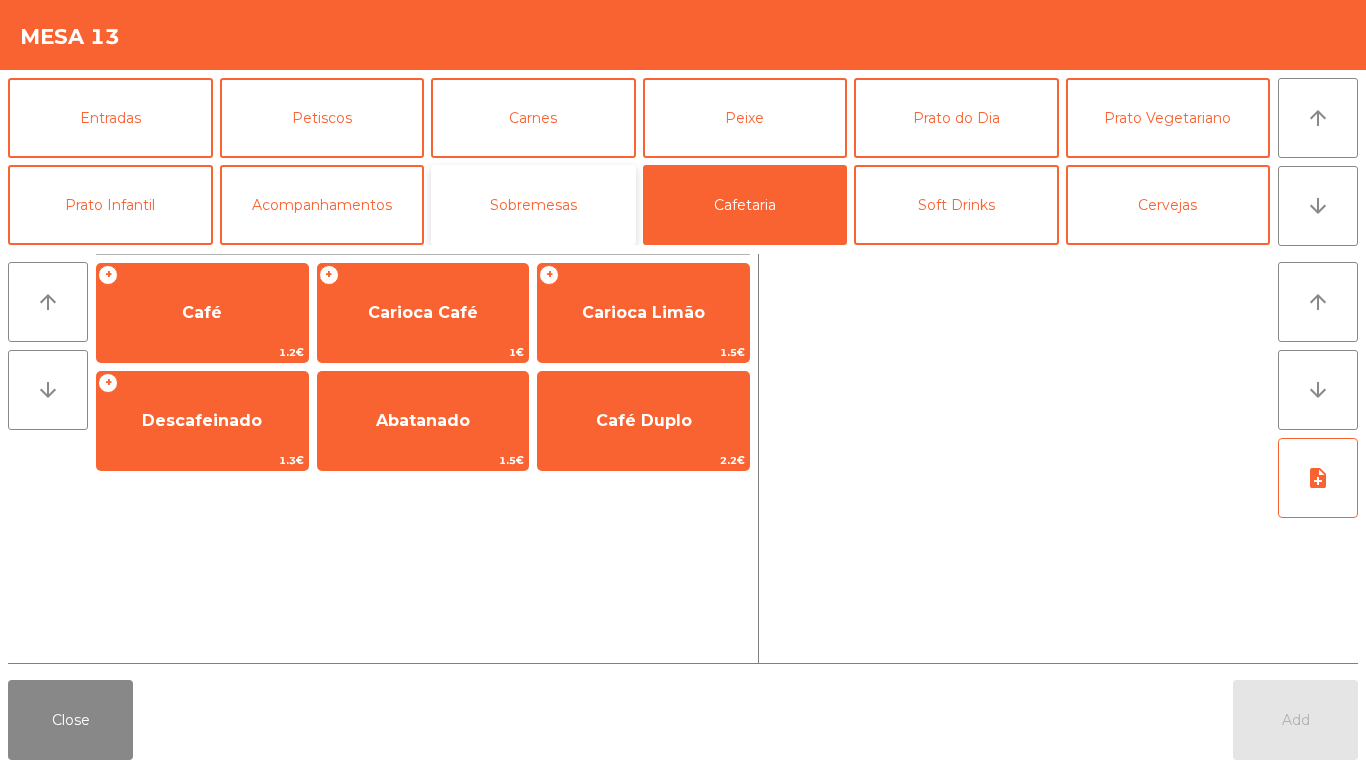 click on "Sobremesas" 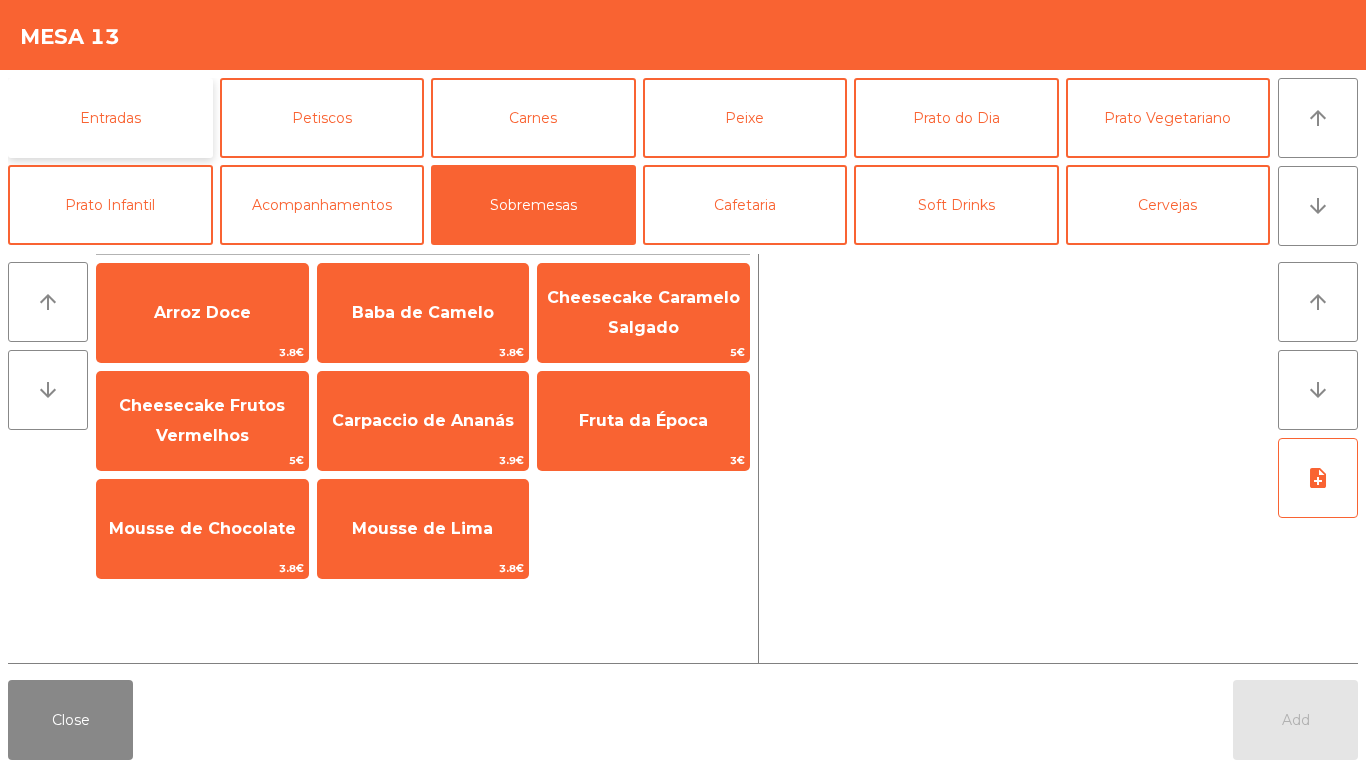 click on "Entradas" 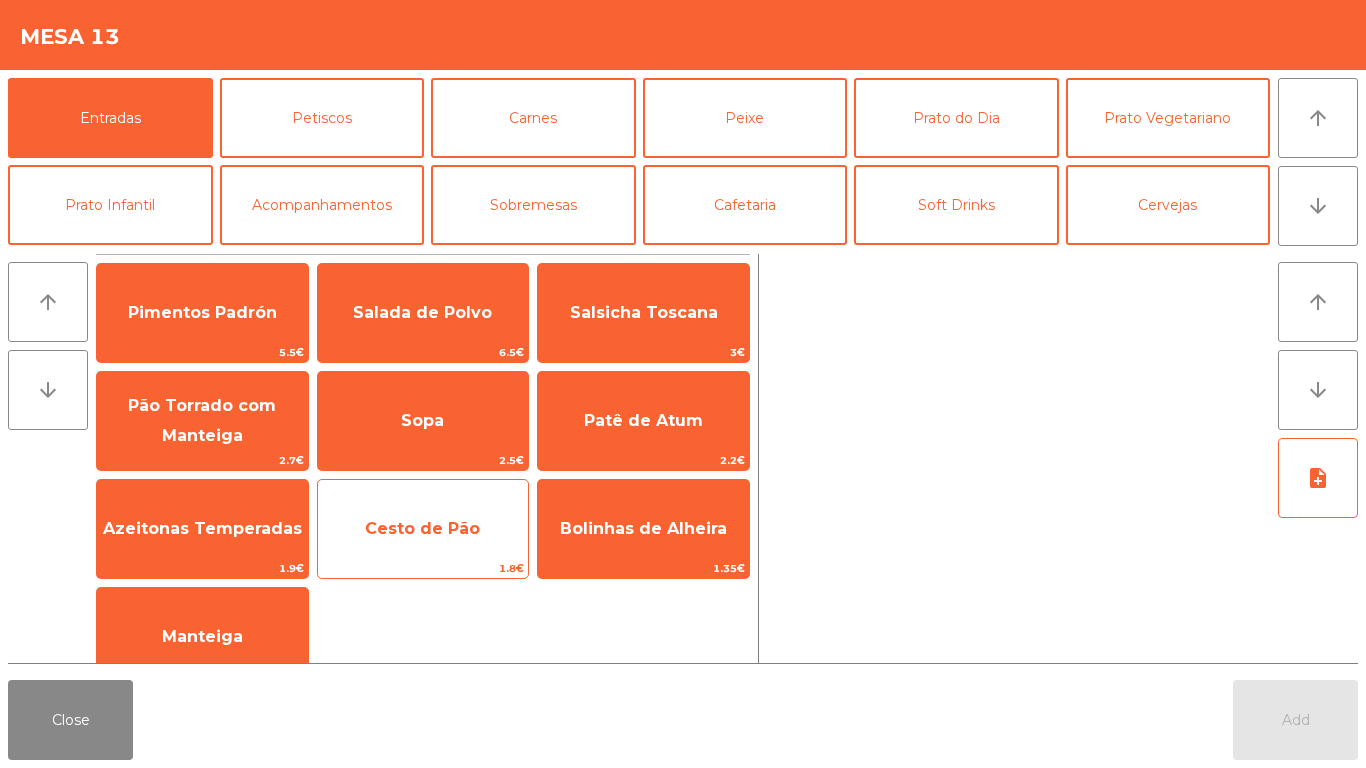 click on "1.8€" 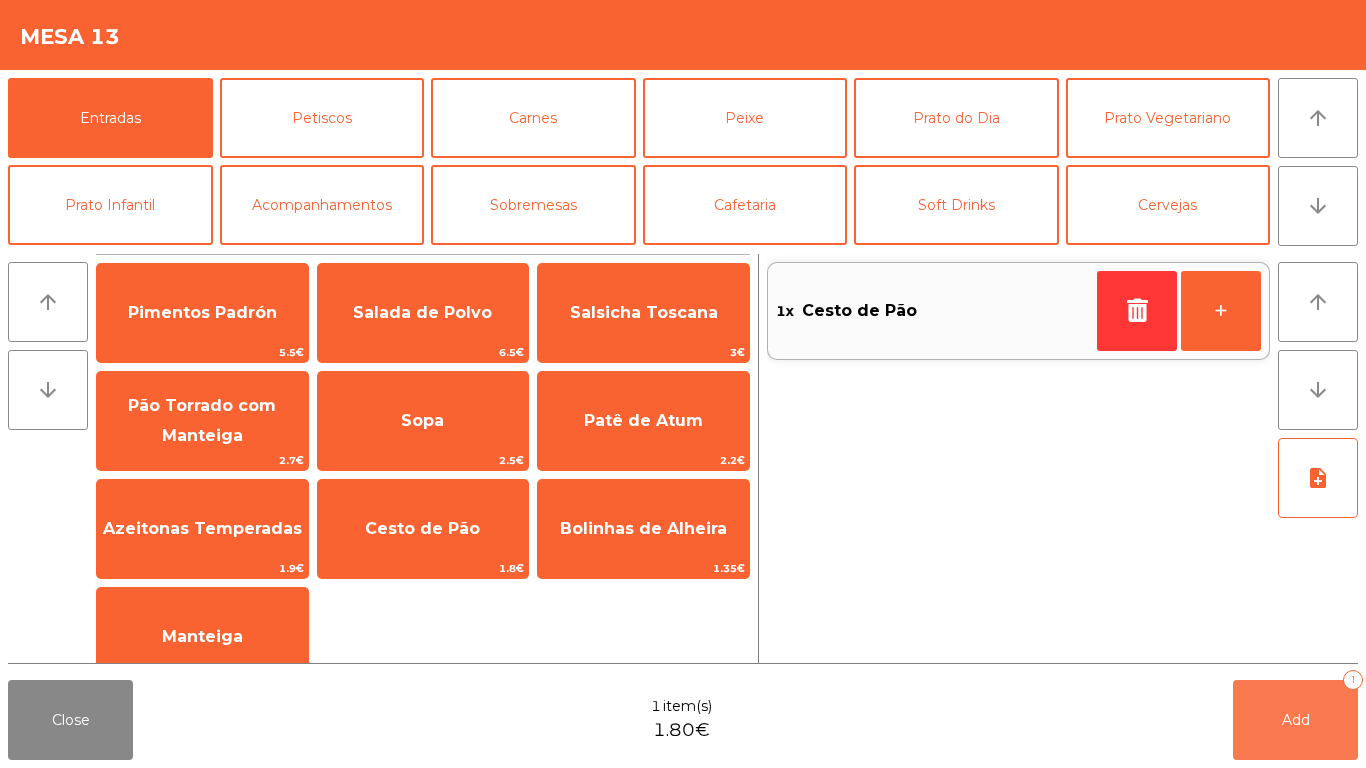 click on "Add   1" 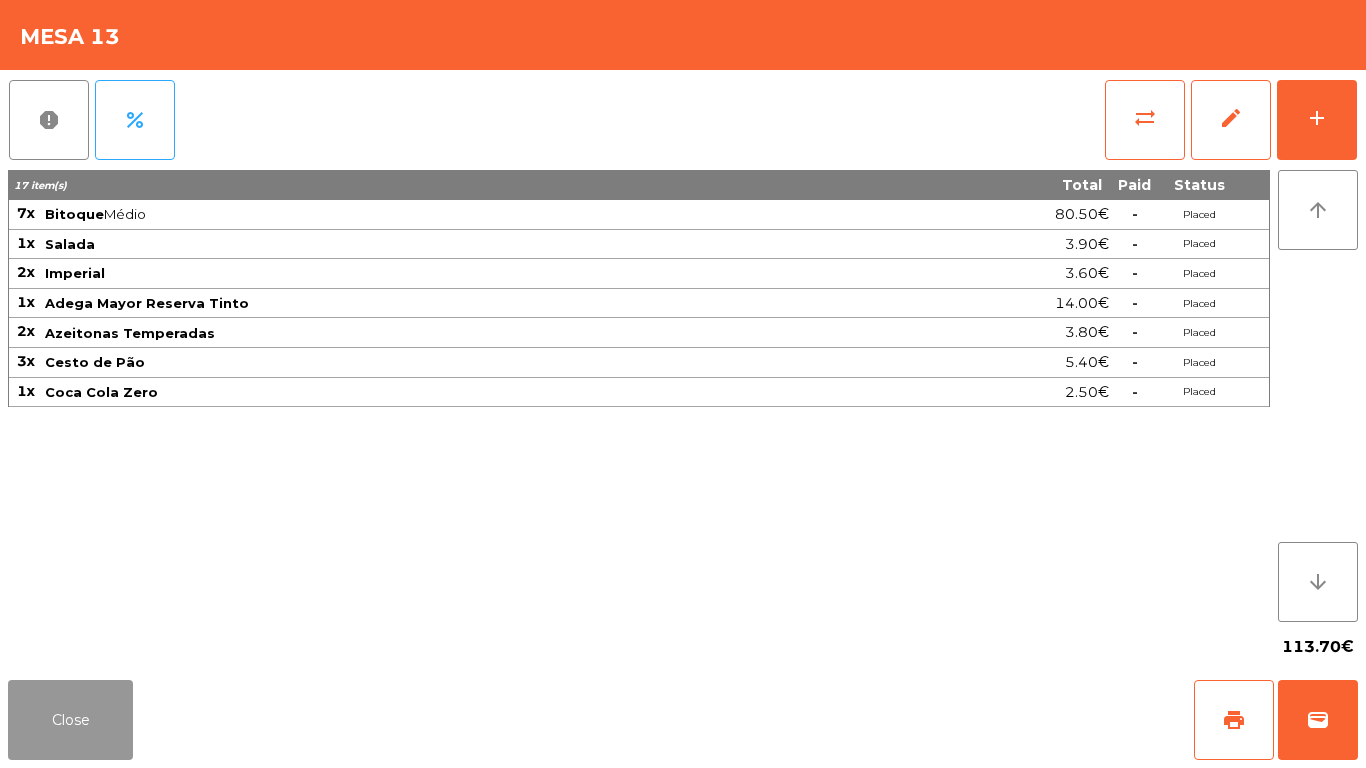 click on "Close" 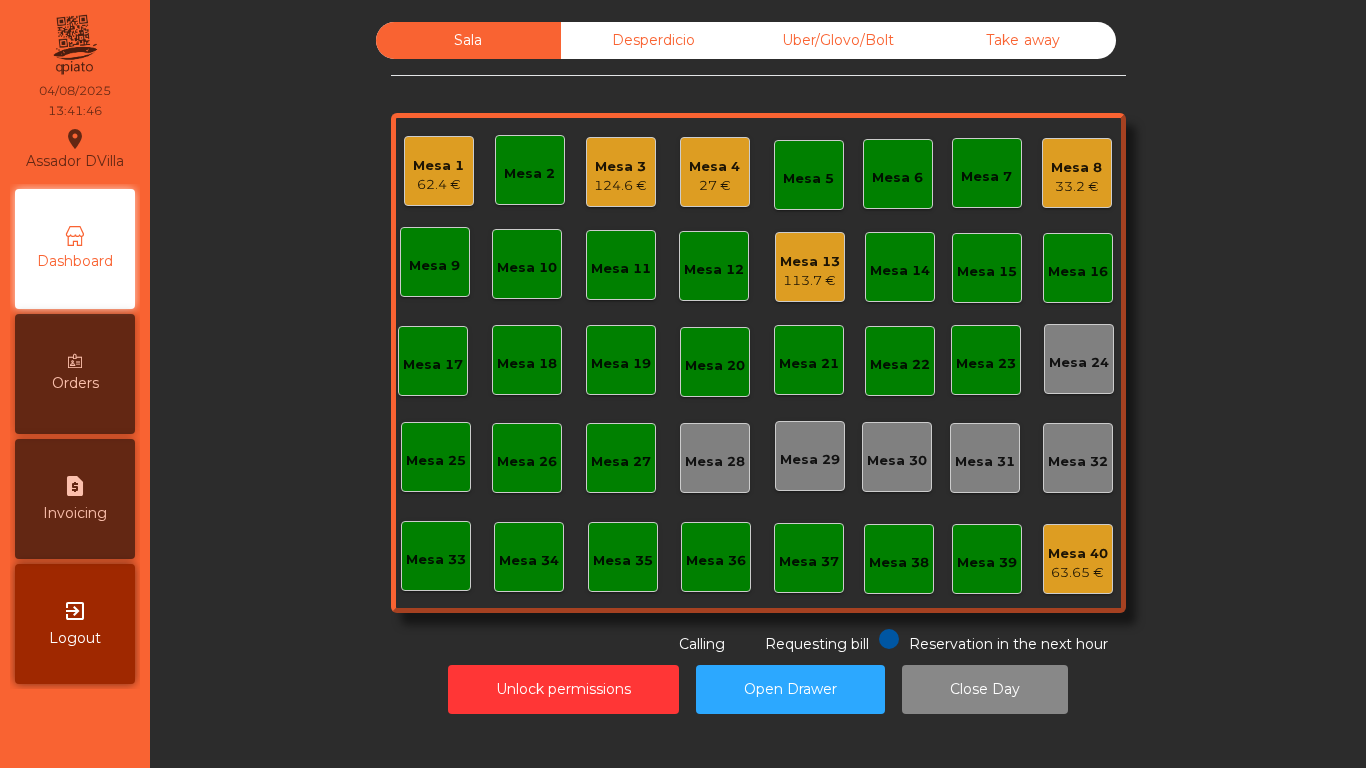 click on "27 €" 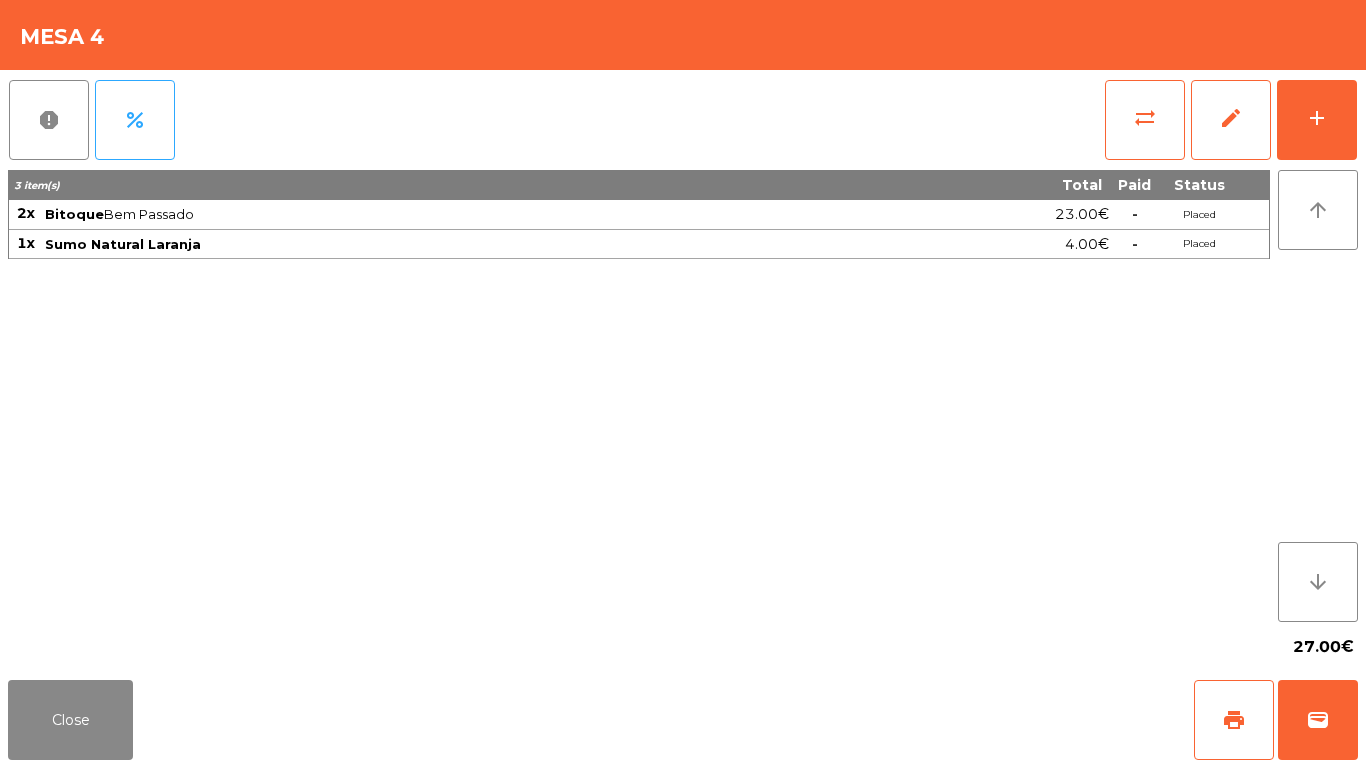 click on "sync_alt   edit   add" 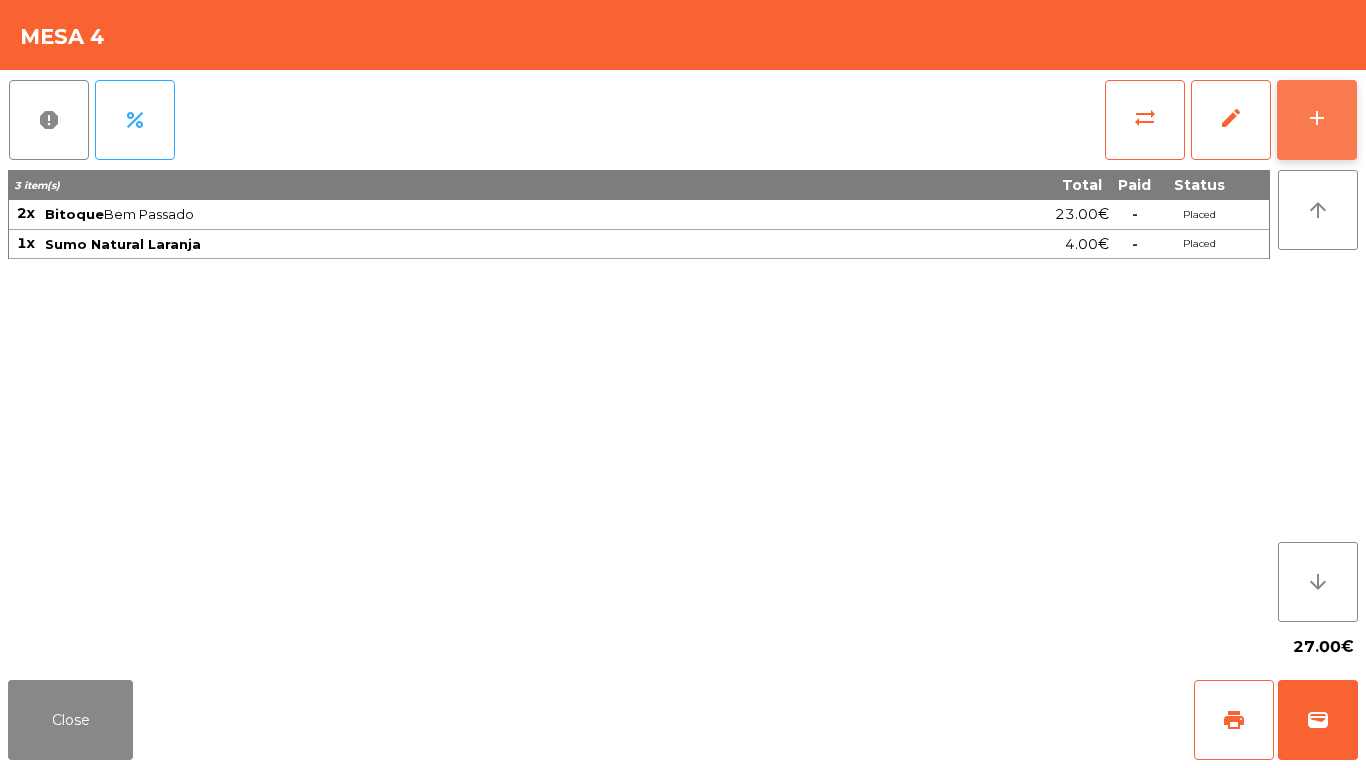 click on "add" 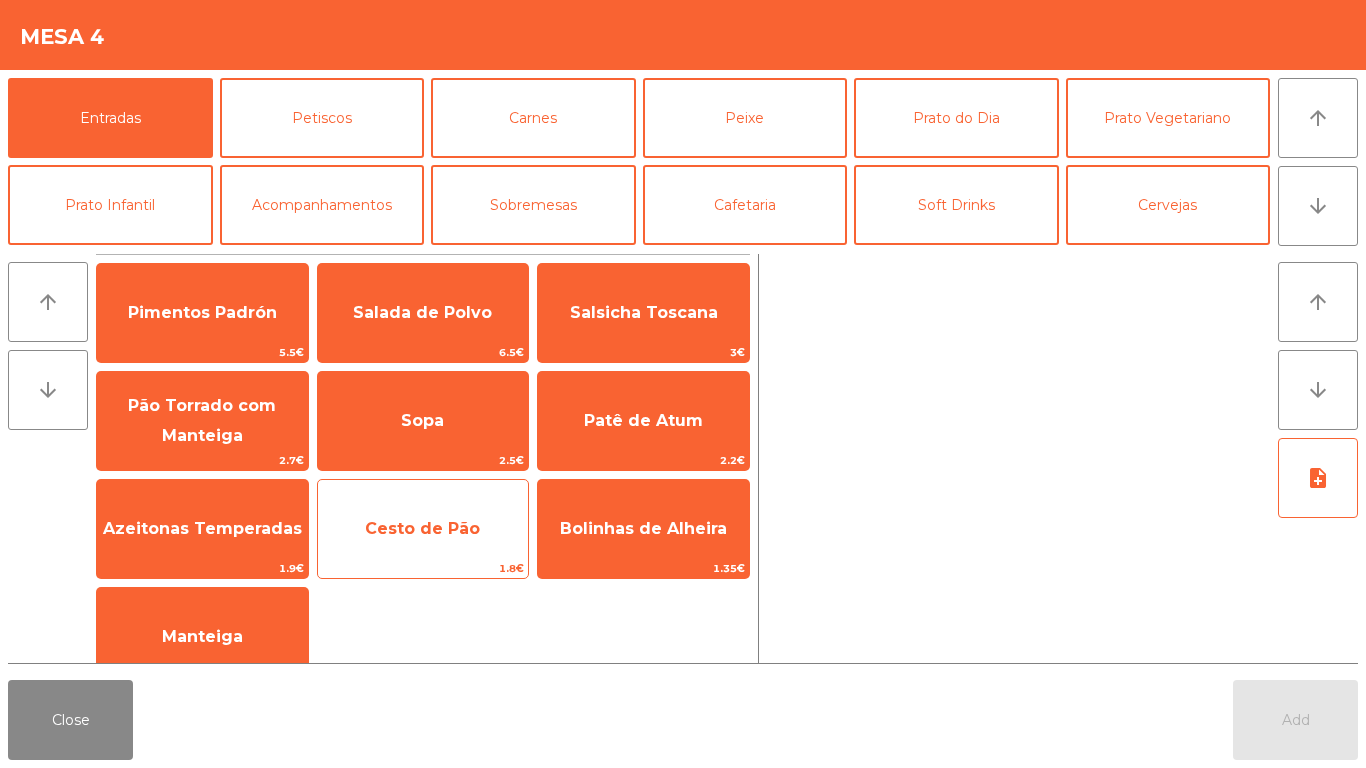click on "Cesto de Pão" 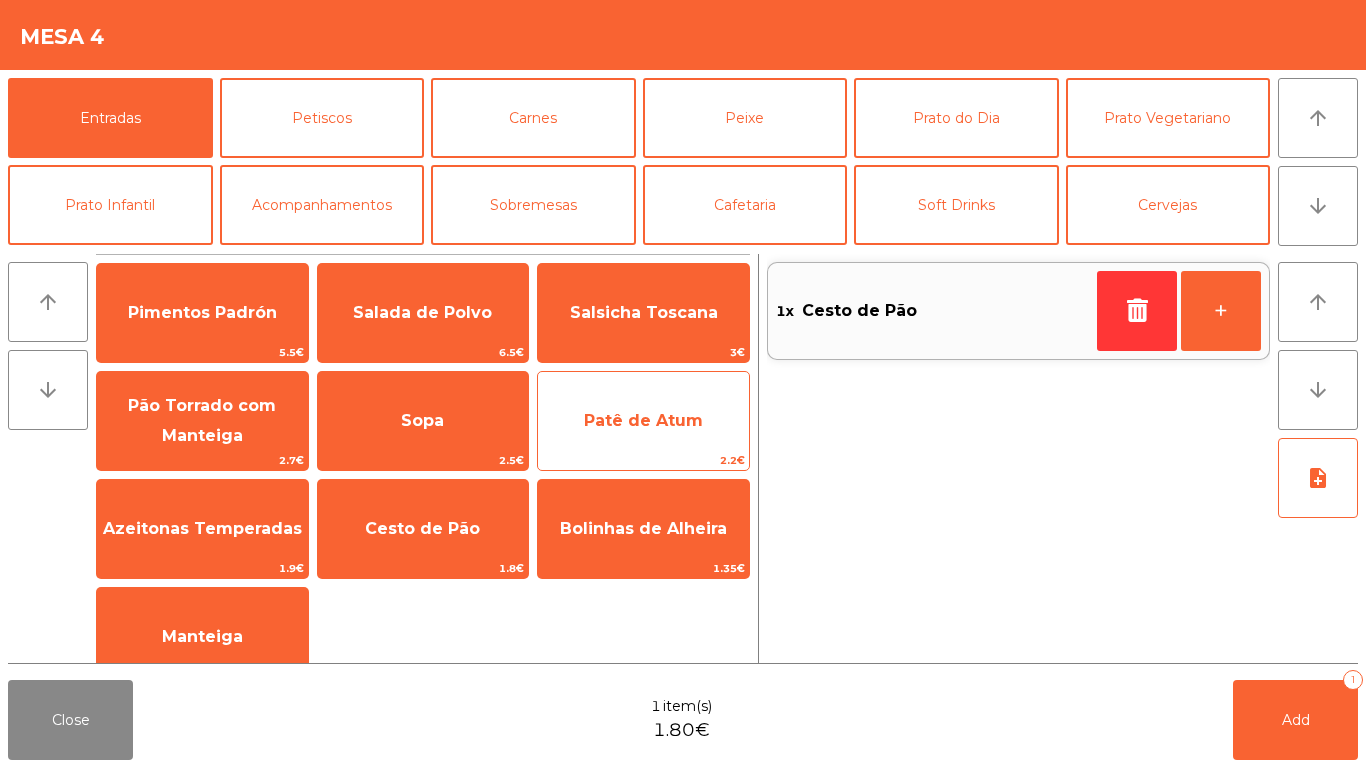 click on "Patê de Atum" 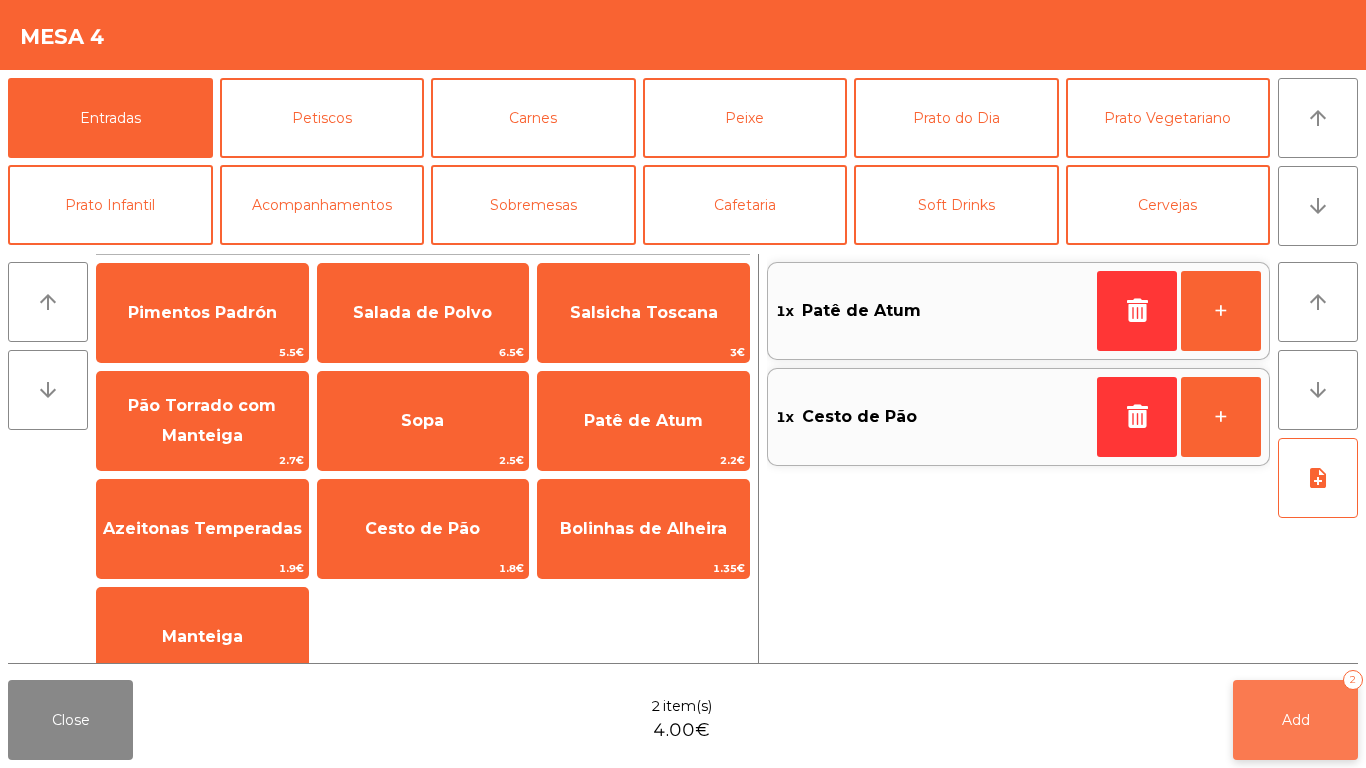click on "Add   2" 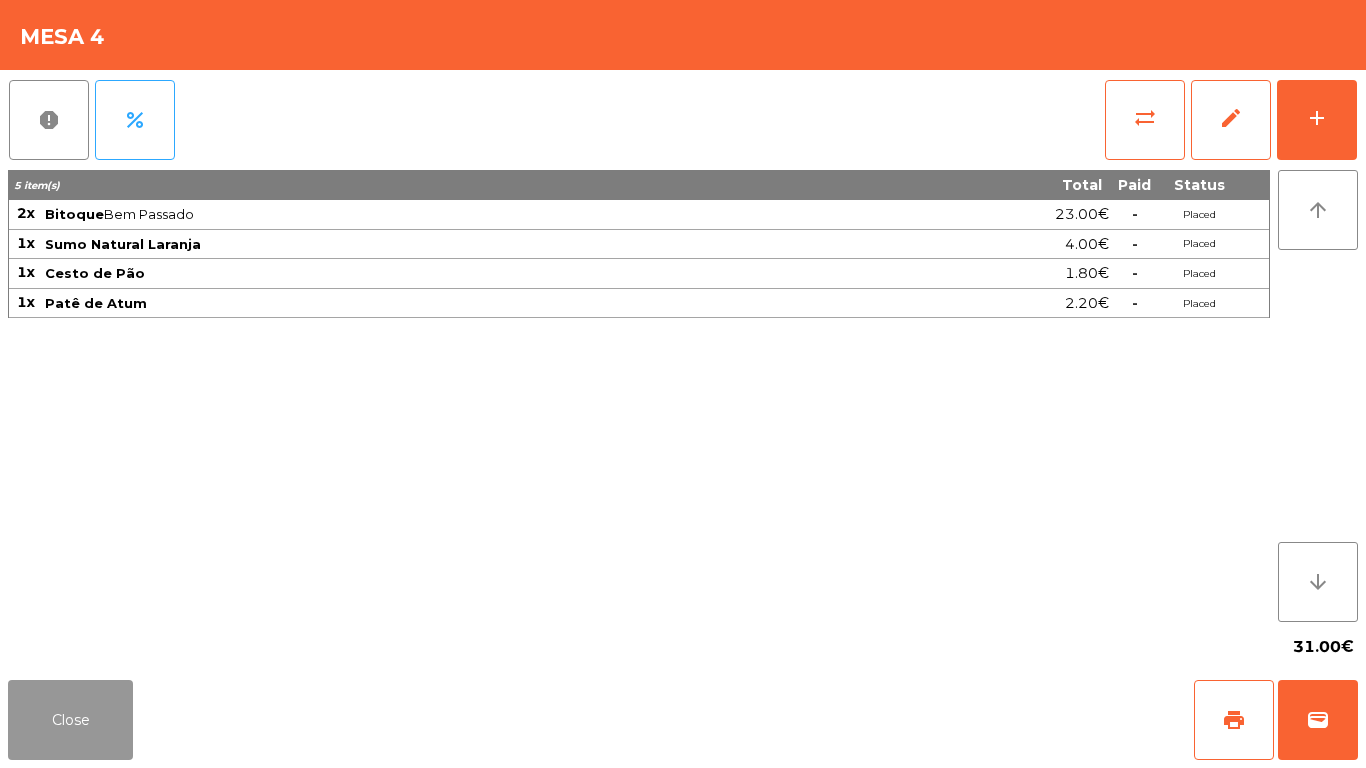 drag, startPoint x: 132, startPoint y: 683, endPoint x: 117, endPoint y: 693, distance: 18.027756 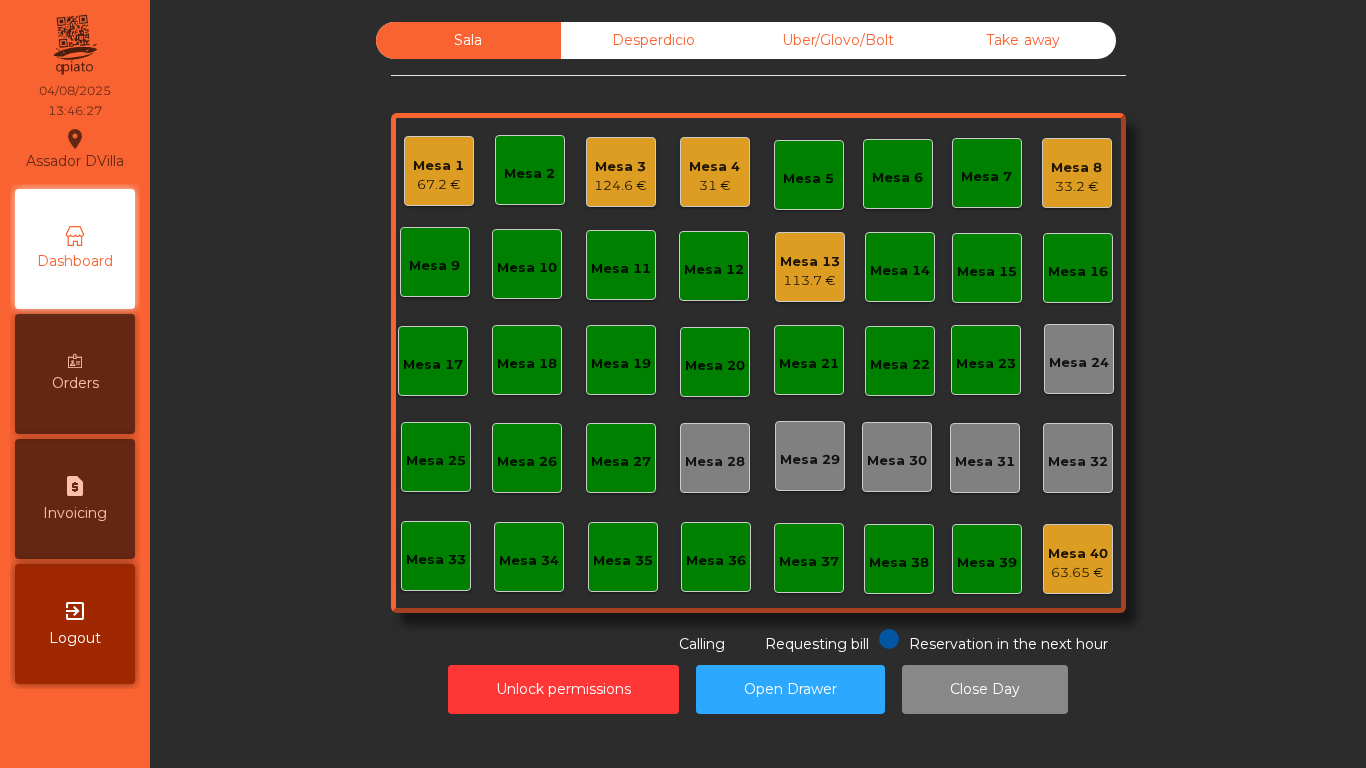 click on "Mesa 13   113.7 €" 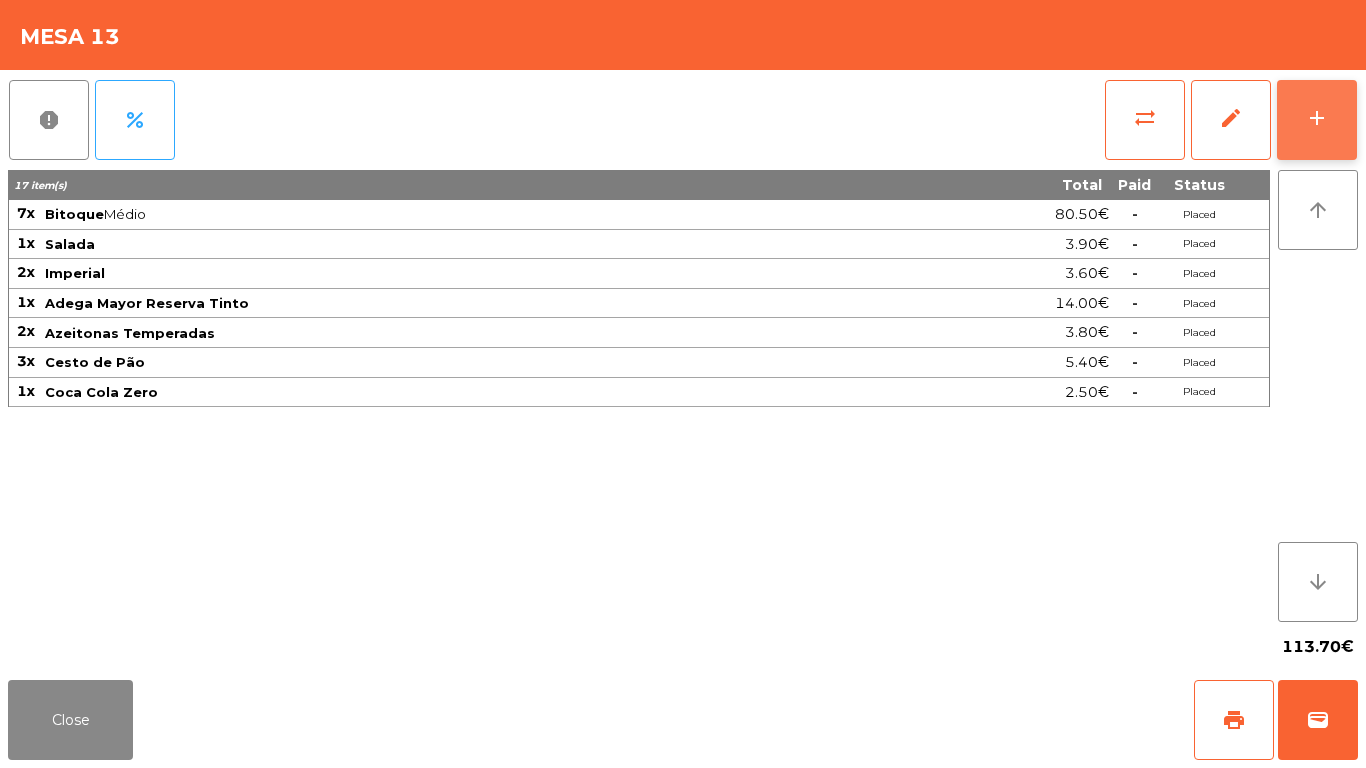 click on "add" 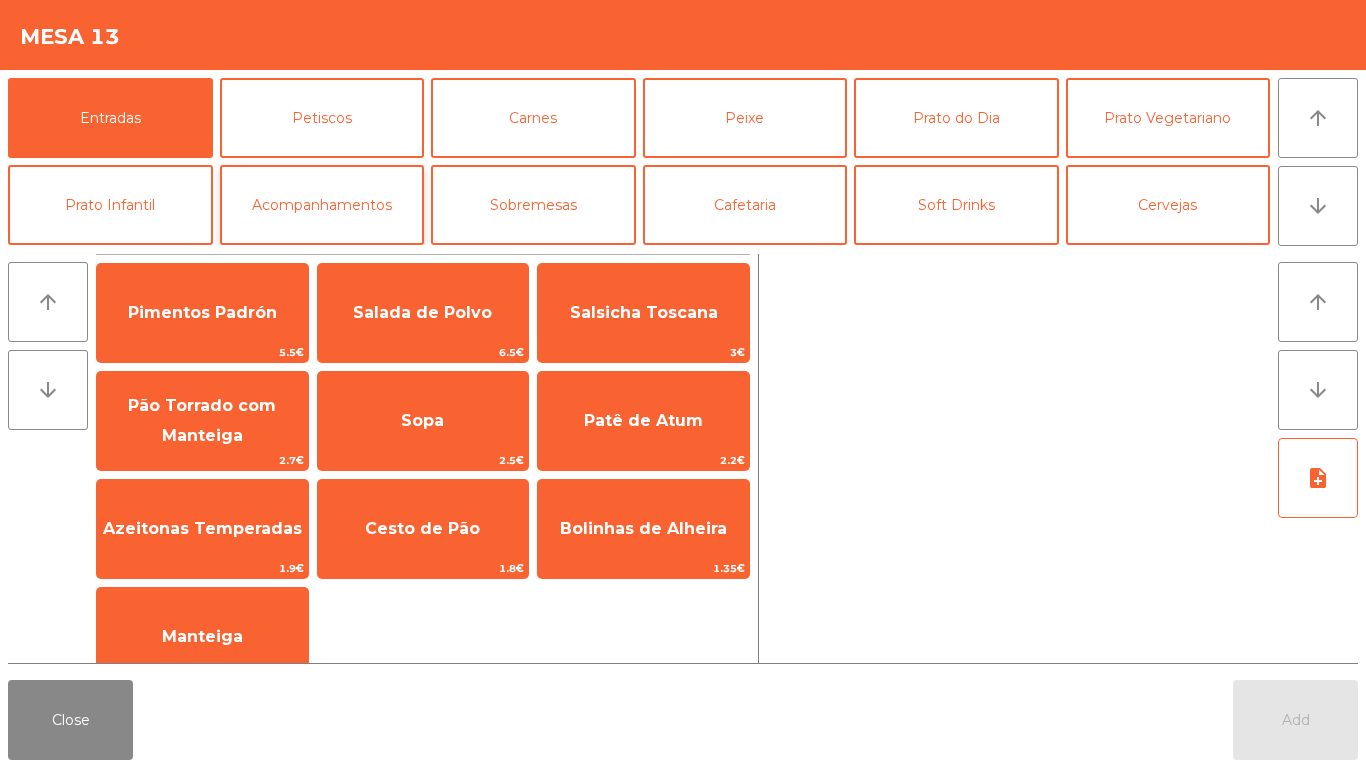 scroll, scrollTop: 100, scrollLeft: 0, axis: vertical 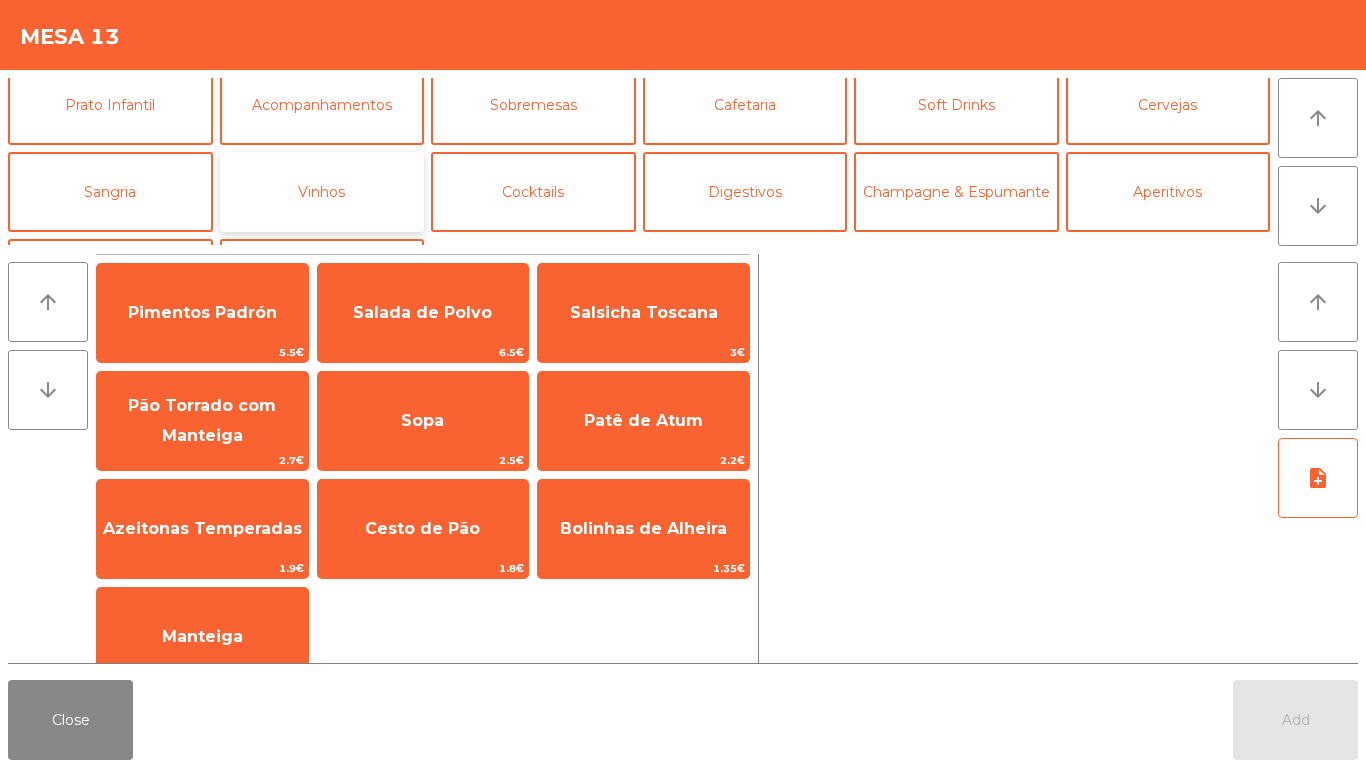 click on "Vinhos" 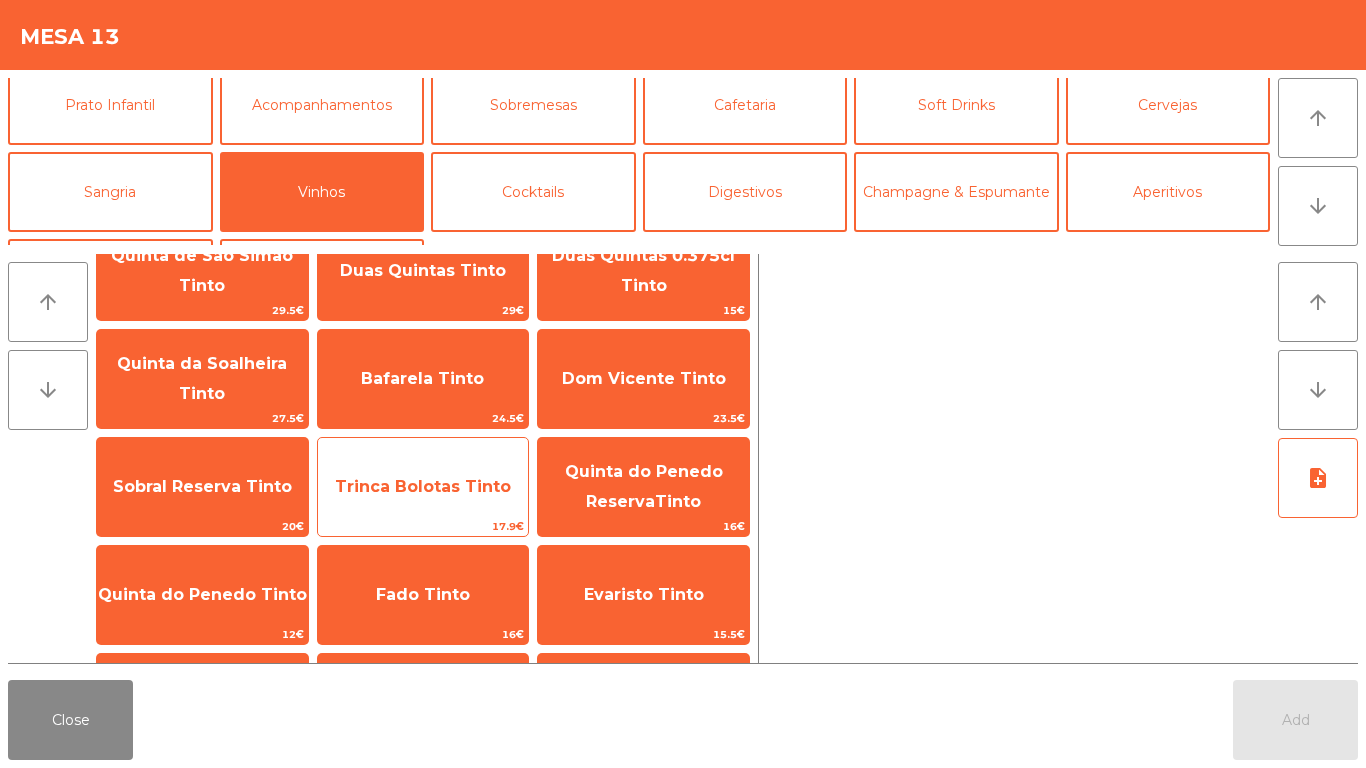 scroll, scrollTop: 100, scrollLeft: 0, axis: vertical 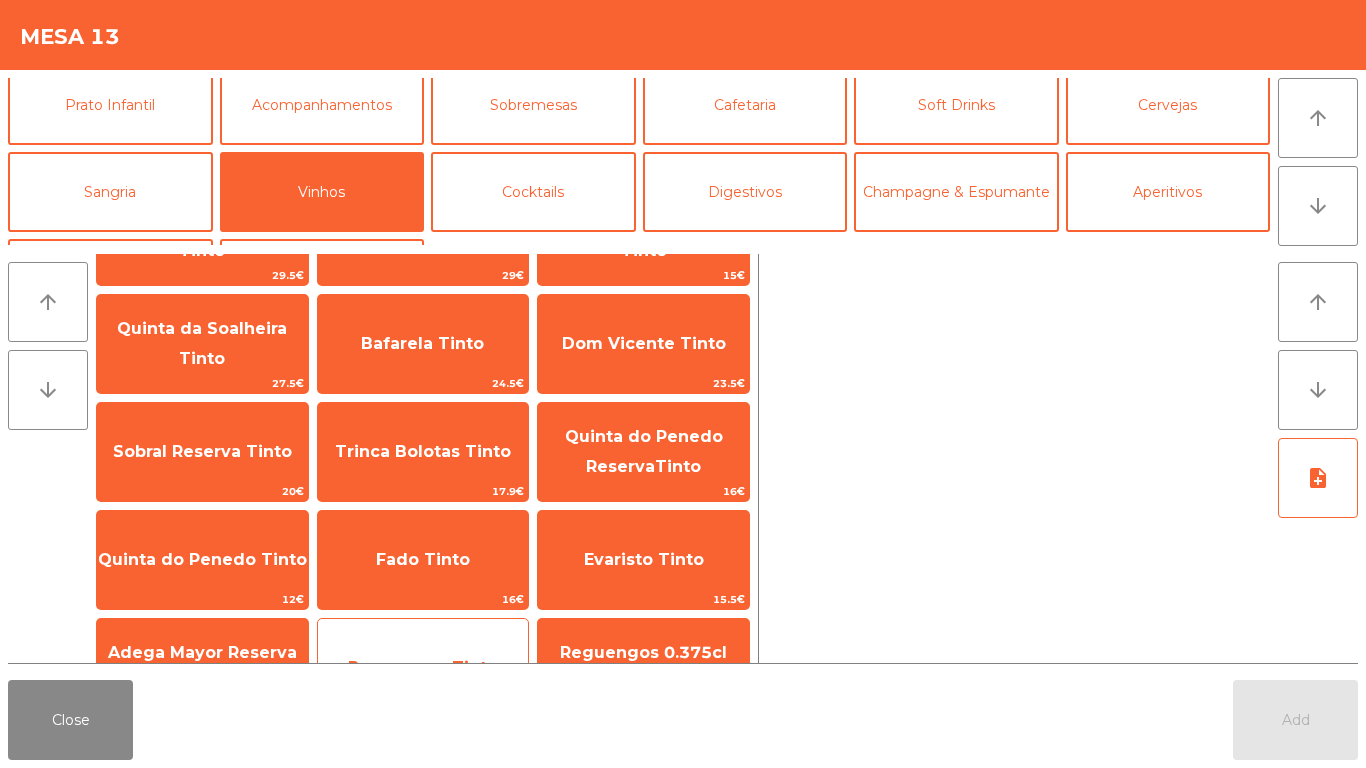drag, startPoint x: 232, startPoint y: 637, endPoint x: 425, endPoint y: 636, distance: 193.0026 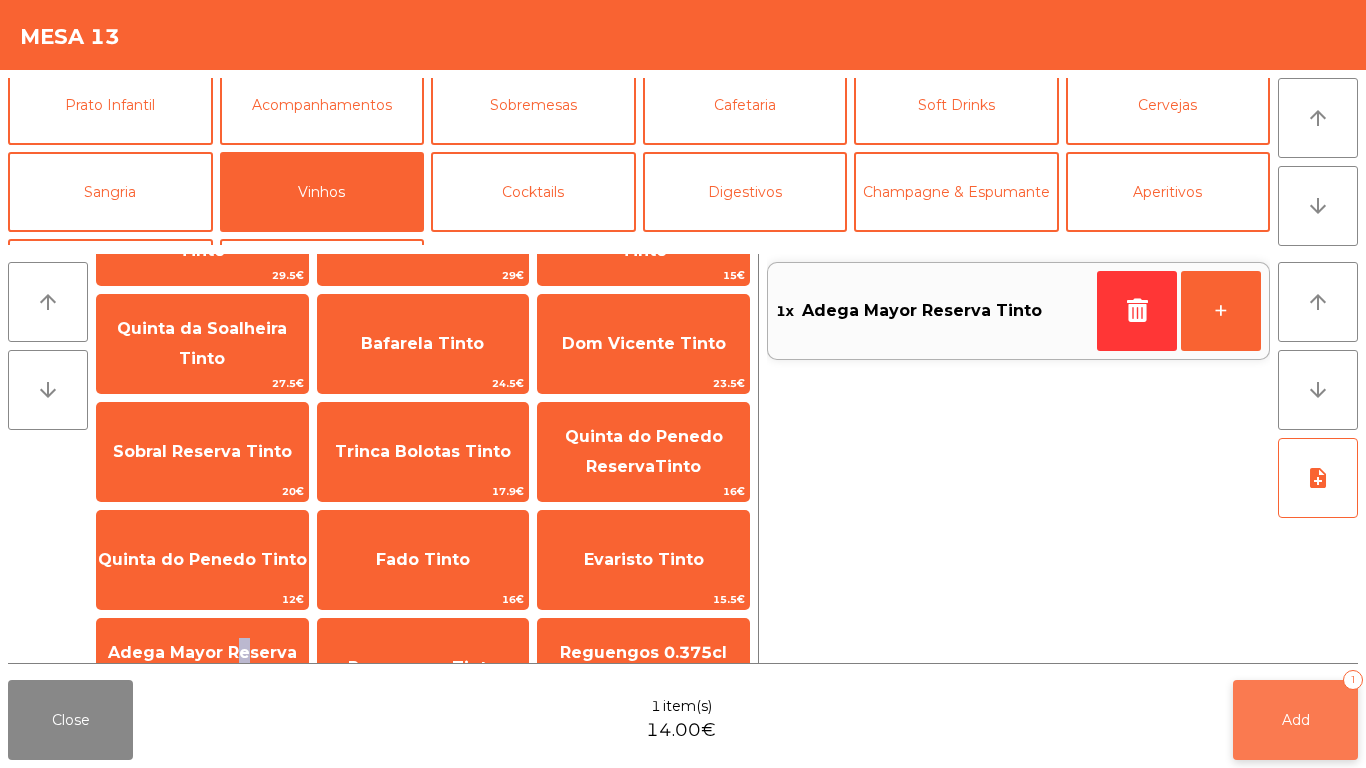 click on "Add   1" 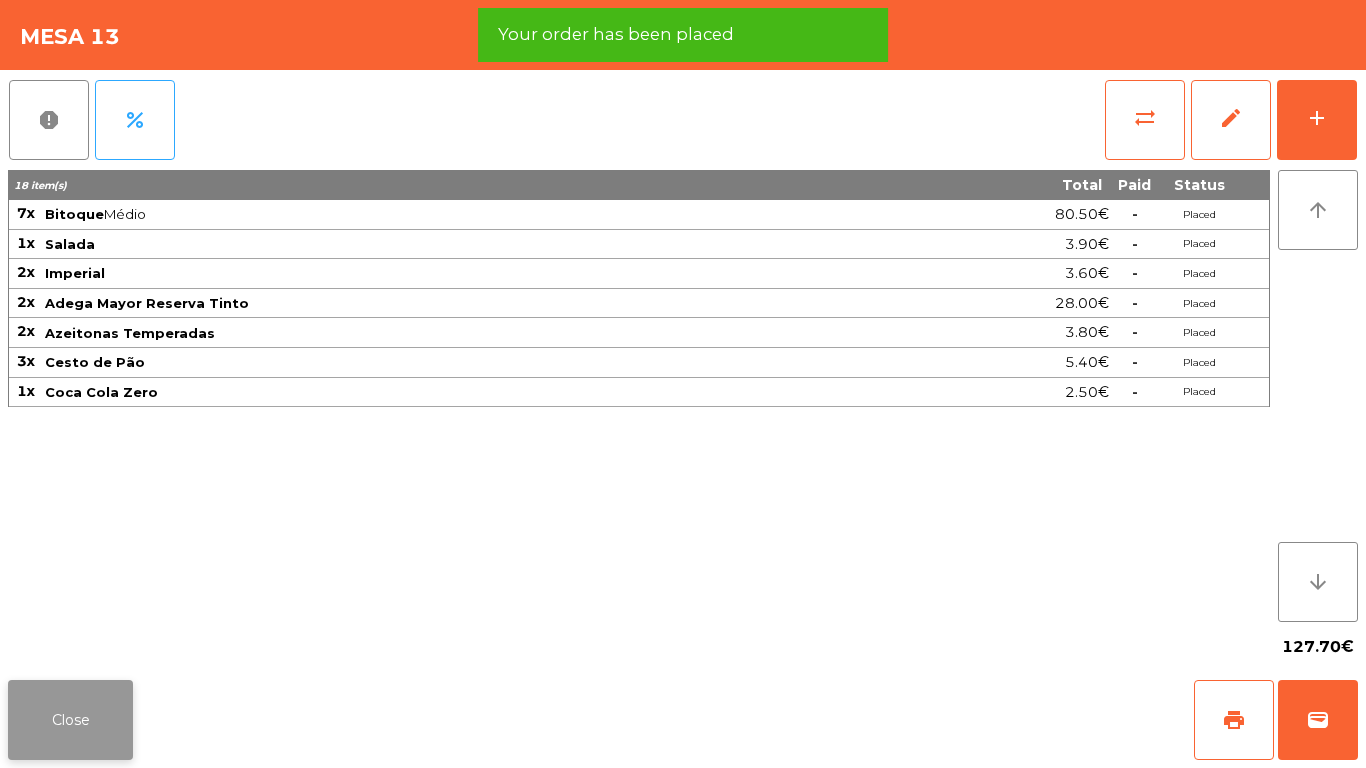 click on "Close" 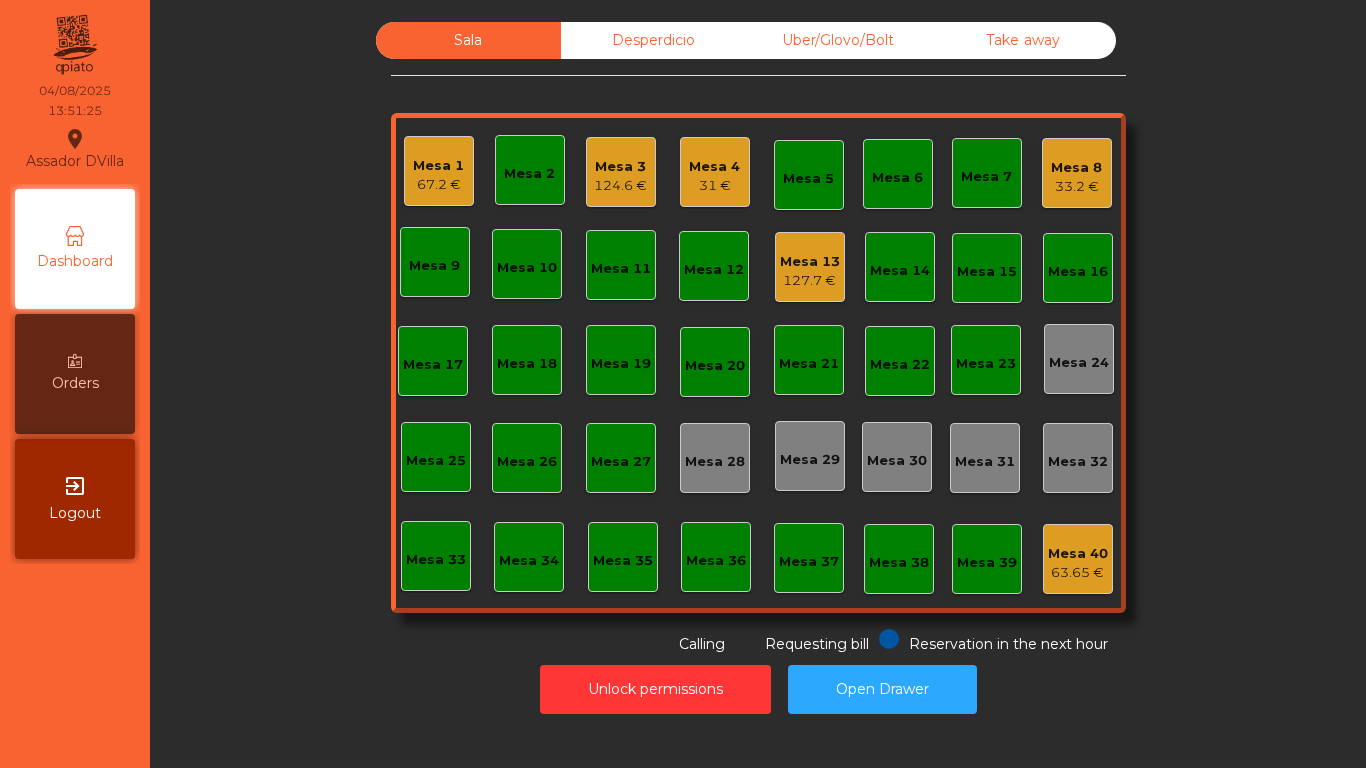 click on "Mesa 8" 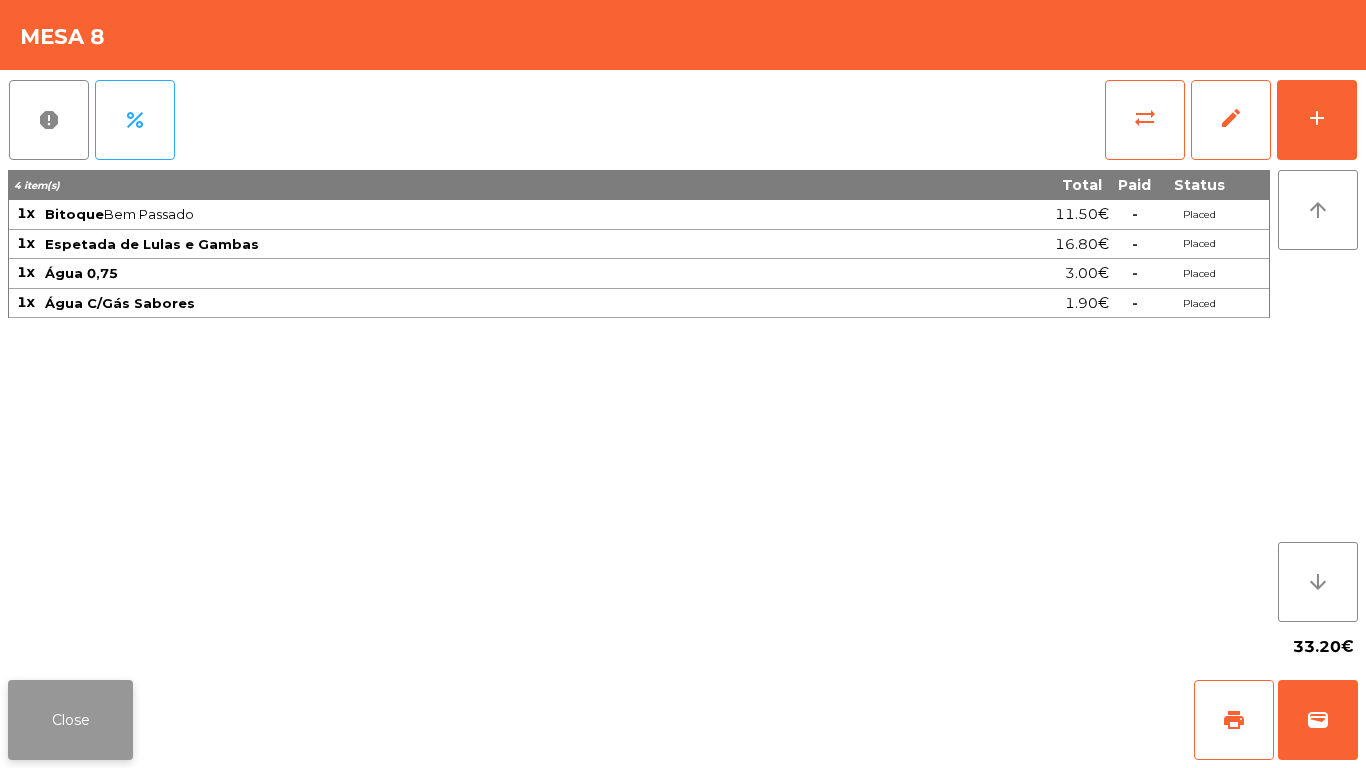 click on "Close" 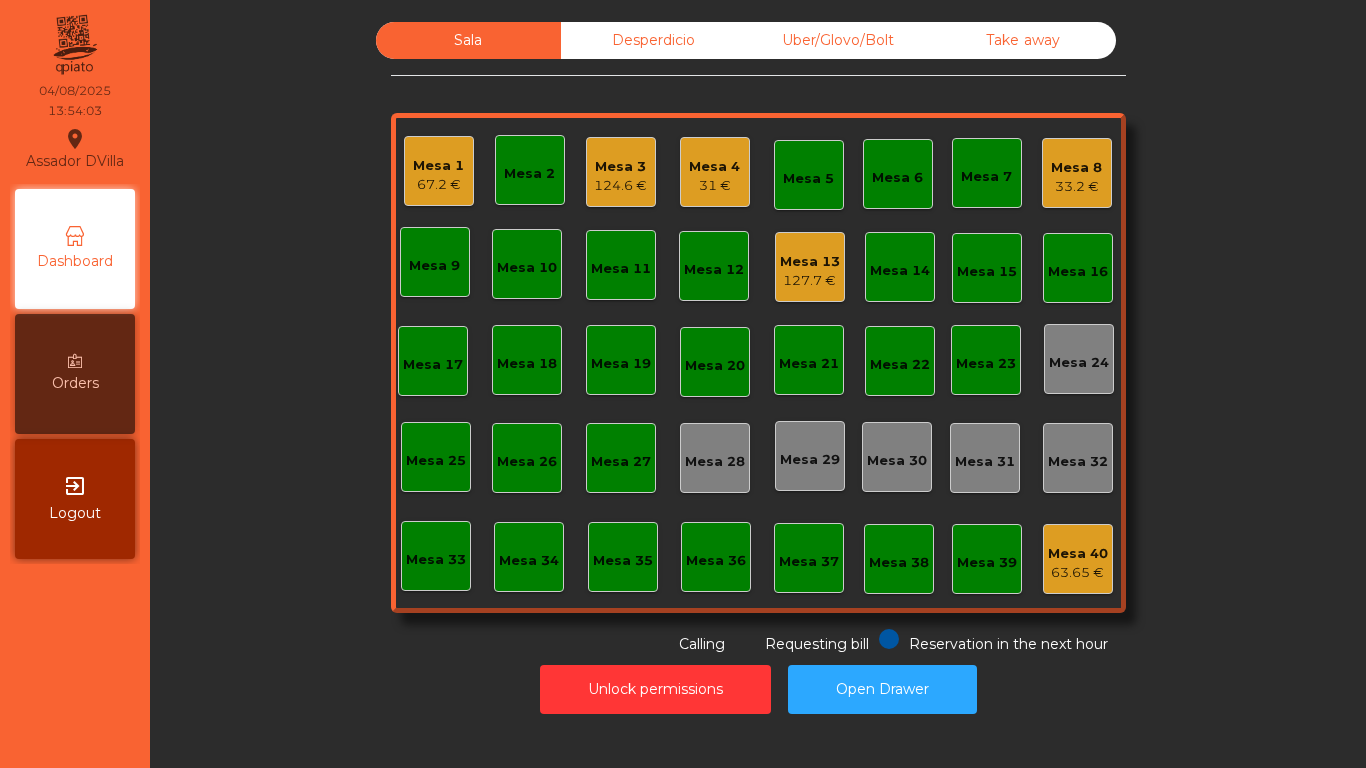 click on "Mesa 3" 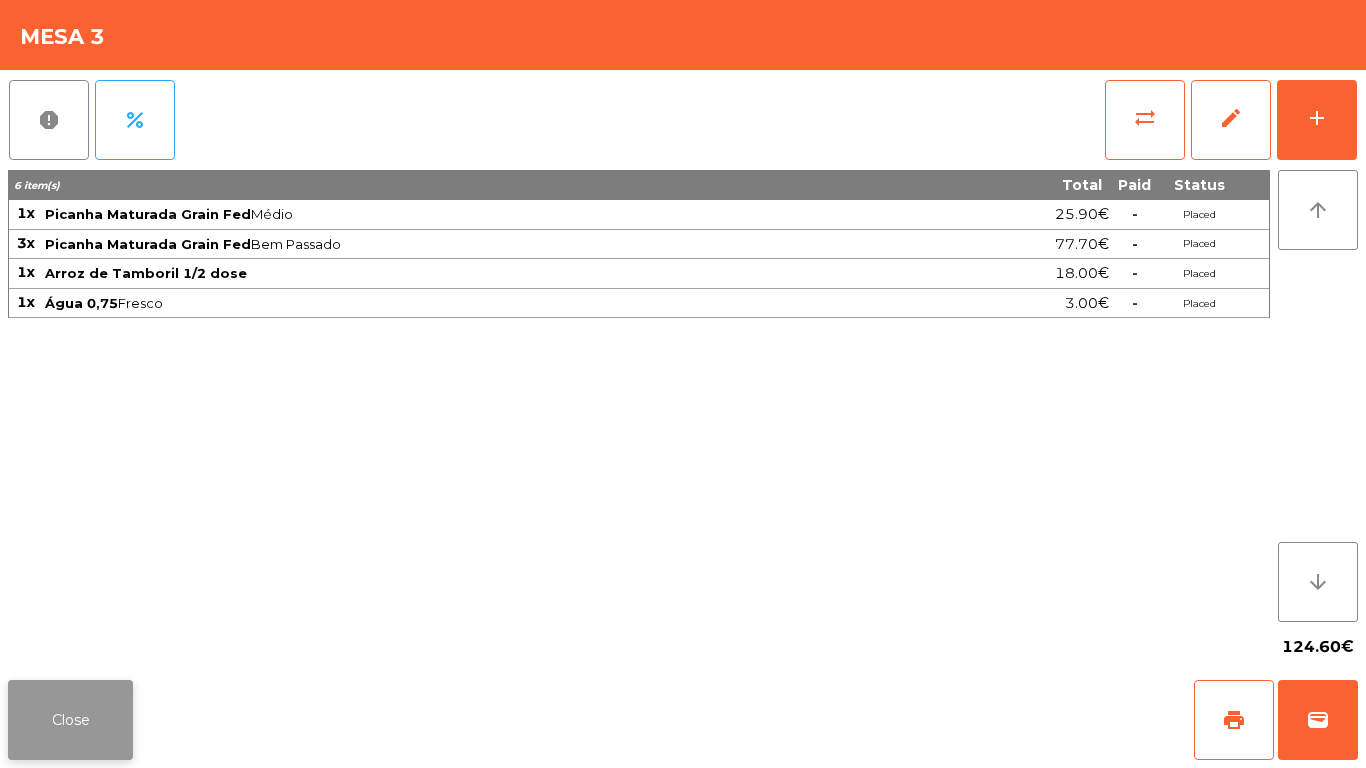 click on "Close" 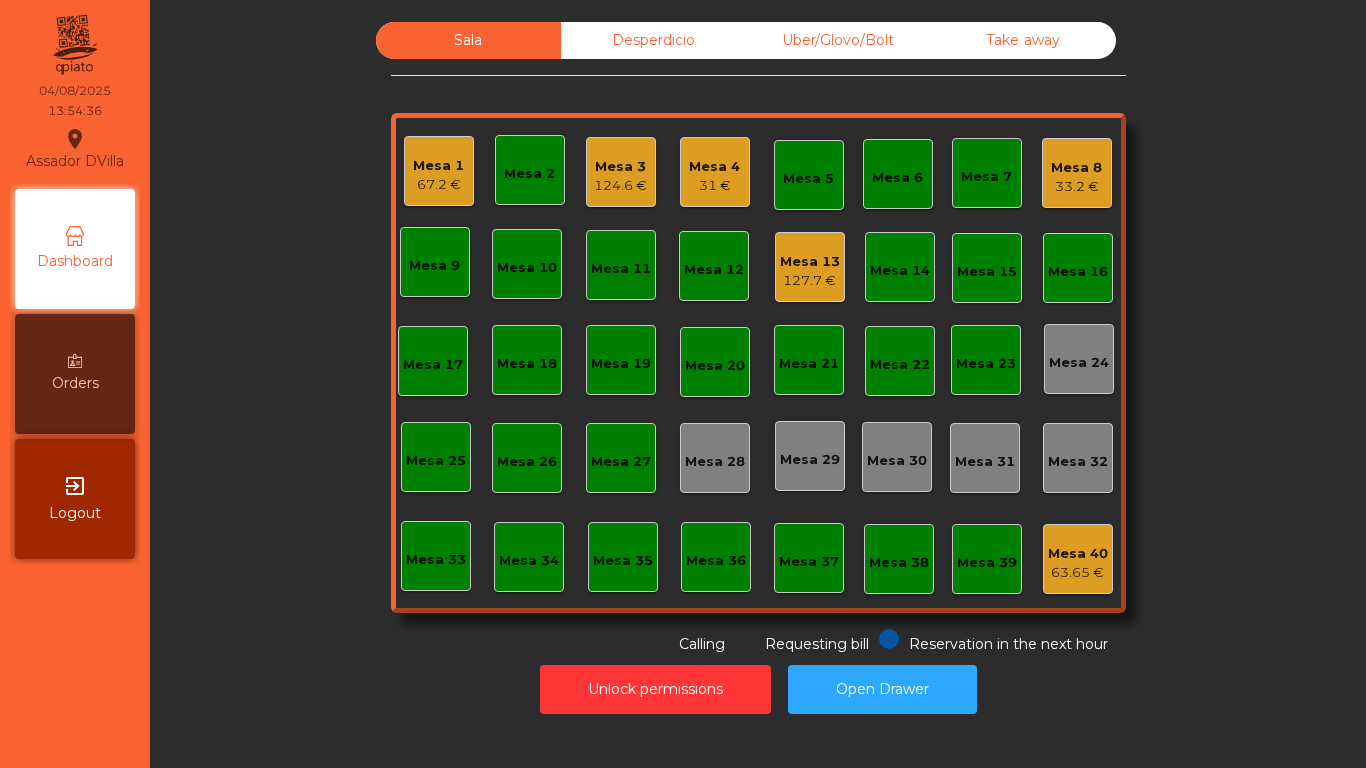 click on "Mesa 3" 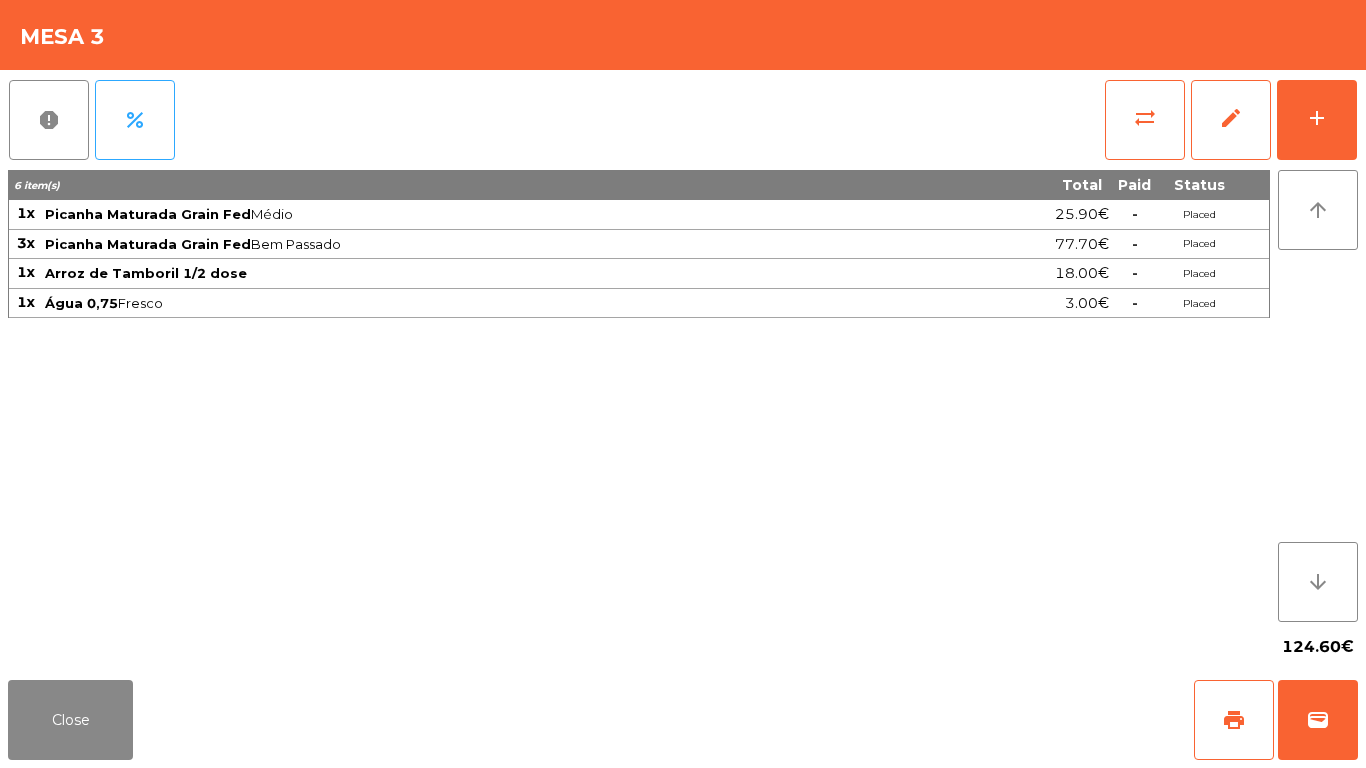 click on "report   percent   sync_alt   edit   add  6 item(s) Total Paid Status 1x Picanha Maturada Grain Fed  Médio  25.90€  -  Placed 3x Picanha Maturada Grain Fed  Bem Passado  77.70€  -  Placed 1x Arroz de Tamboril 1/2 dose 18.00€  -  Placed 1x Água 0,75  Fresco  3.00€  -  Placed arrow_upward arrow_downward  124.60€" 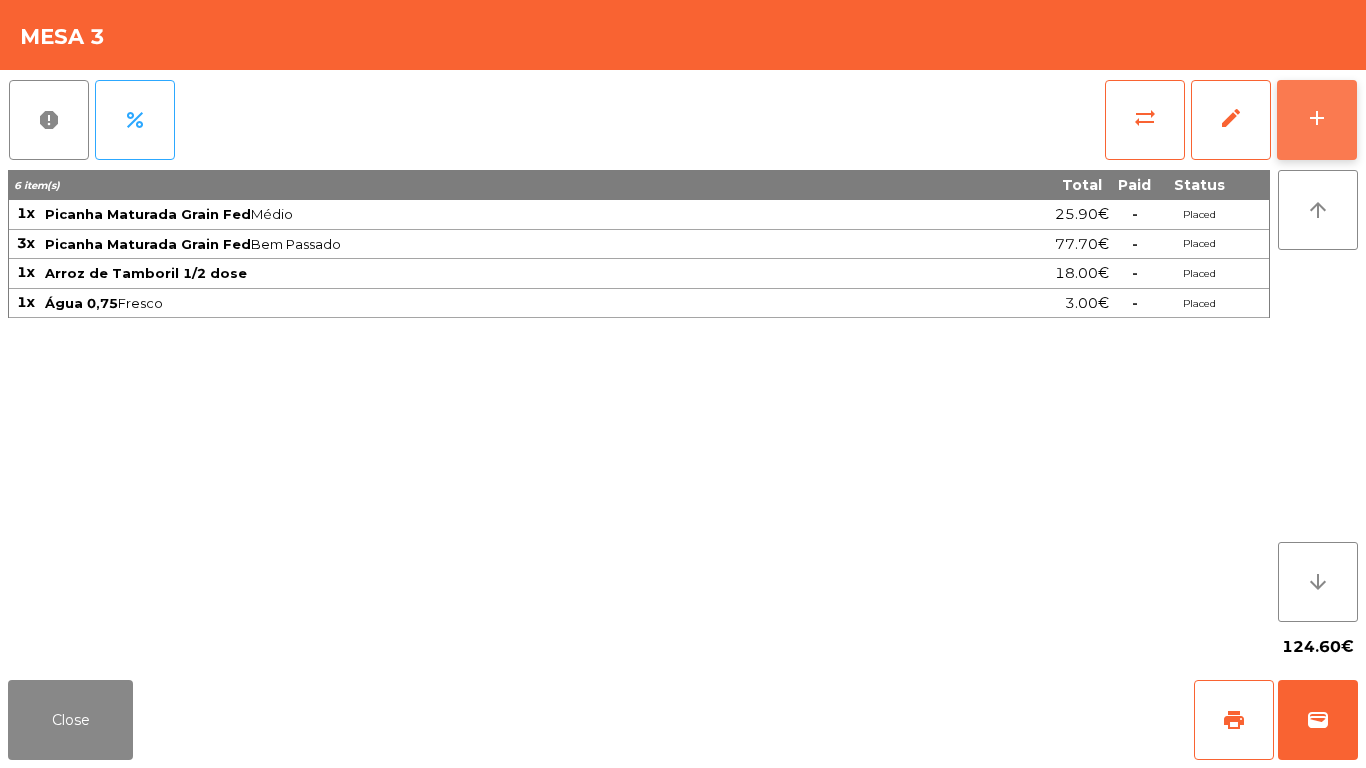 click on "add" 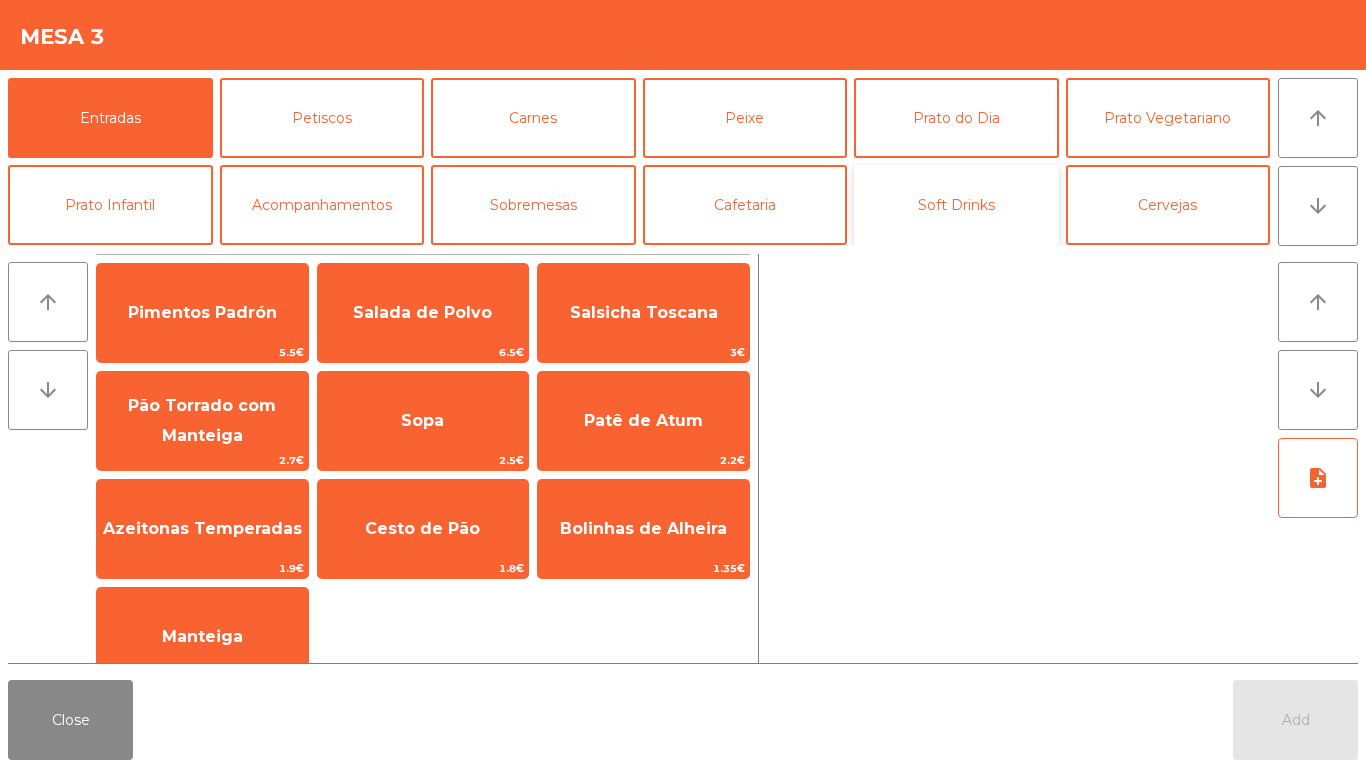 click on "Soft Drinks" 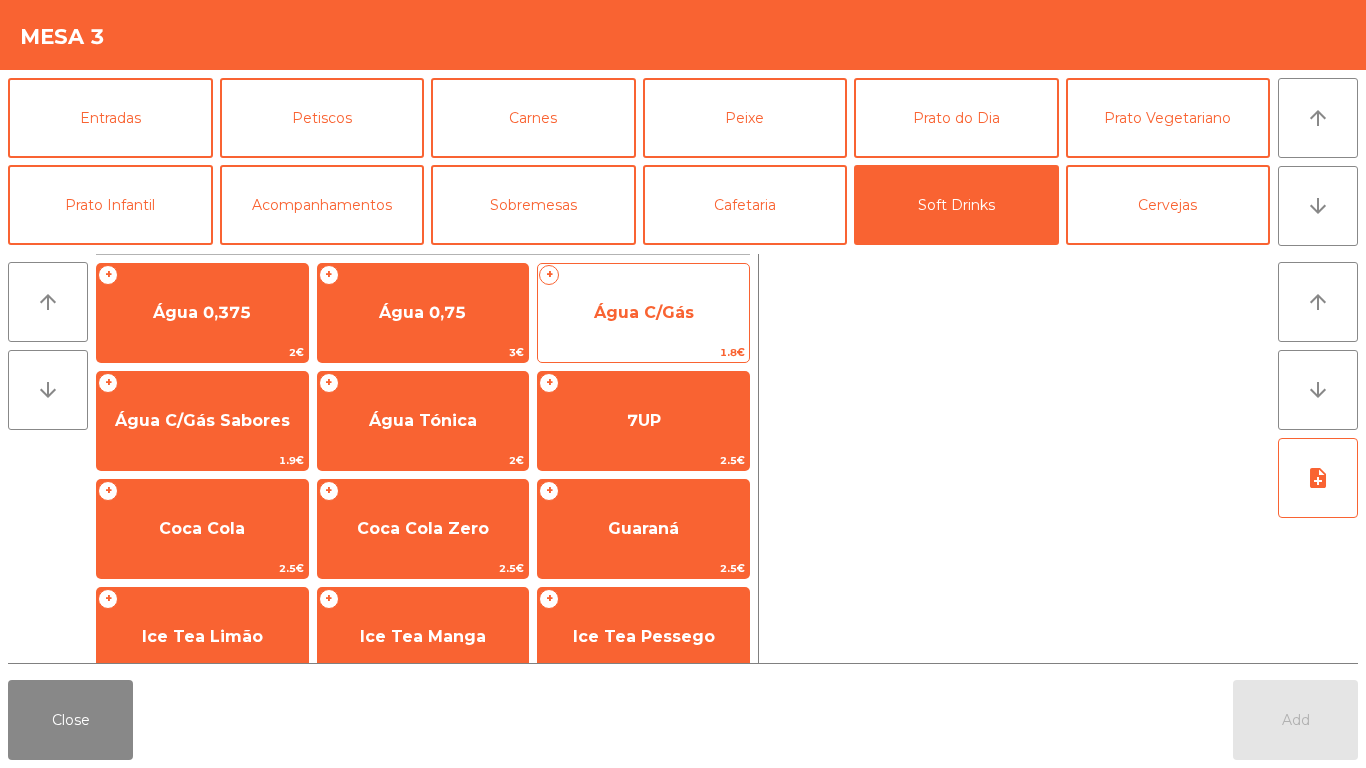 click on "+   Água C/Gás   1.8€" 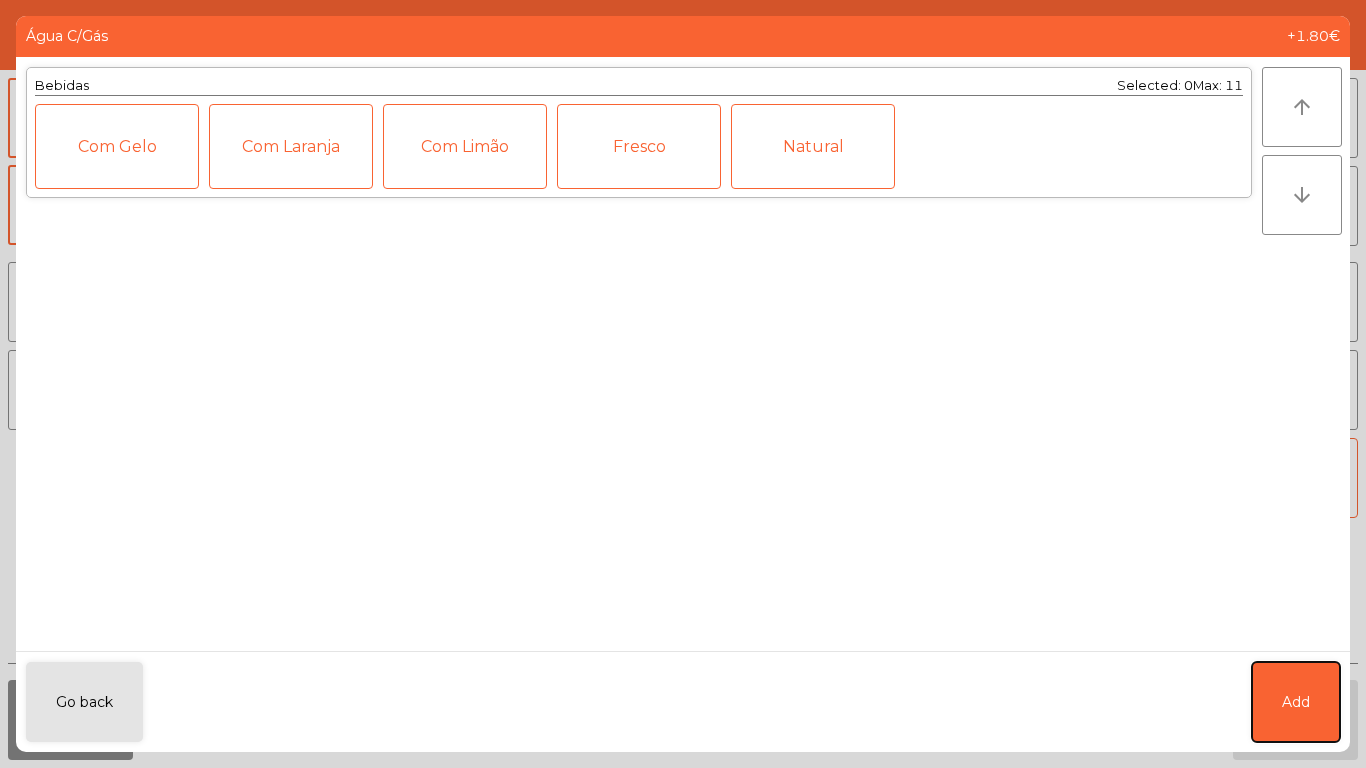 click on "Add" 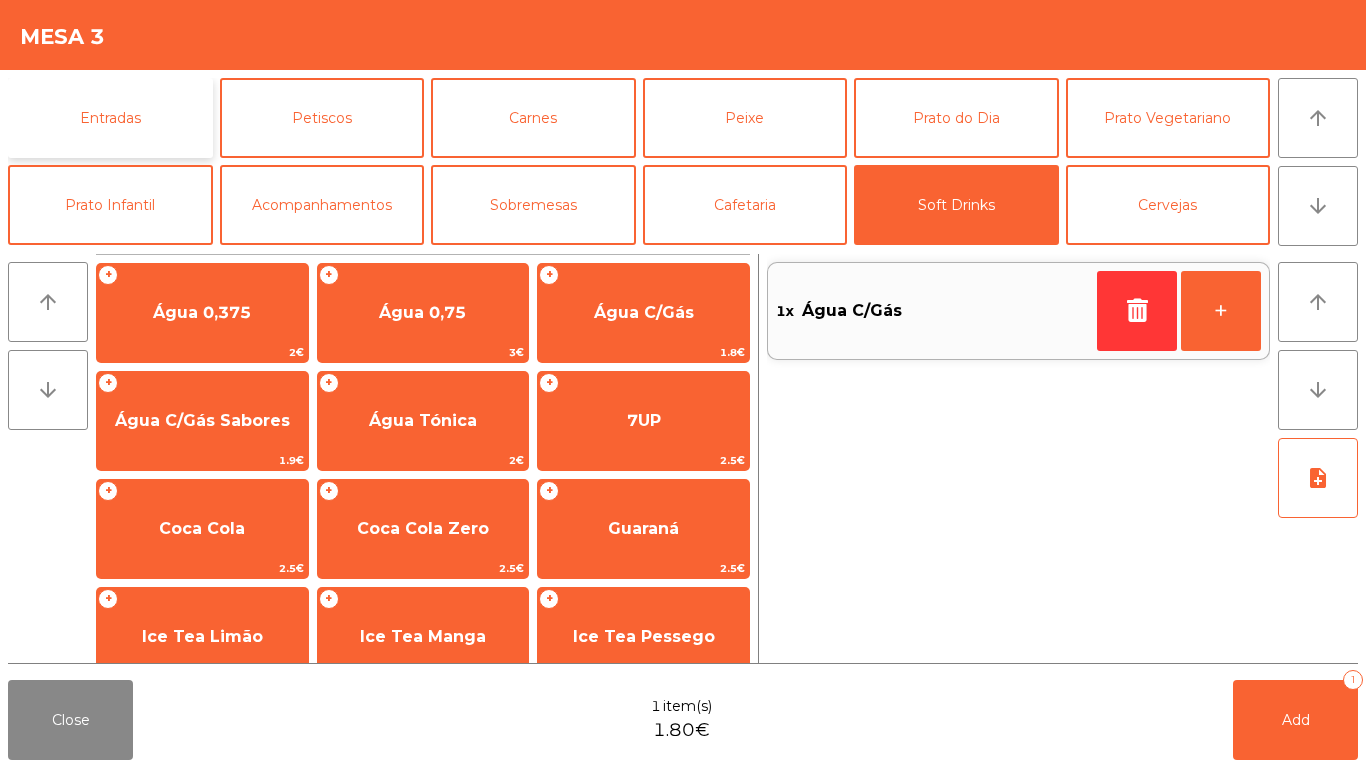 click on "Entradas" 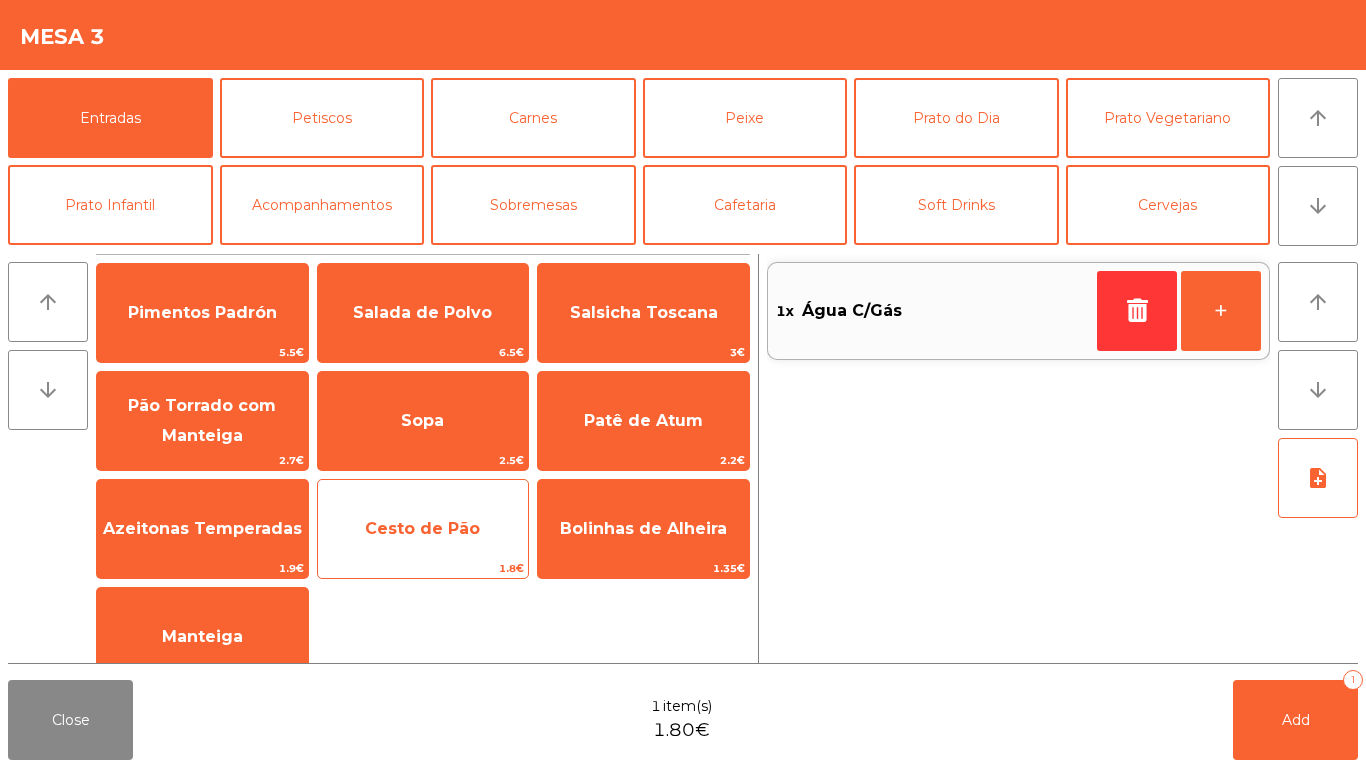 click on "Cesto de Pão" 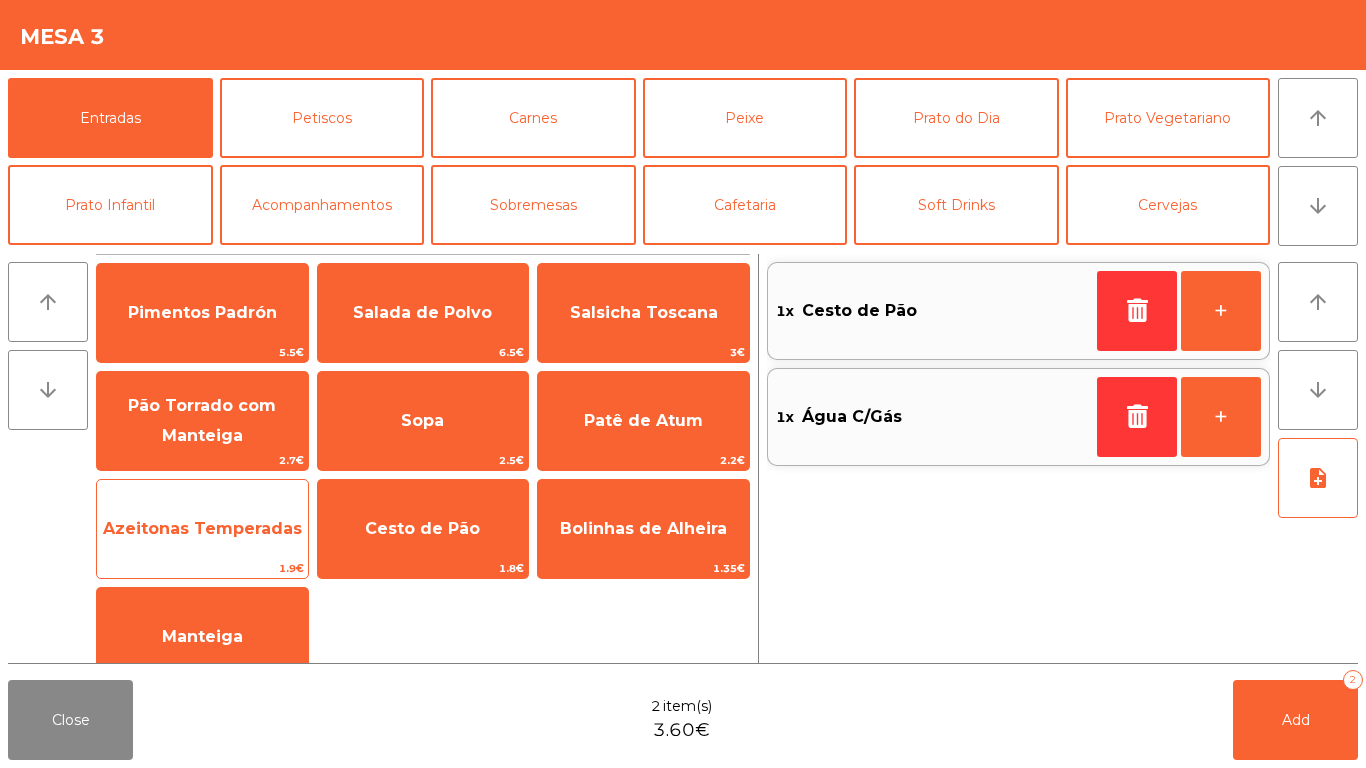 click on "Azeitonas Temperadas" 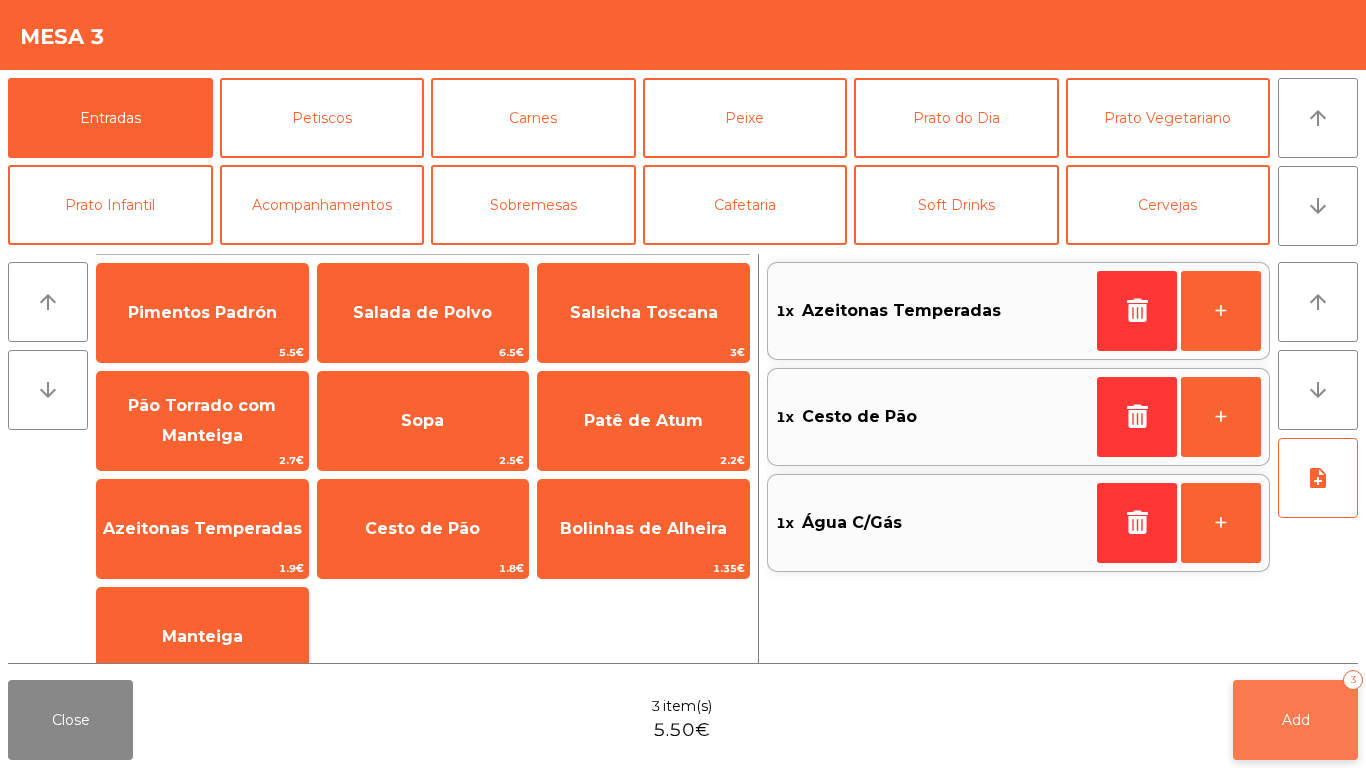 click on "Add   3" 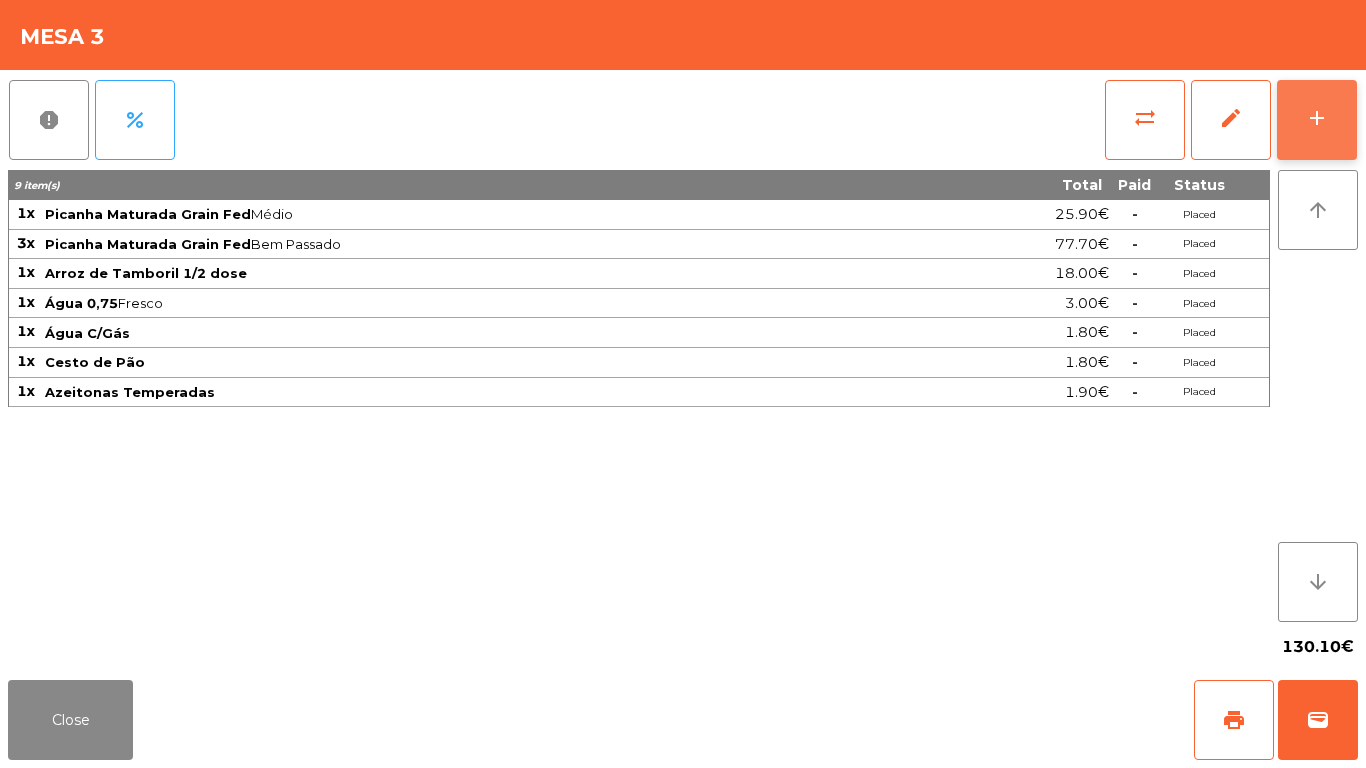 click on "add" 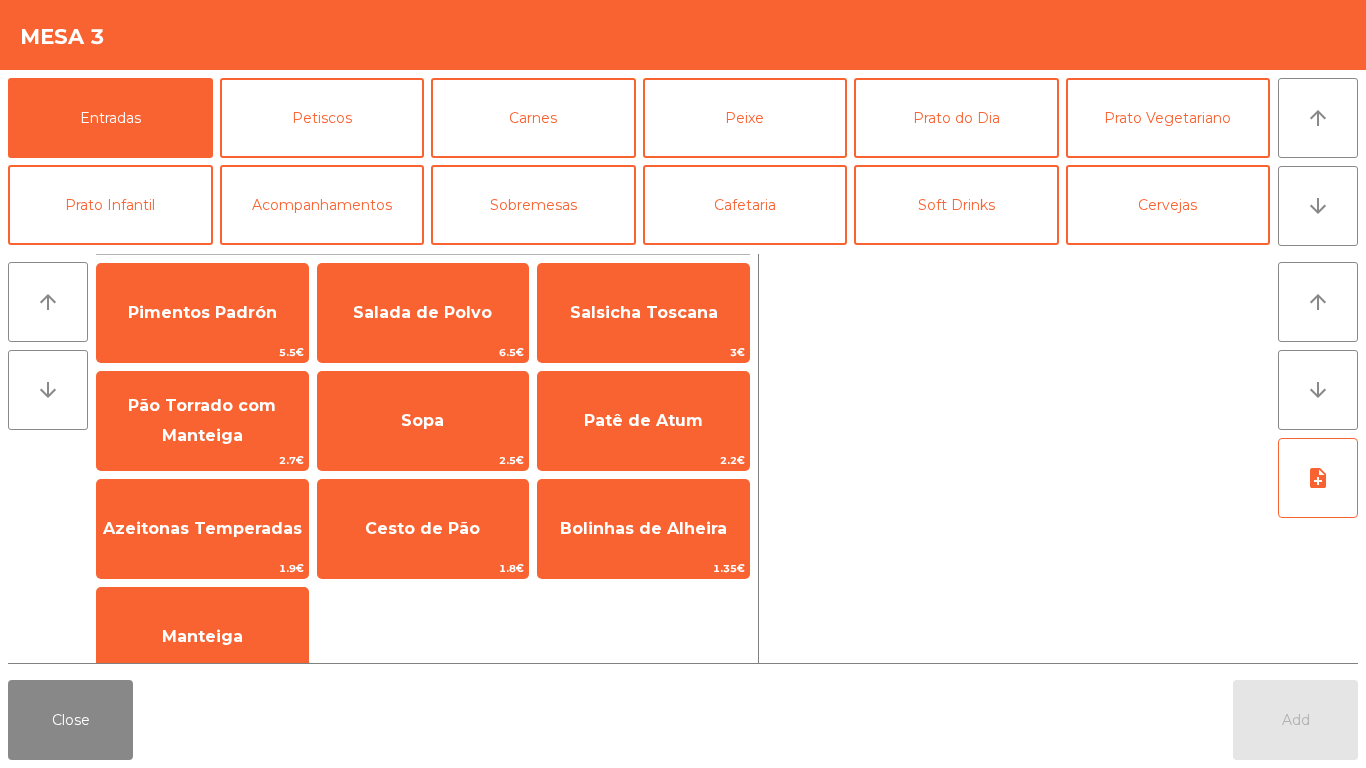 scroll, scrollTop: 32, scrollLeft: 0, axis: vertical 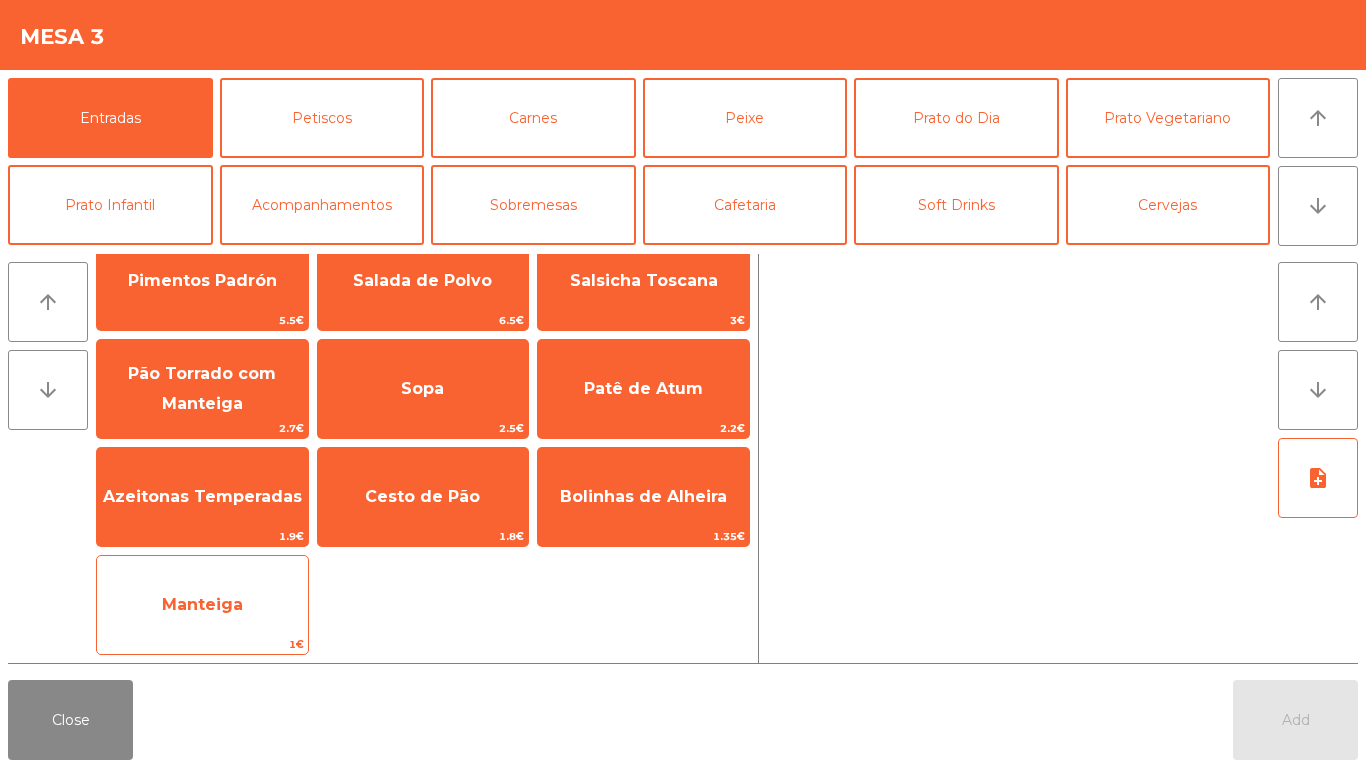 click on "Manteiga" 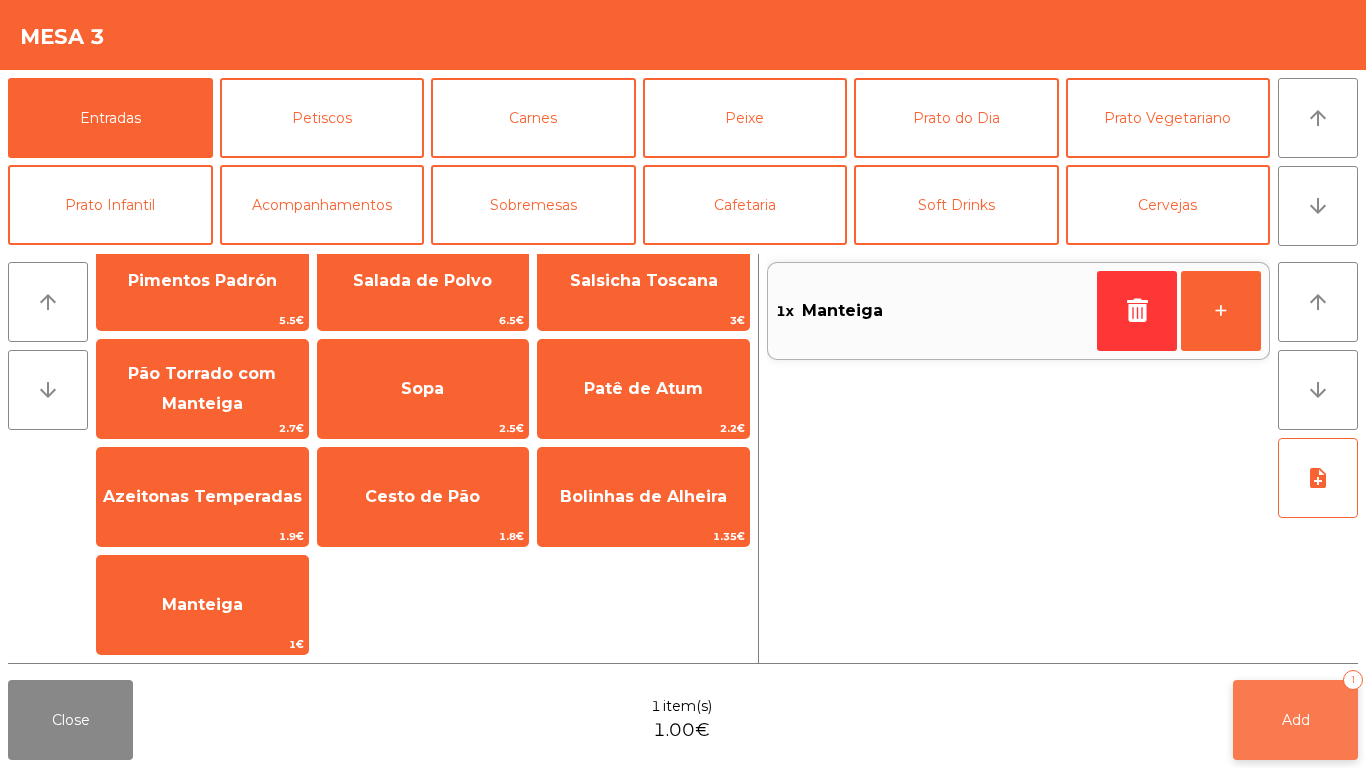 click on "Add   1" 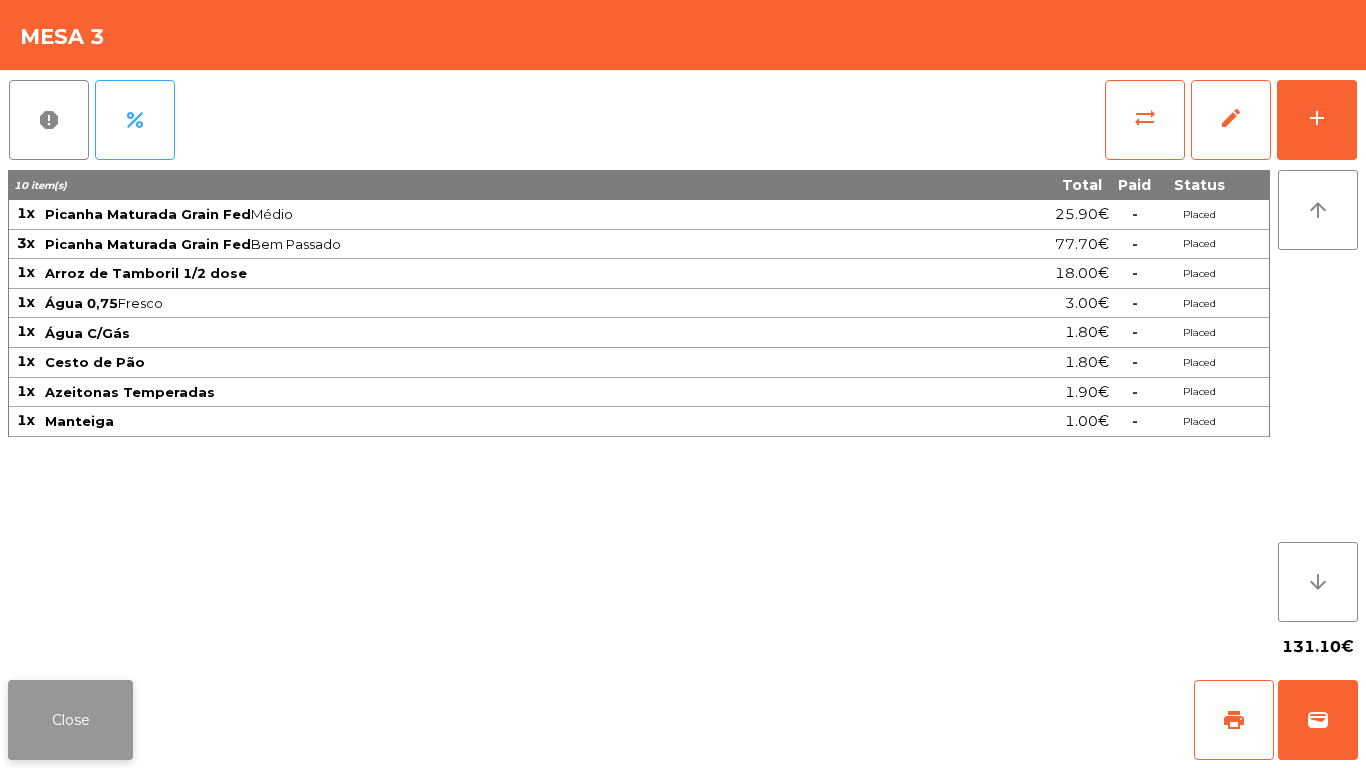 click on "Close" 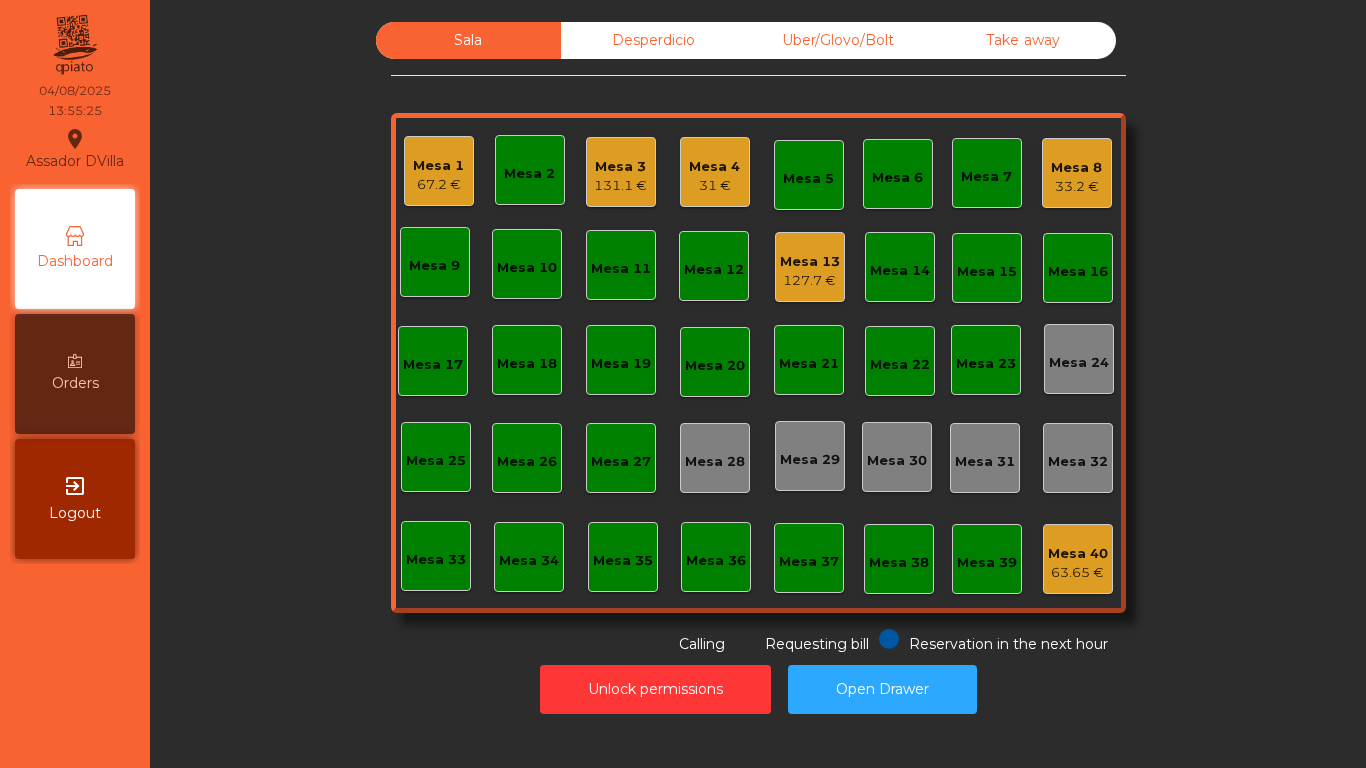 click on "Mesa 1" 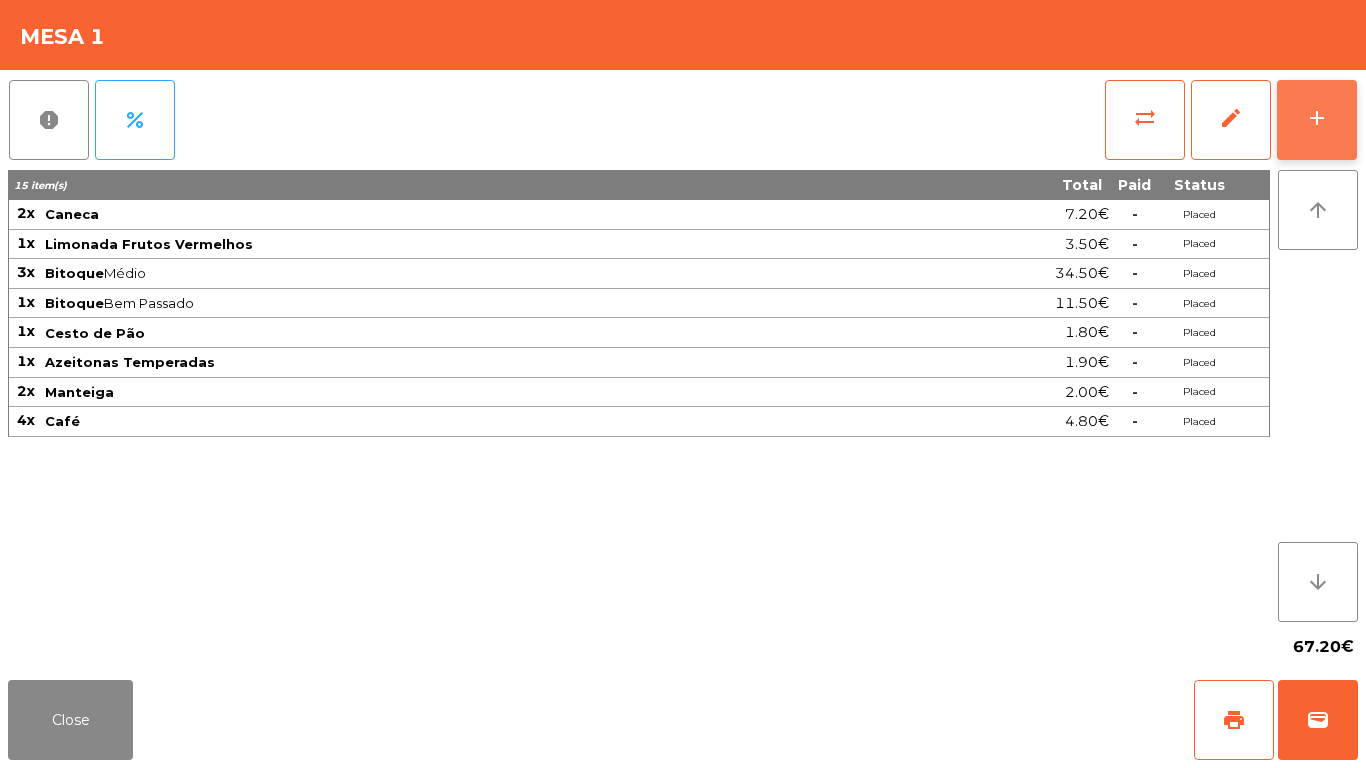 click on "add" 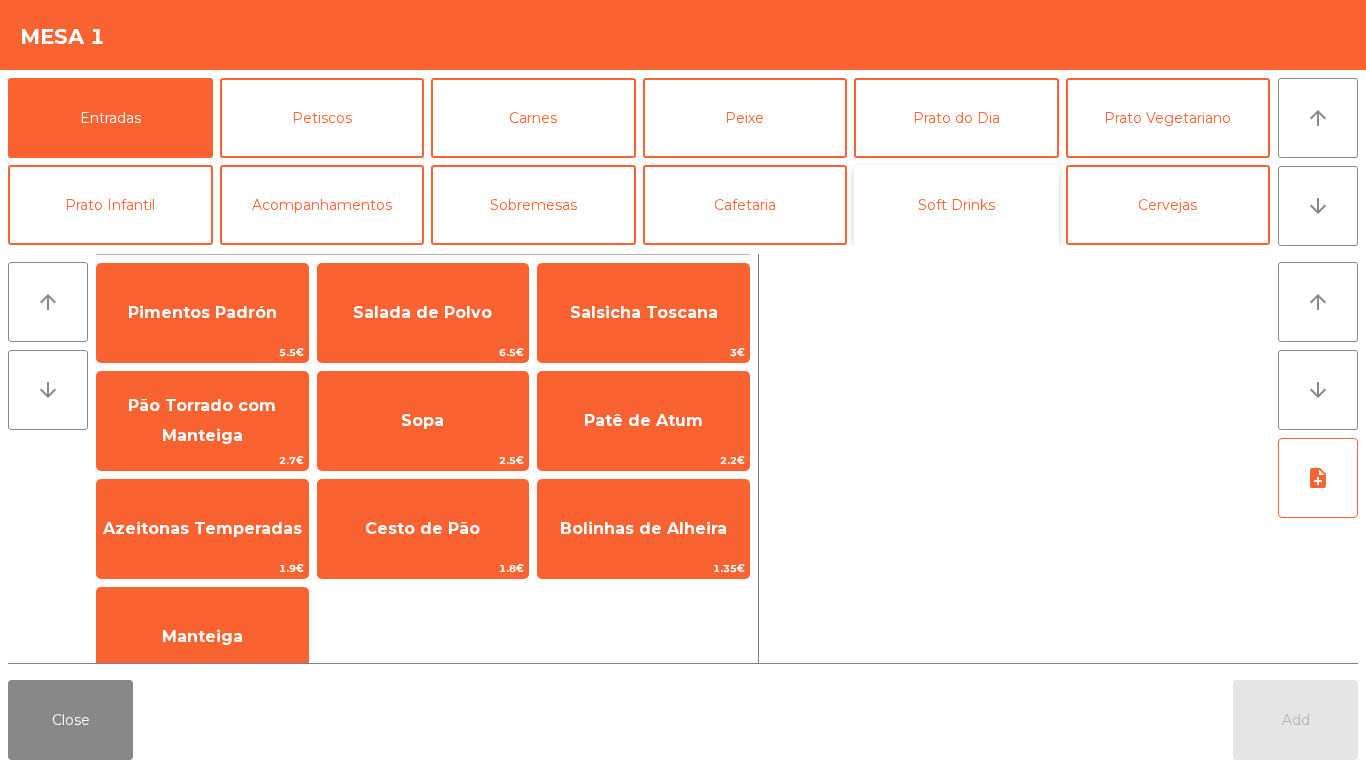 click on "Soft Drinks" 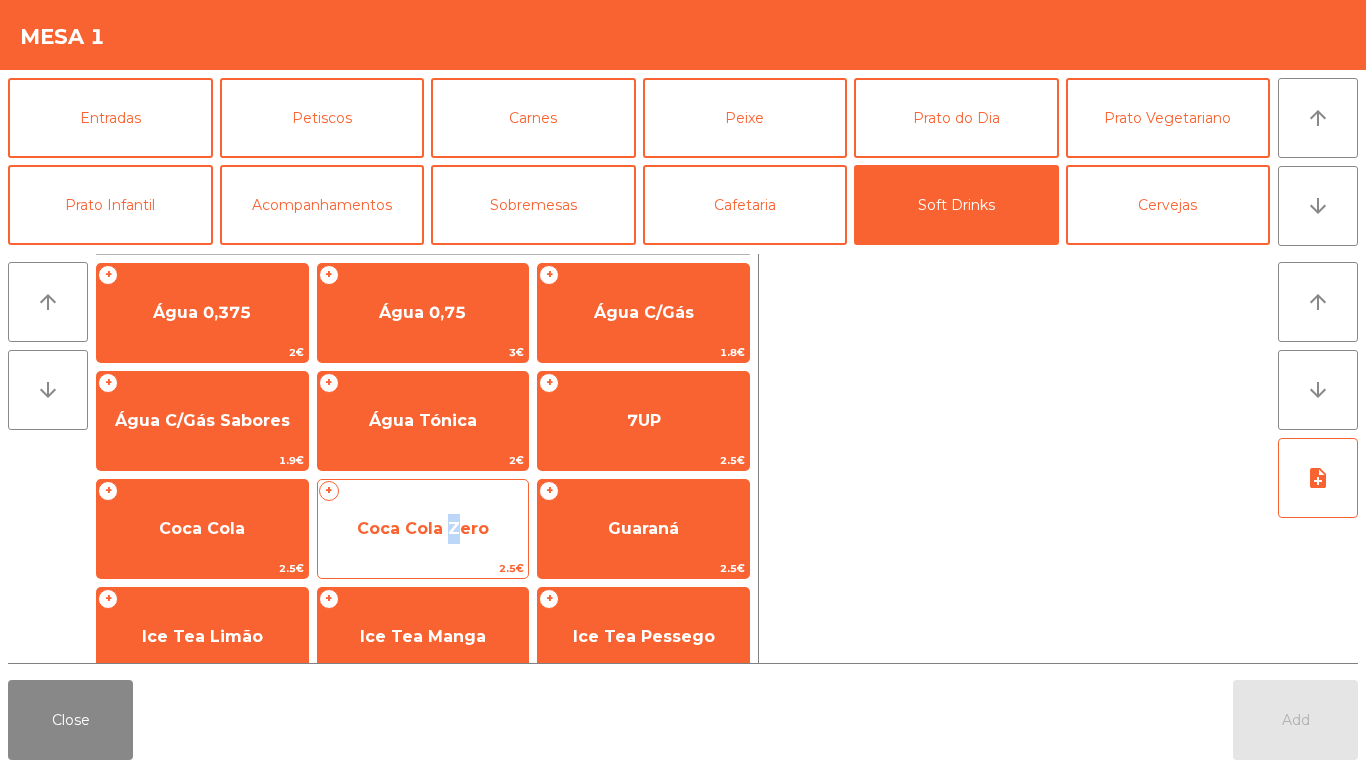 drag, startPoint x: 444, startPoint y: 557, endPoint x: 467, endPoint y: 555, distance: 23.086792 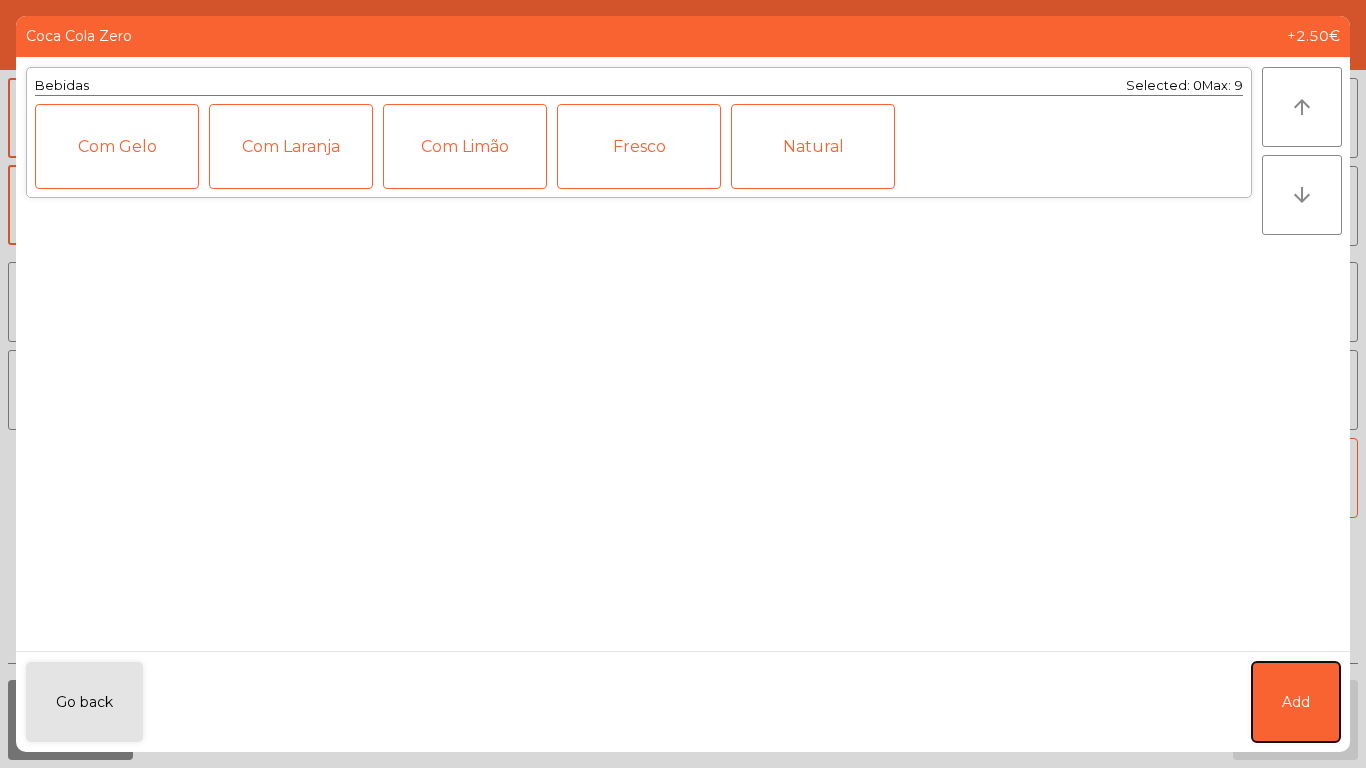click on "Add" 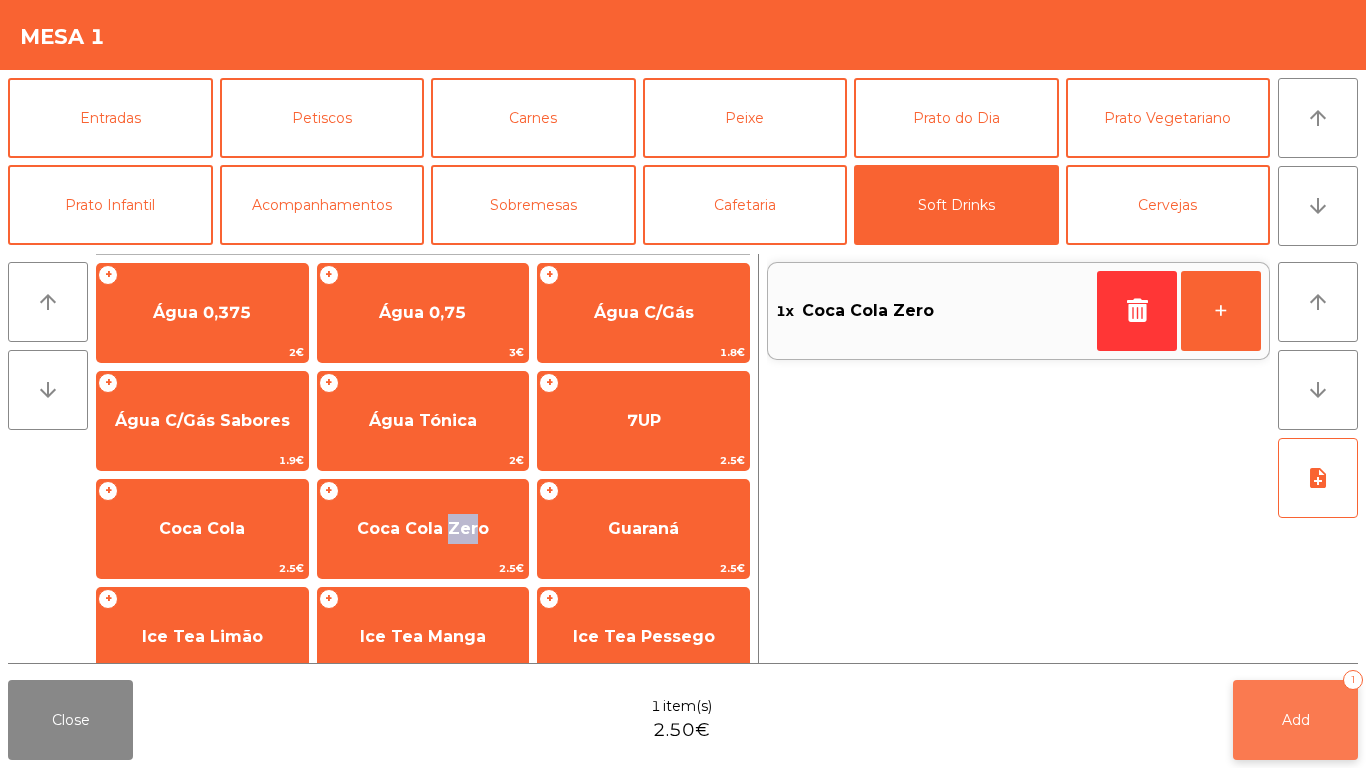 click on "Add   1" 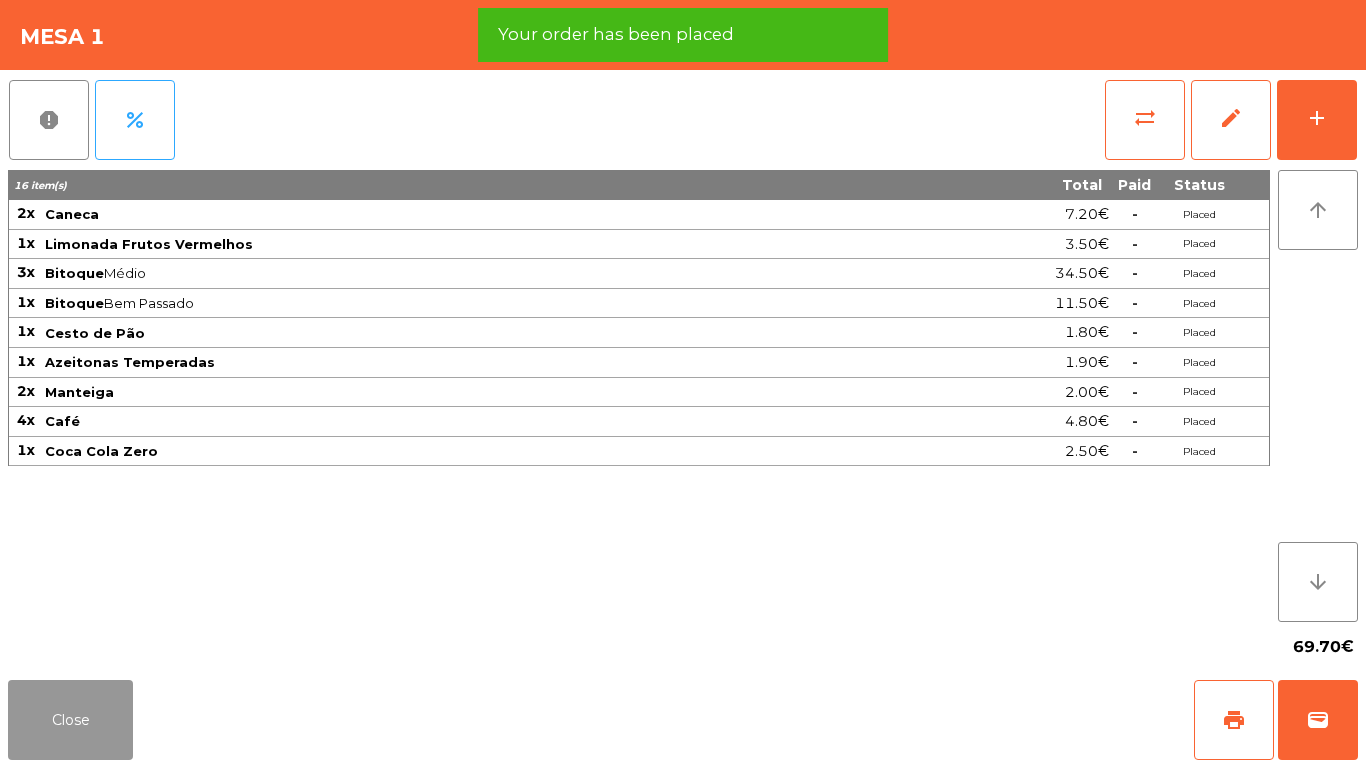 click on "Close" 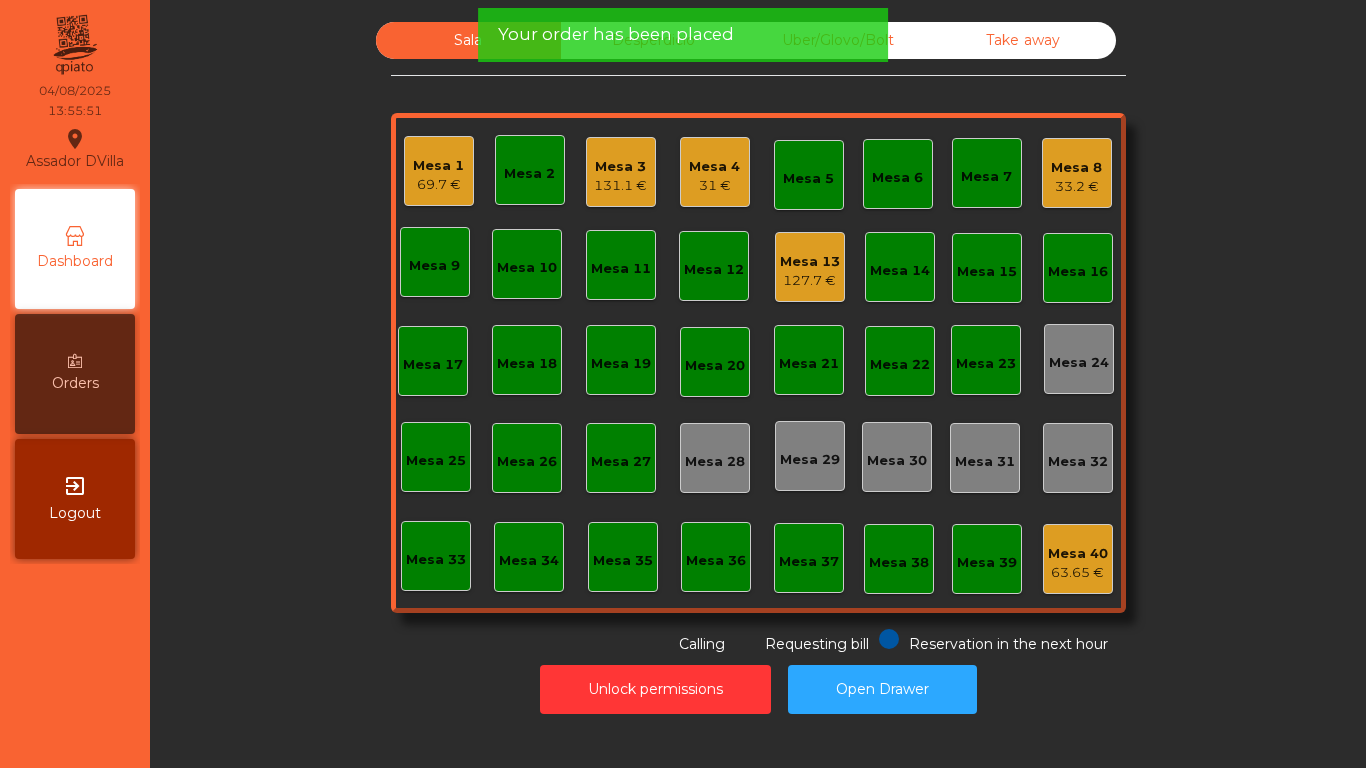 click on "Mesa 3" 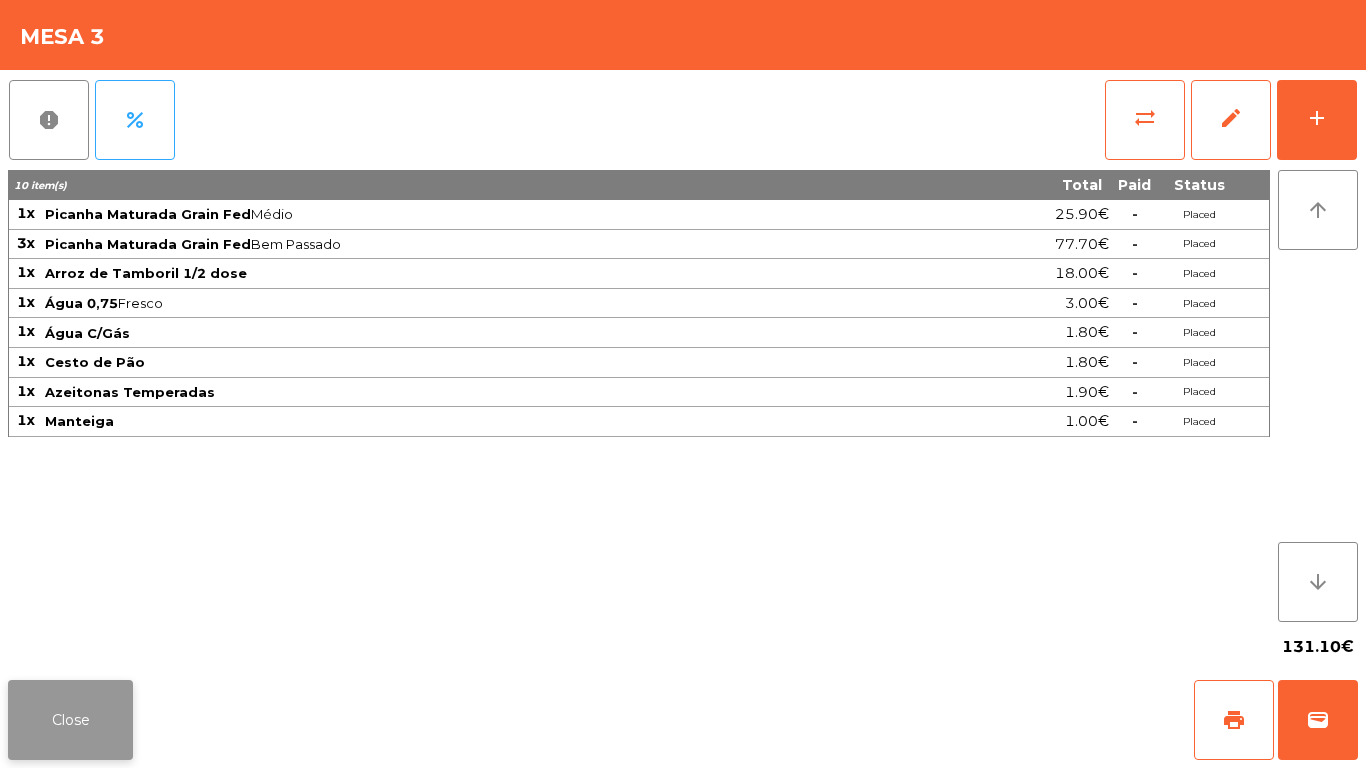 click on "Close" 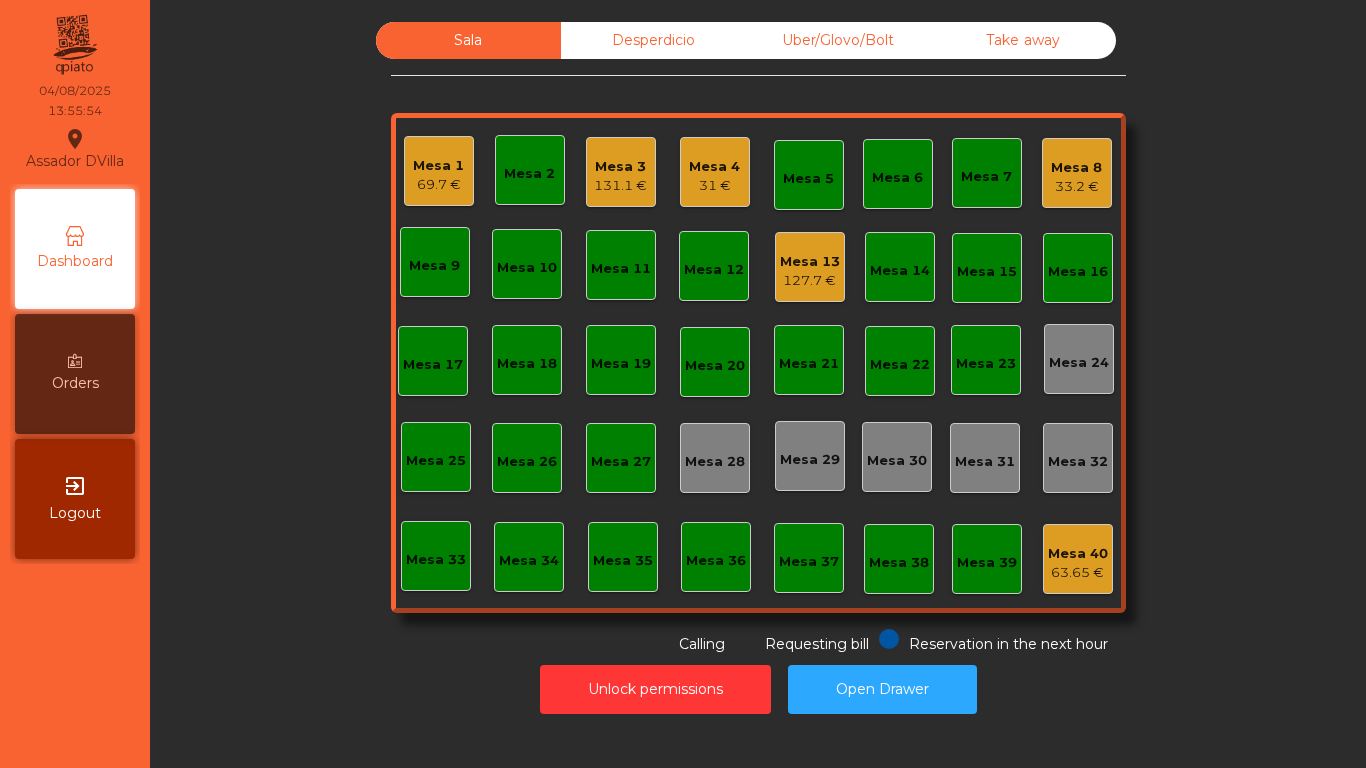 click on "31 €" 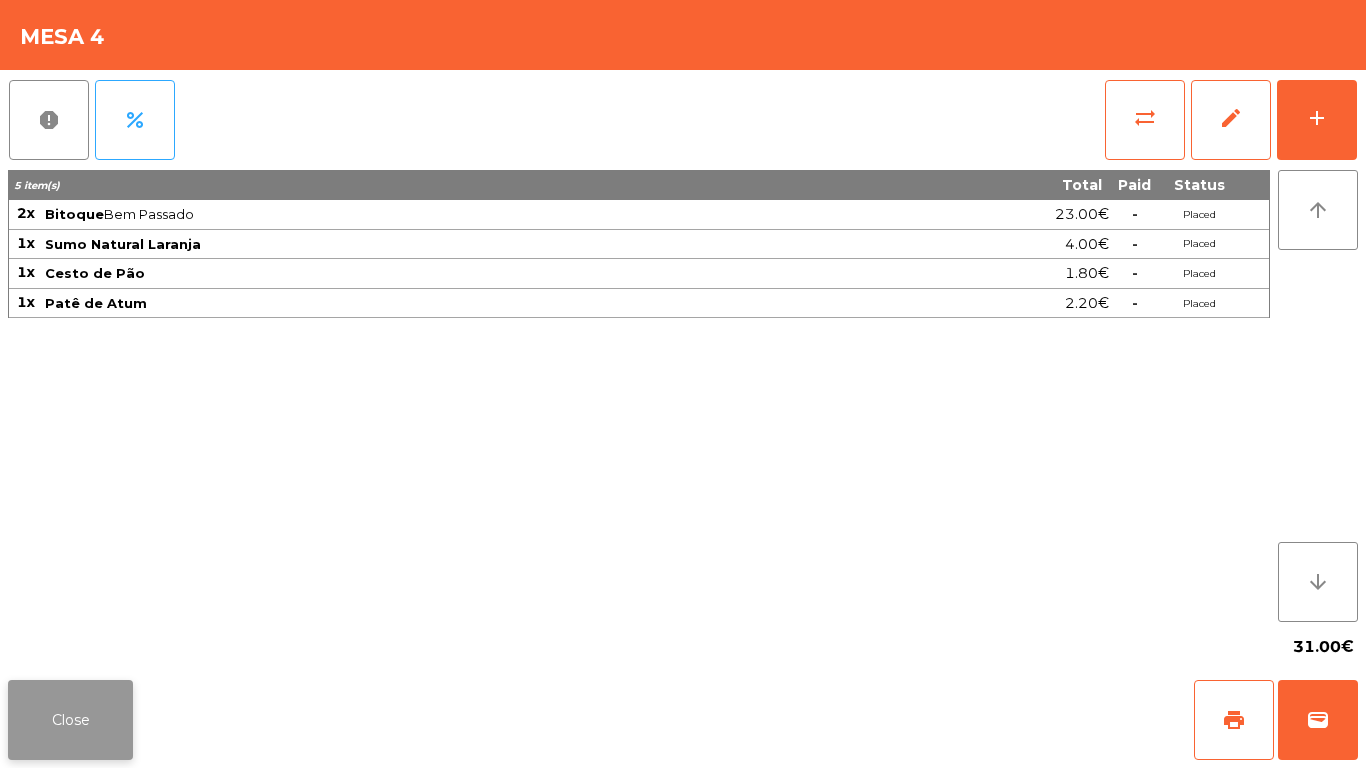 click on "Close" 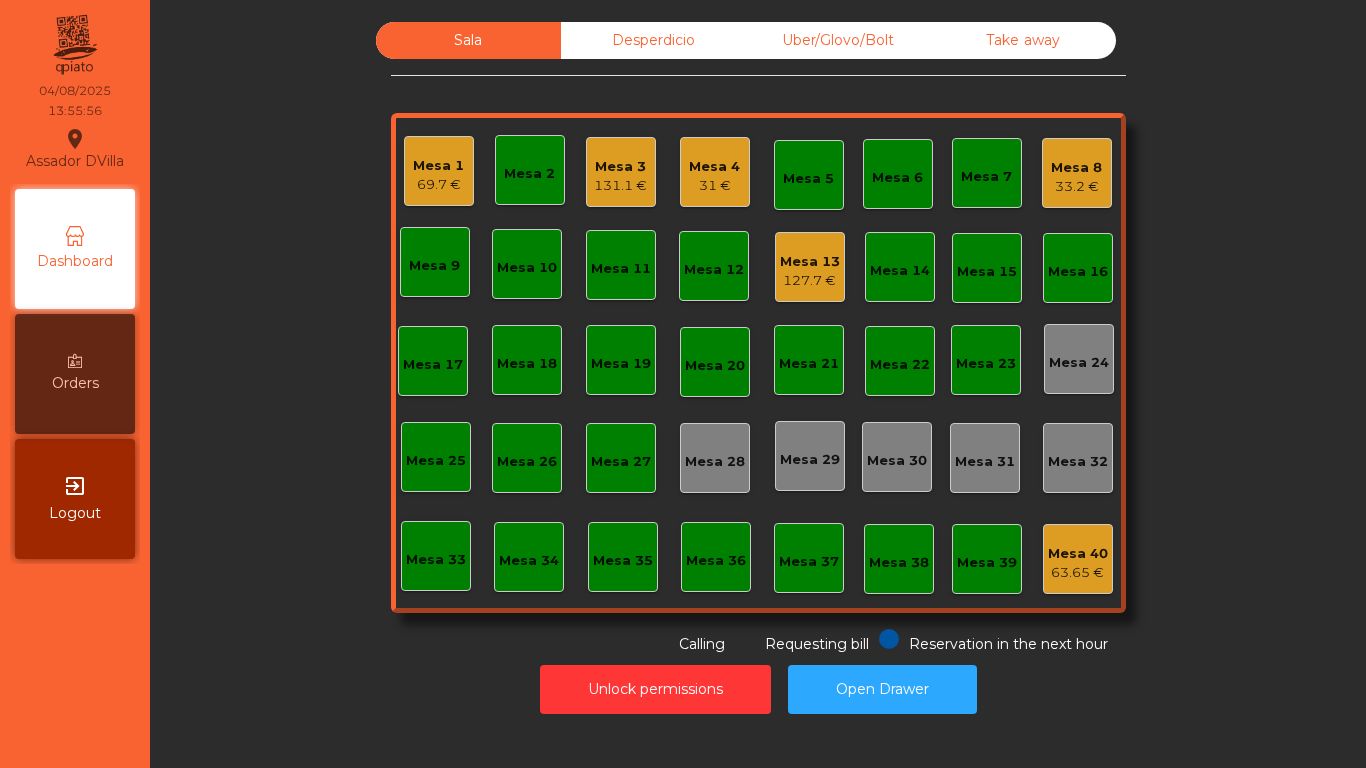 click on "Mesa 8   33.2 €" 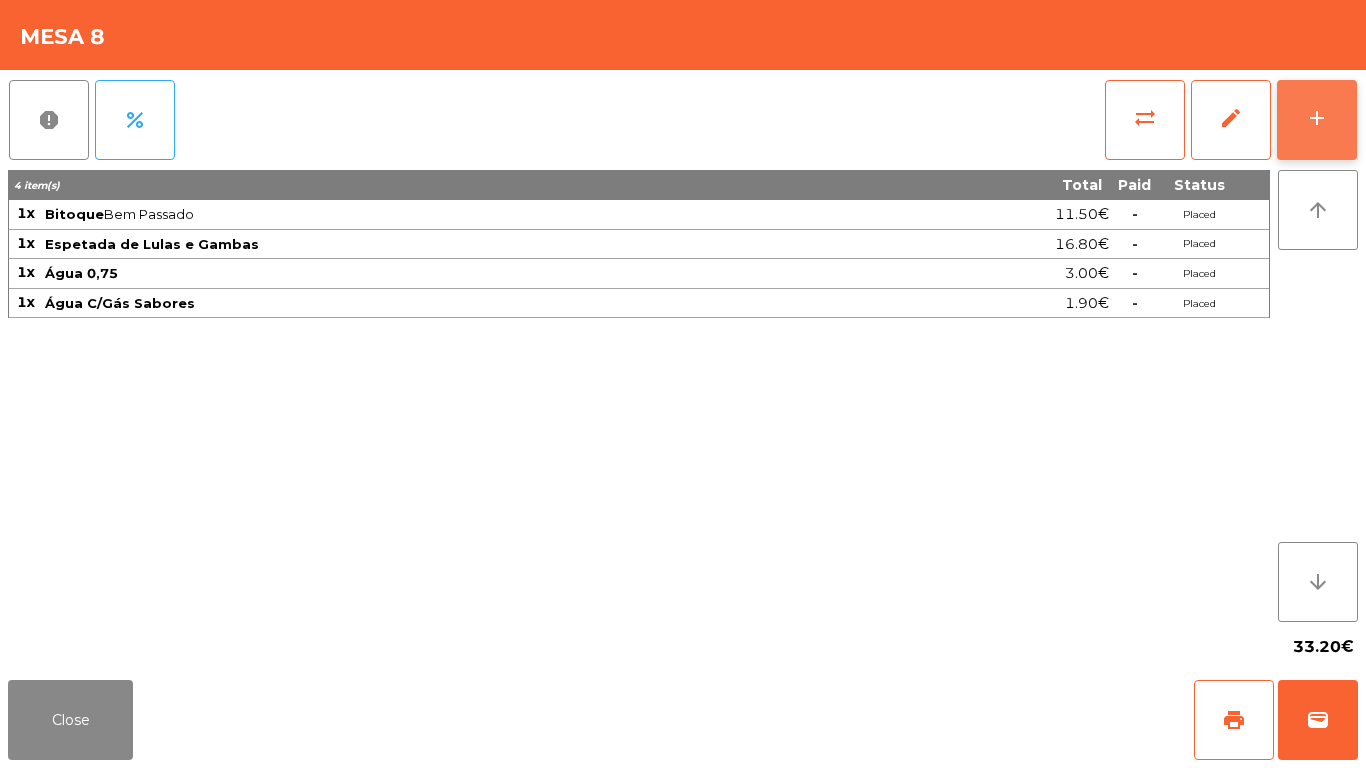 click on "add" 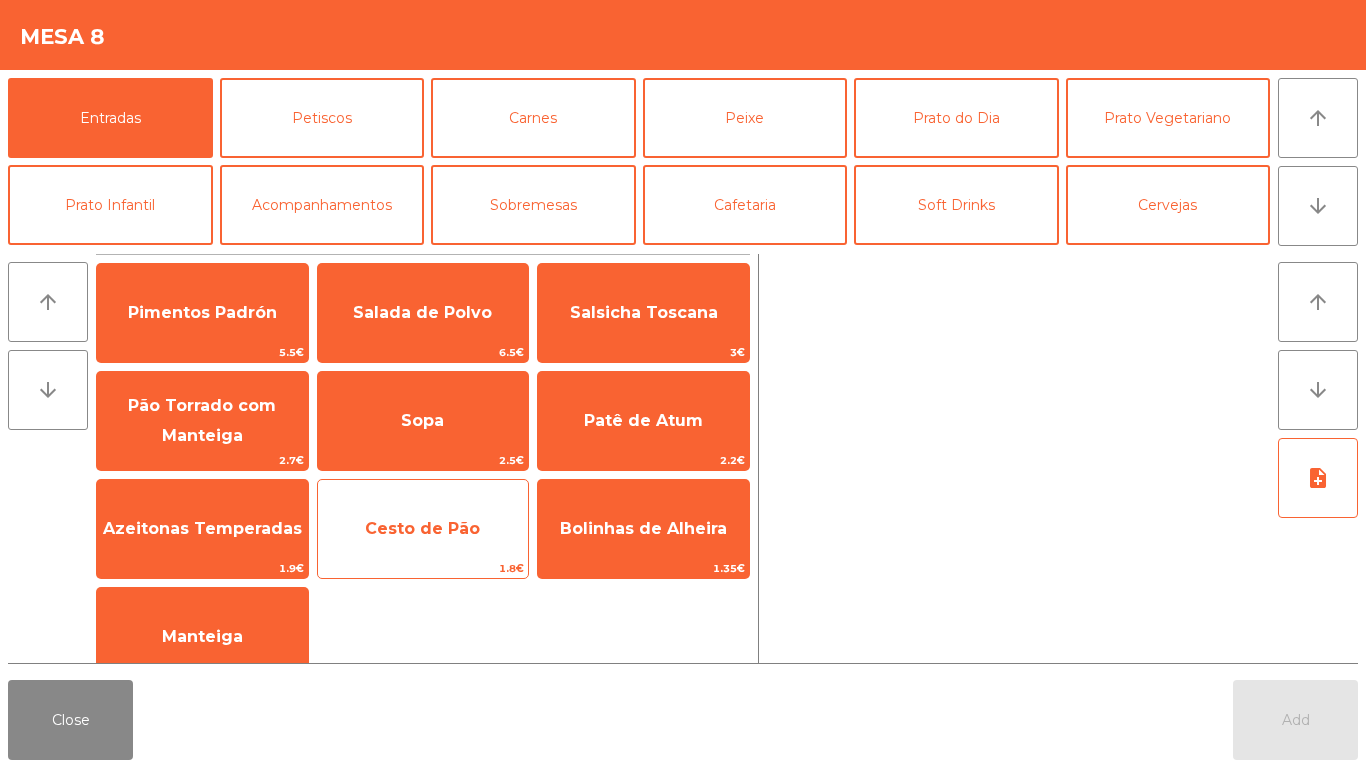 click on "Cesto de Pão" 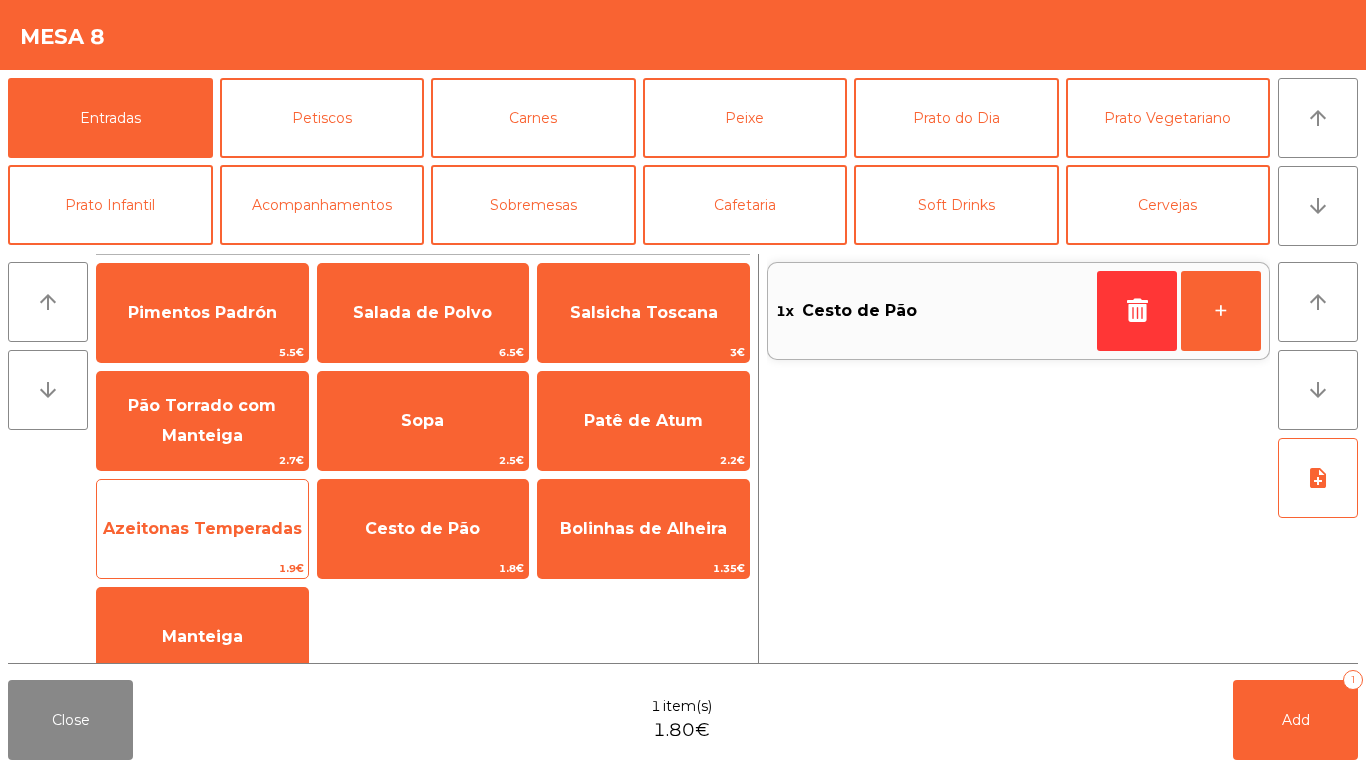 click on "Azeitonas Temperadas" 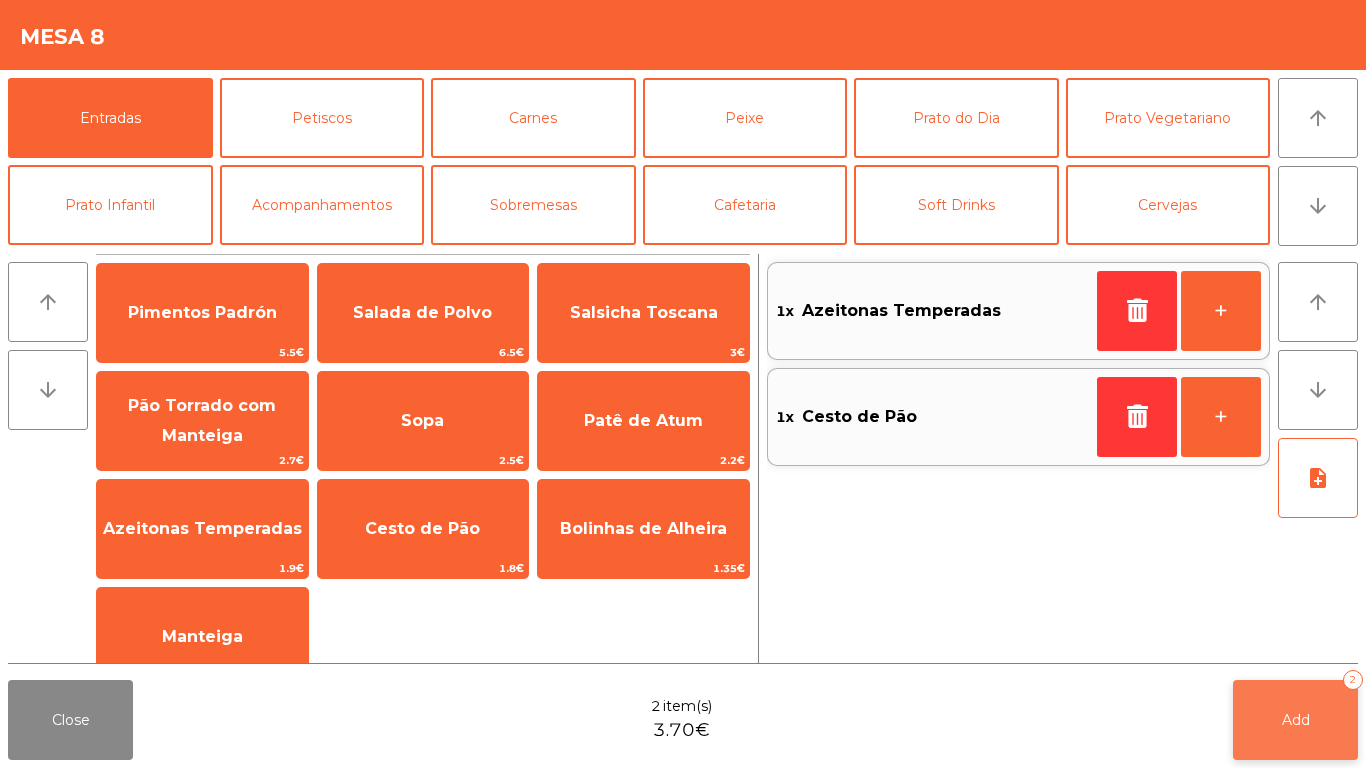 click on "Add   2" 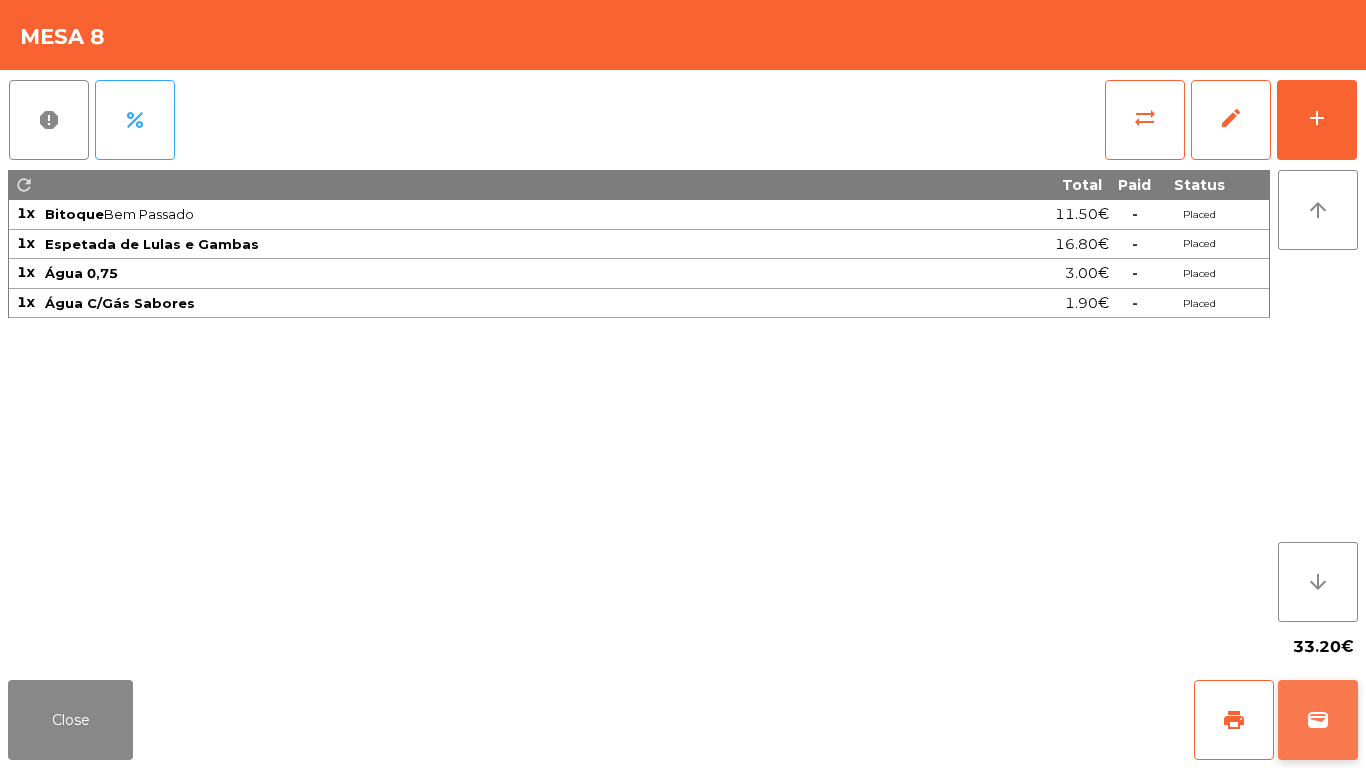 click on "wallet" 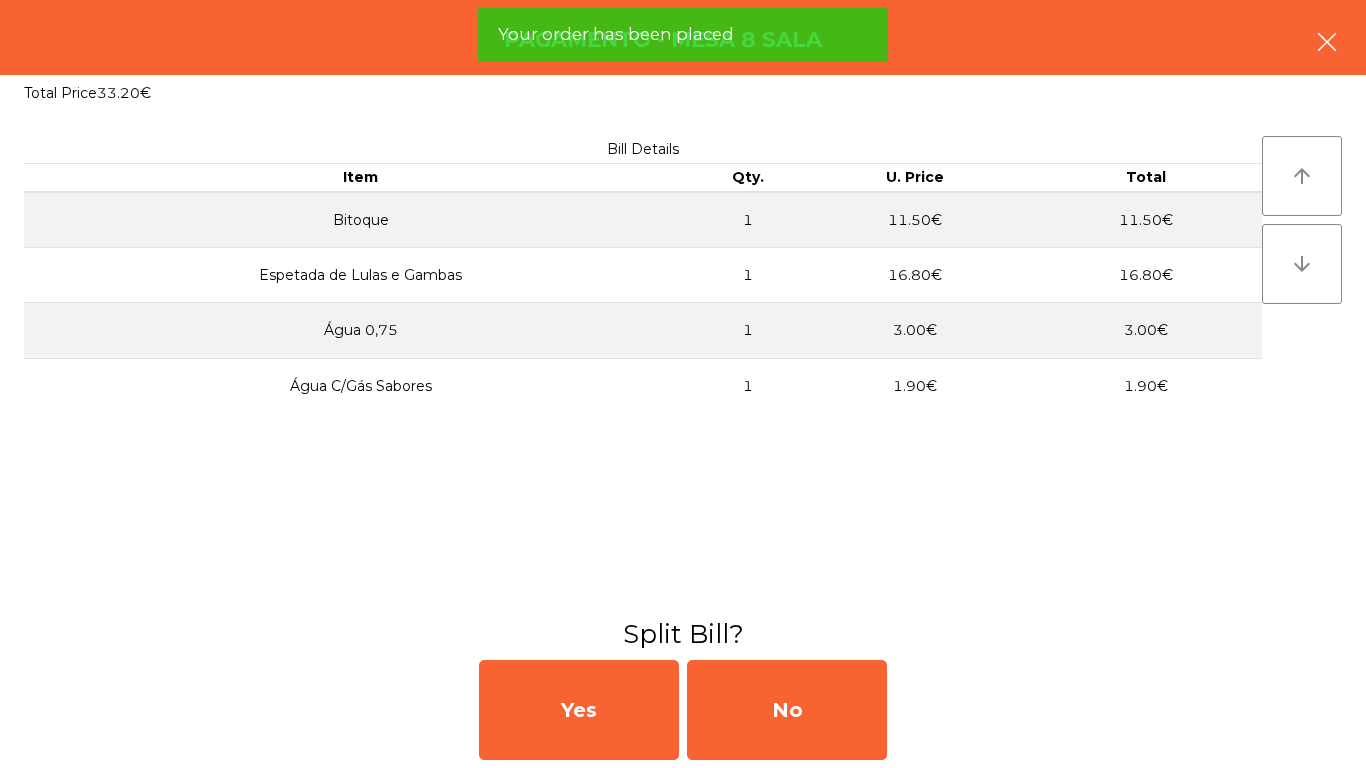 click 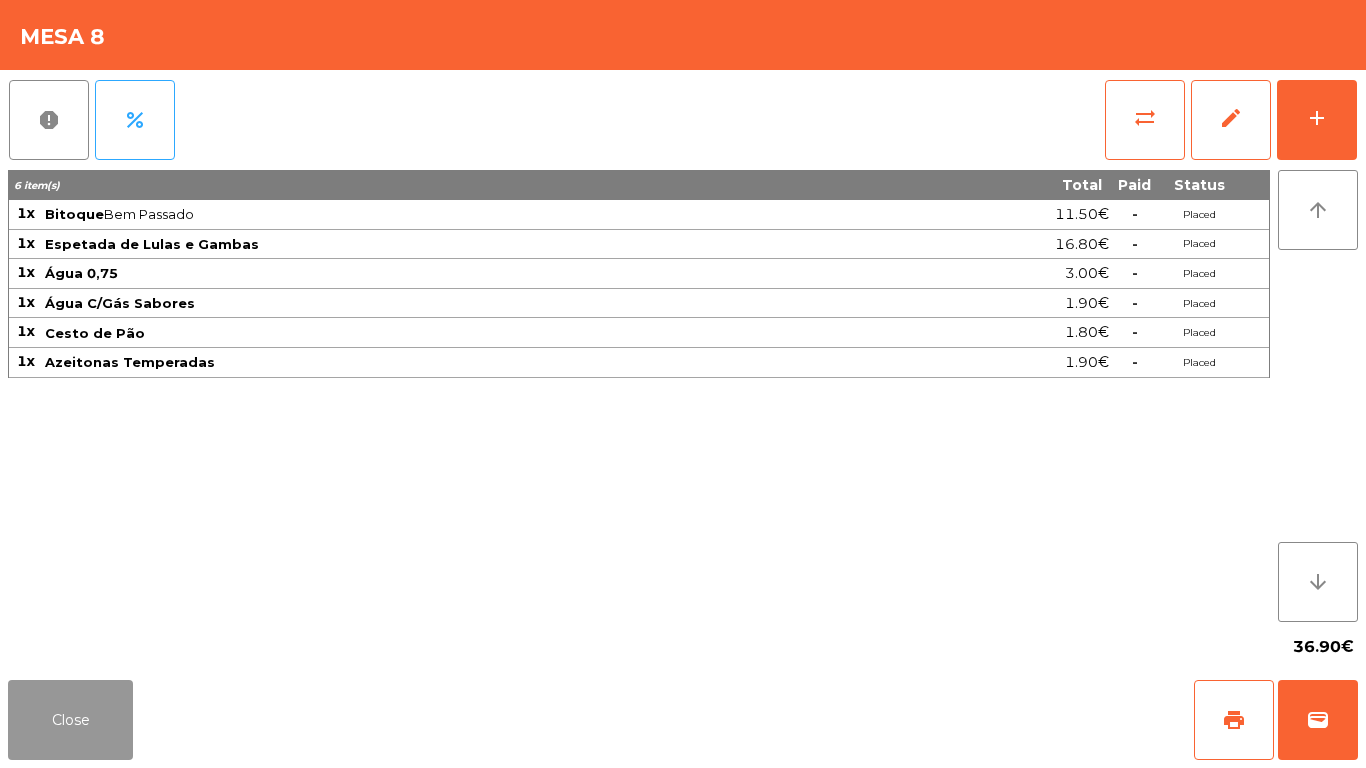 drag, startPoint x: 70, startPoint y: 733, endPoint x: 235, endPoint y: 596, distance: 214.46211 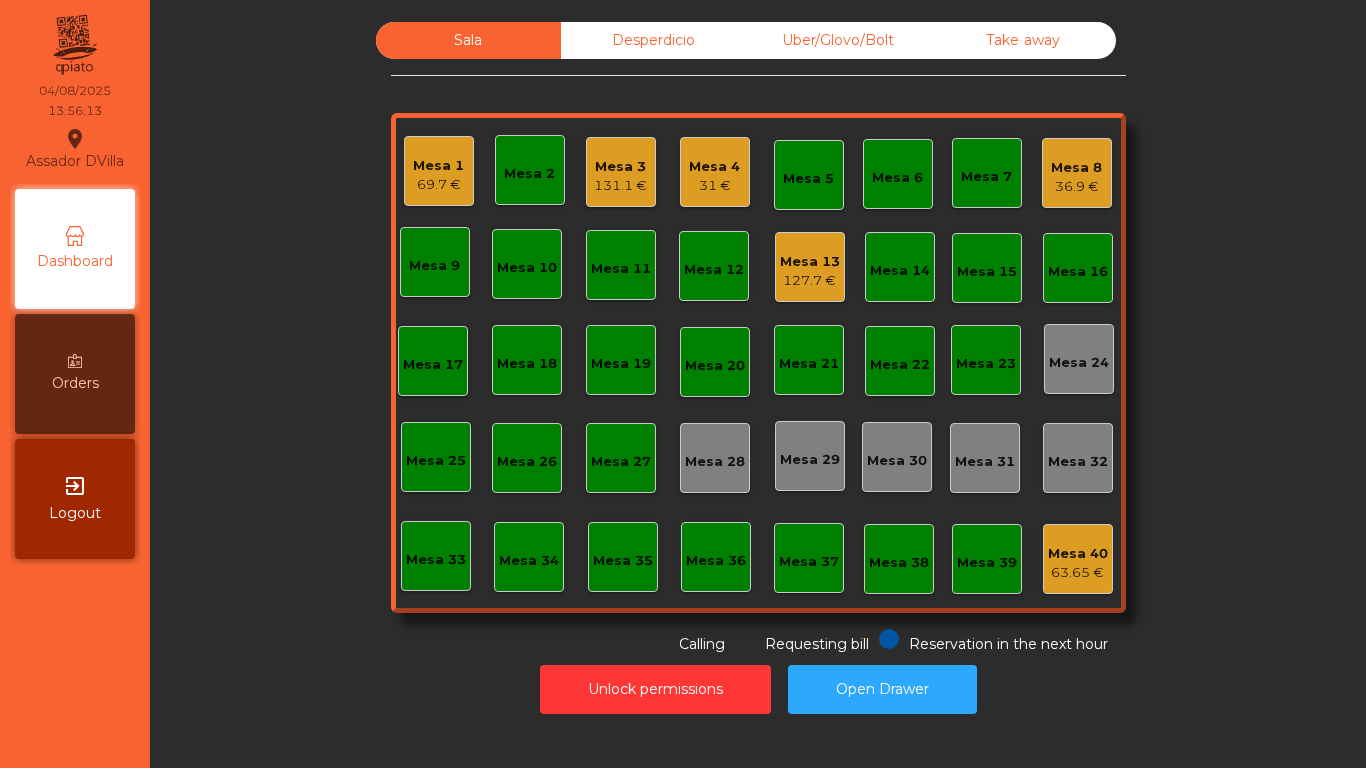 click on "127.7 €" 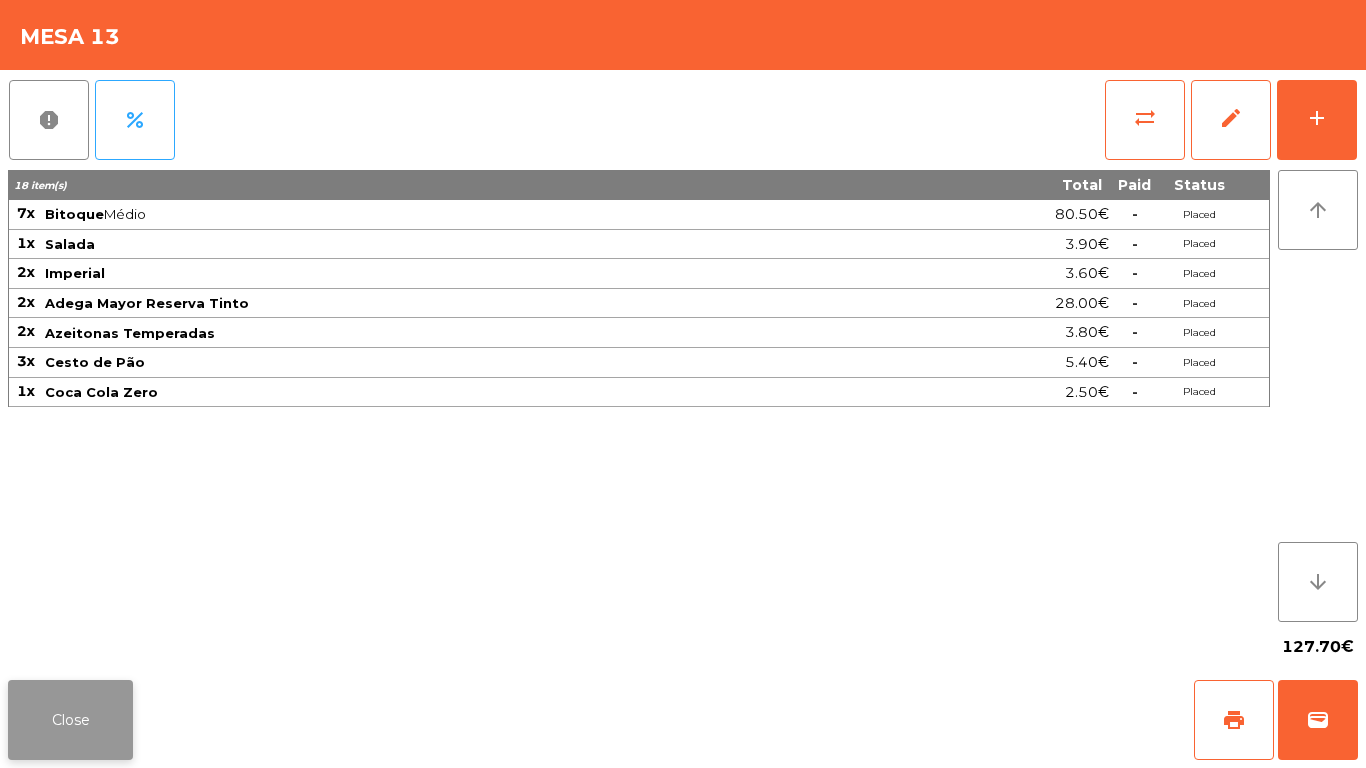 click on "Close" 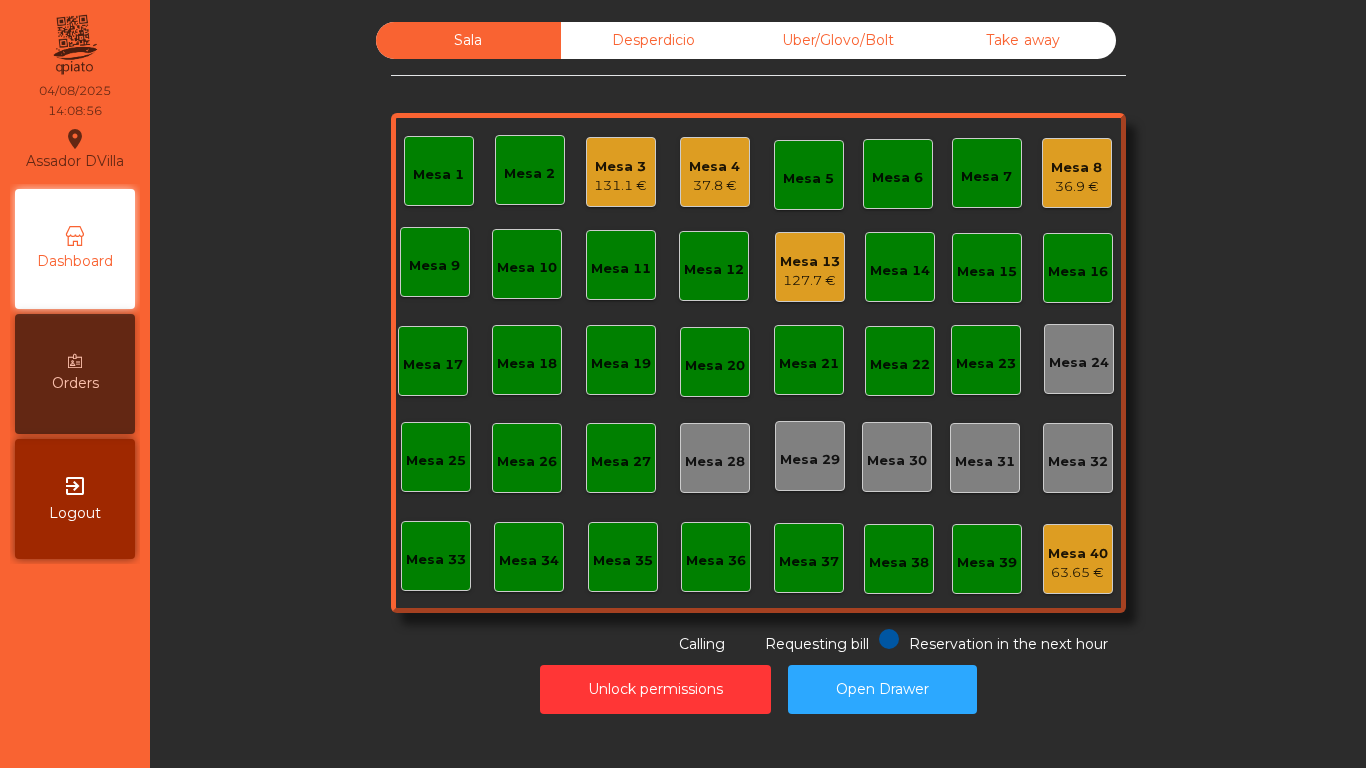 click on "37.8 €" 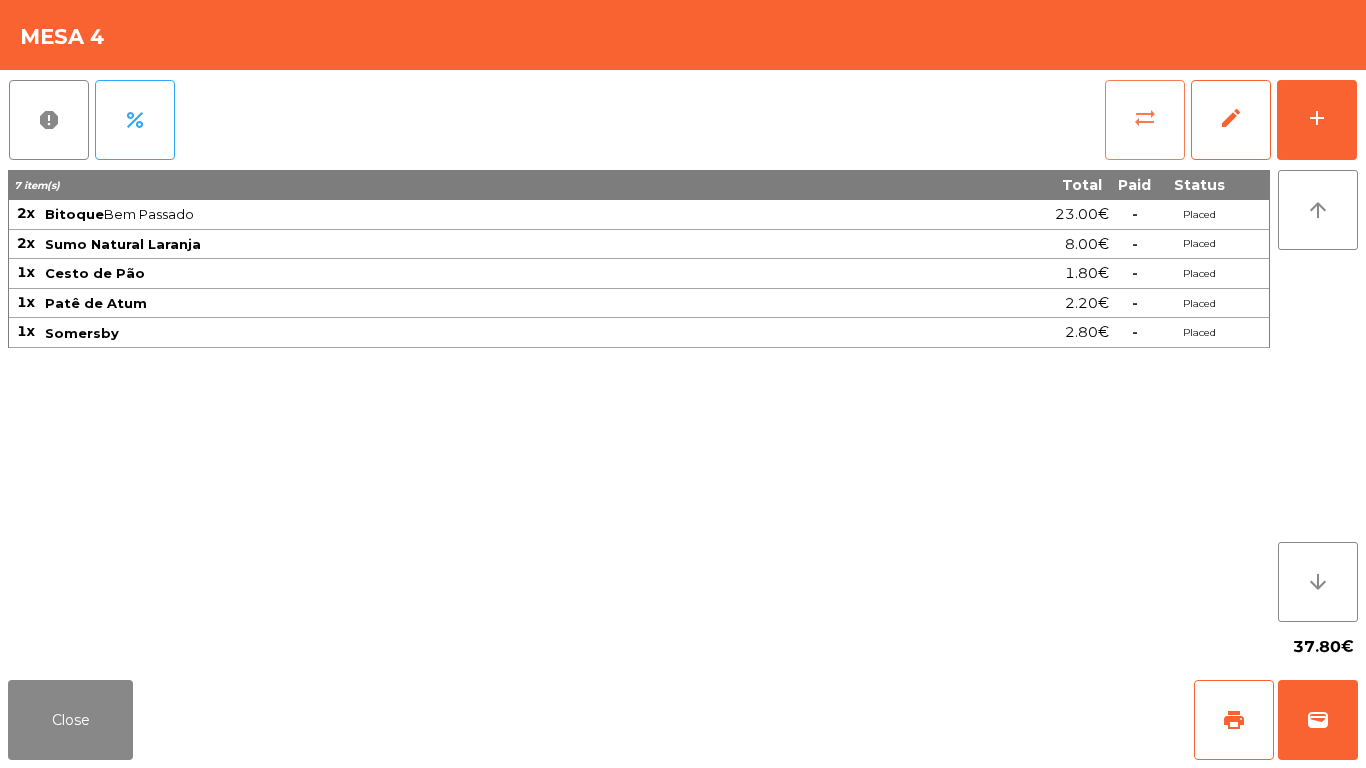 click on "sync_alt" 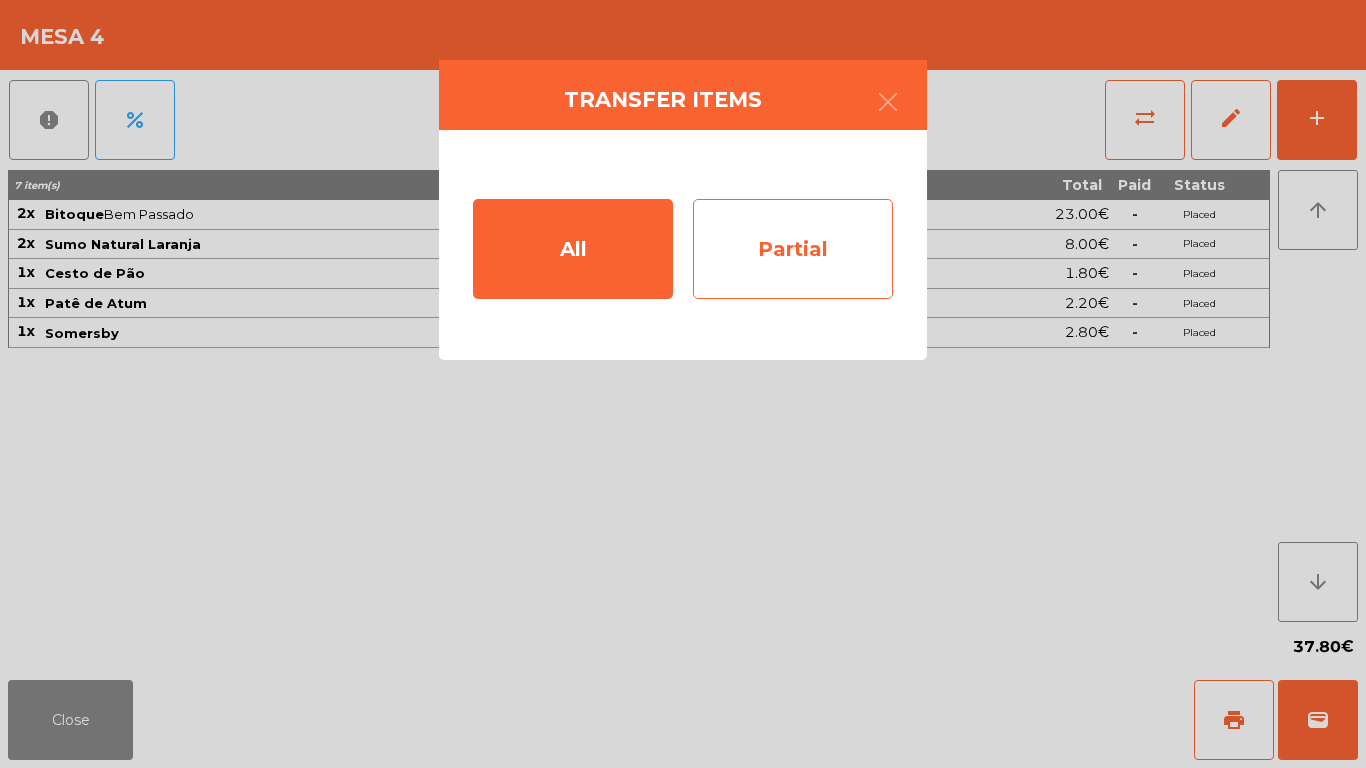 click on "Partial" 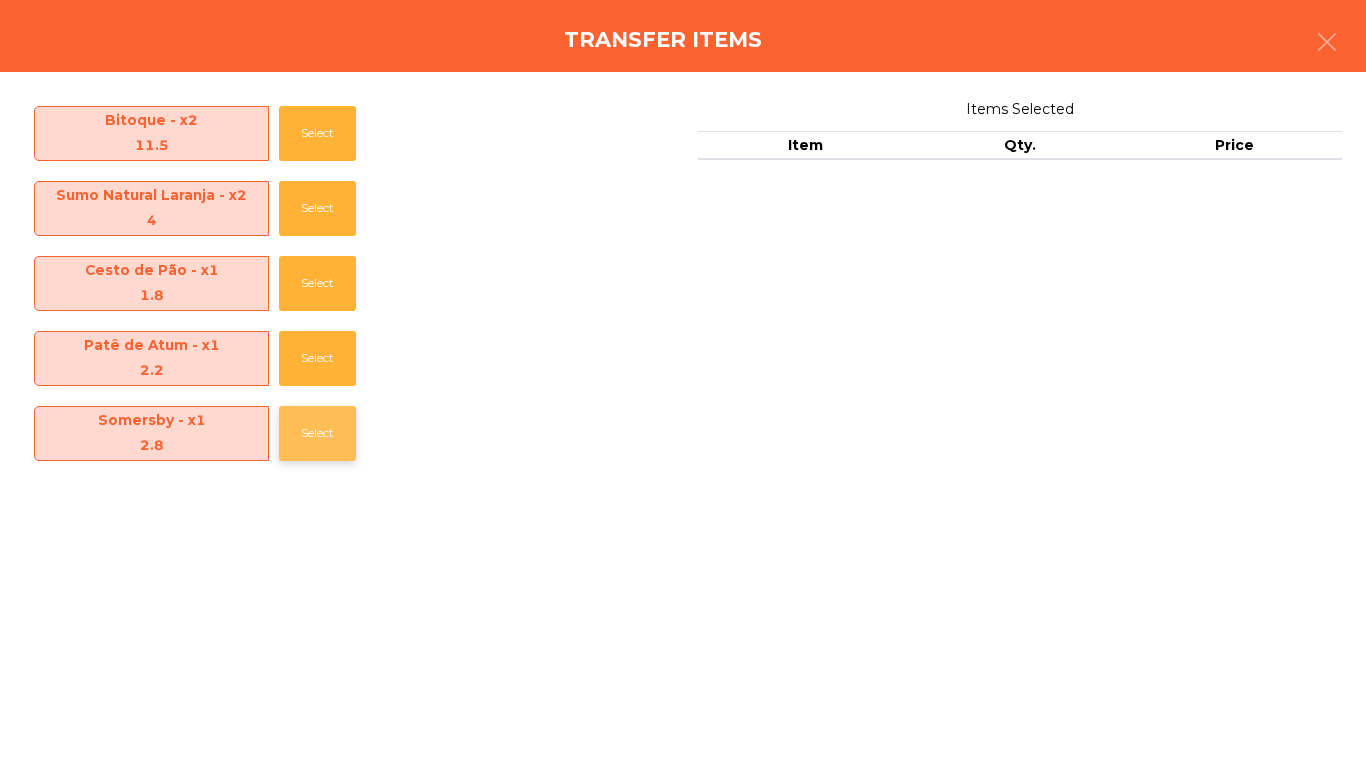 click on "Select" 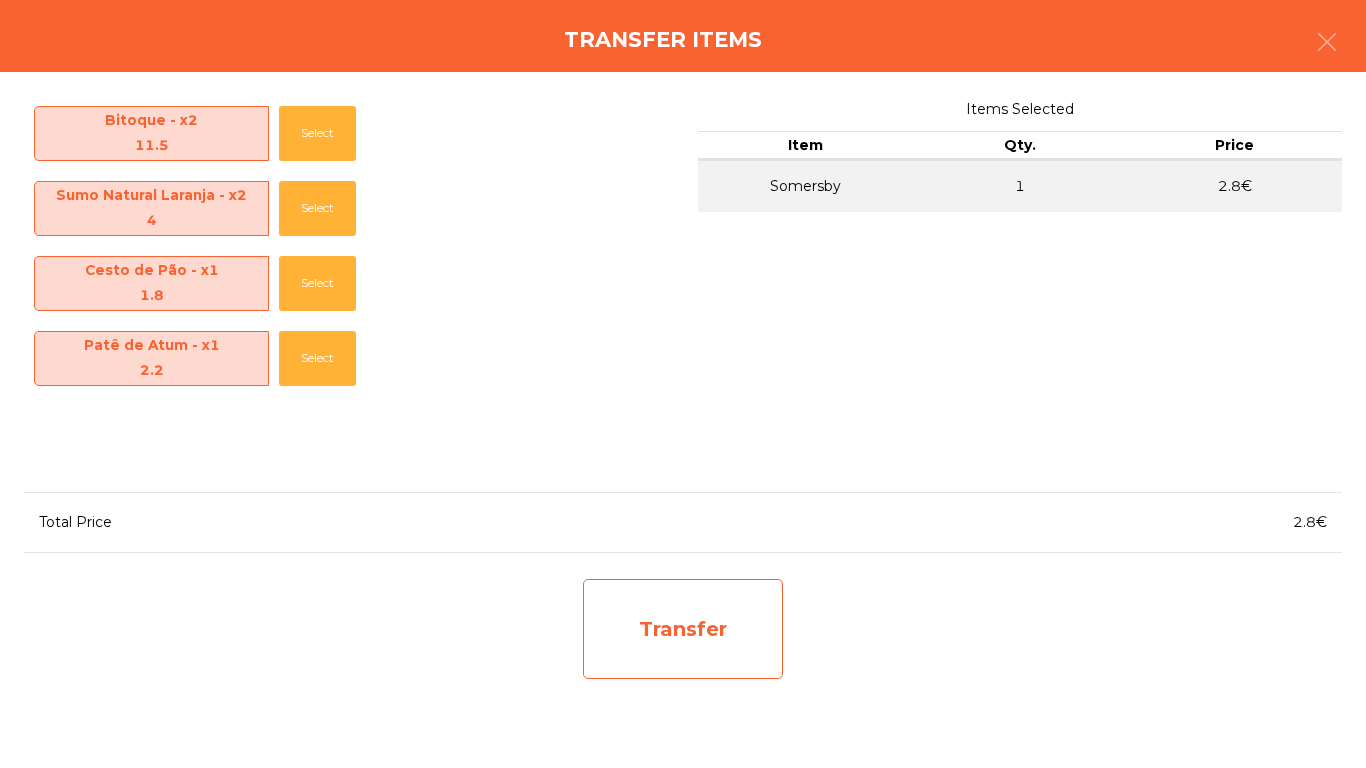 click on "Transfer" 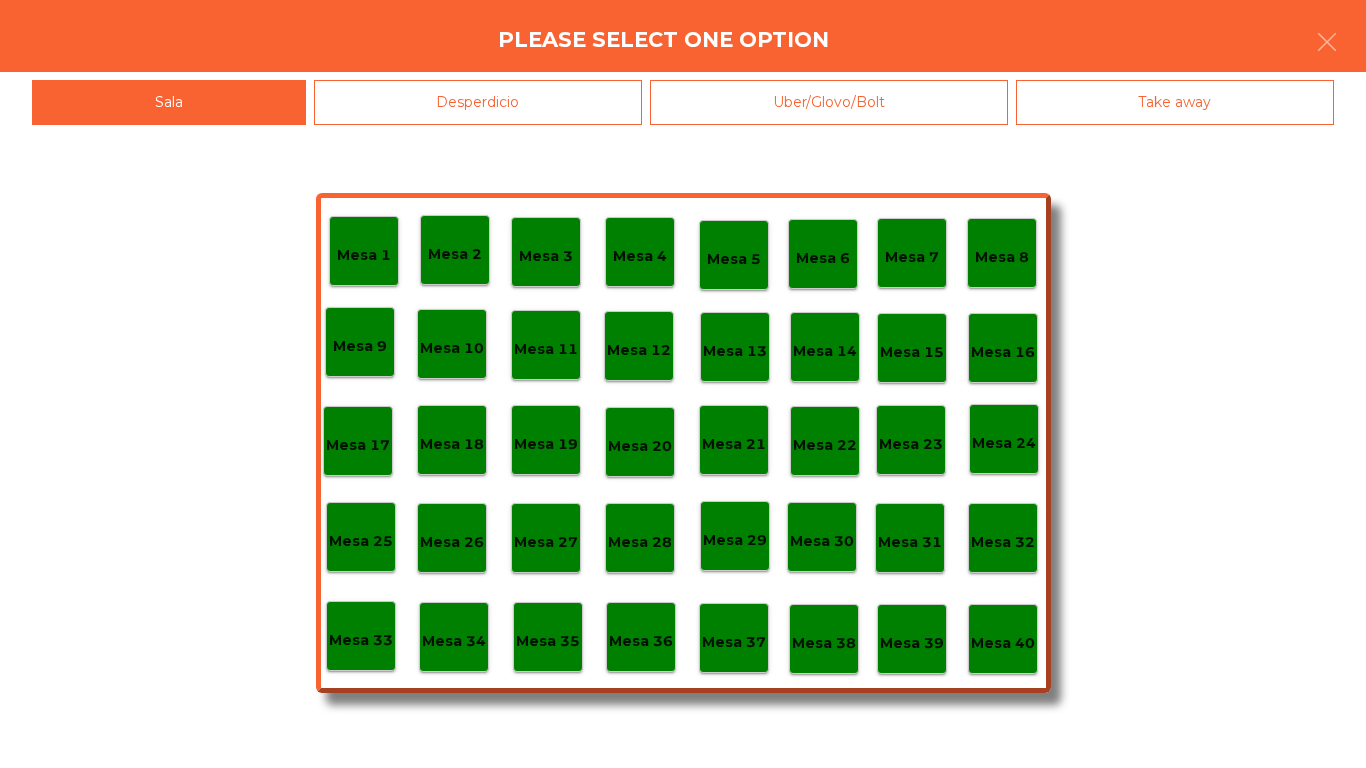 click on "Desperdicio" 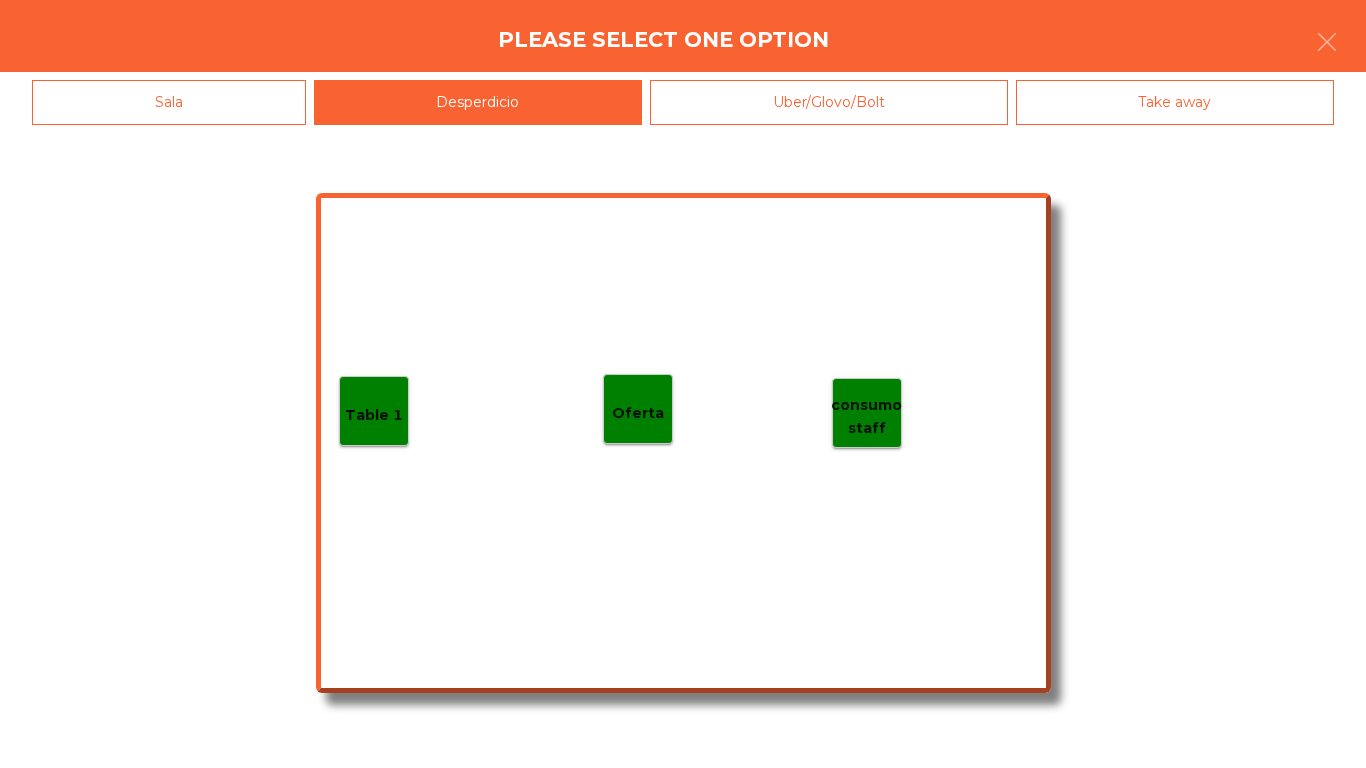 click on "Table 1" 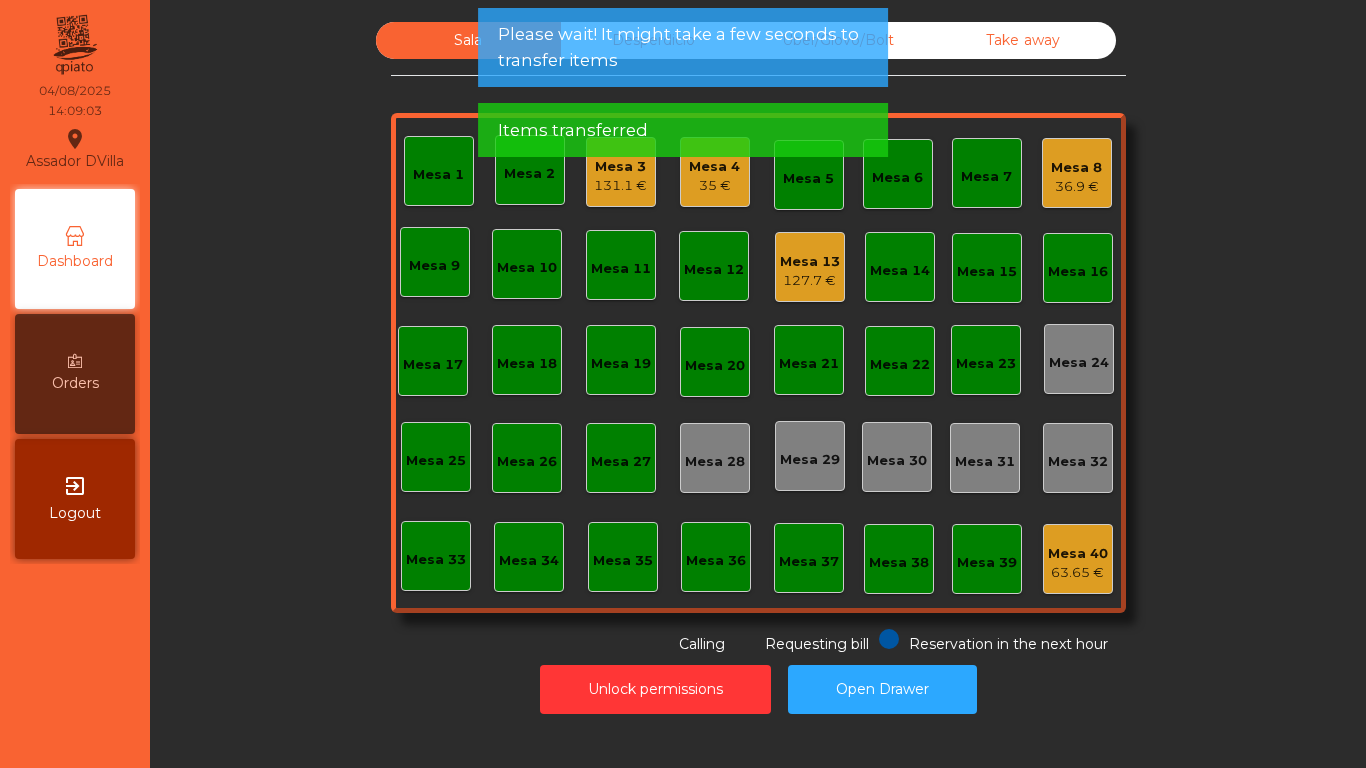 click on "Please wait! It might take a few seconds to transfer items Items transferred" 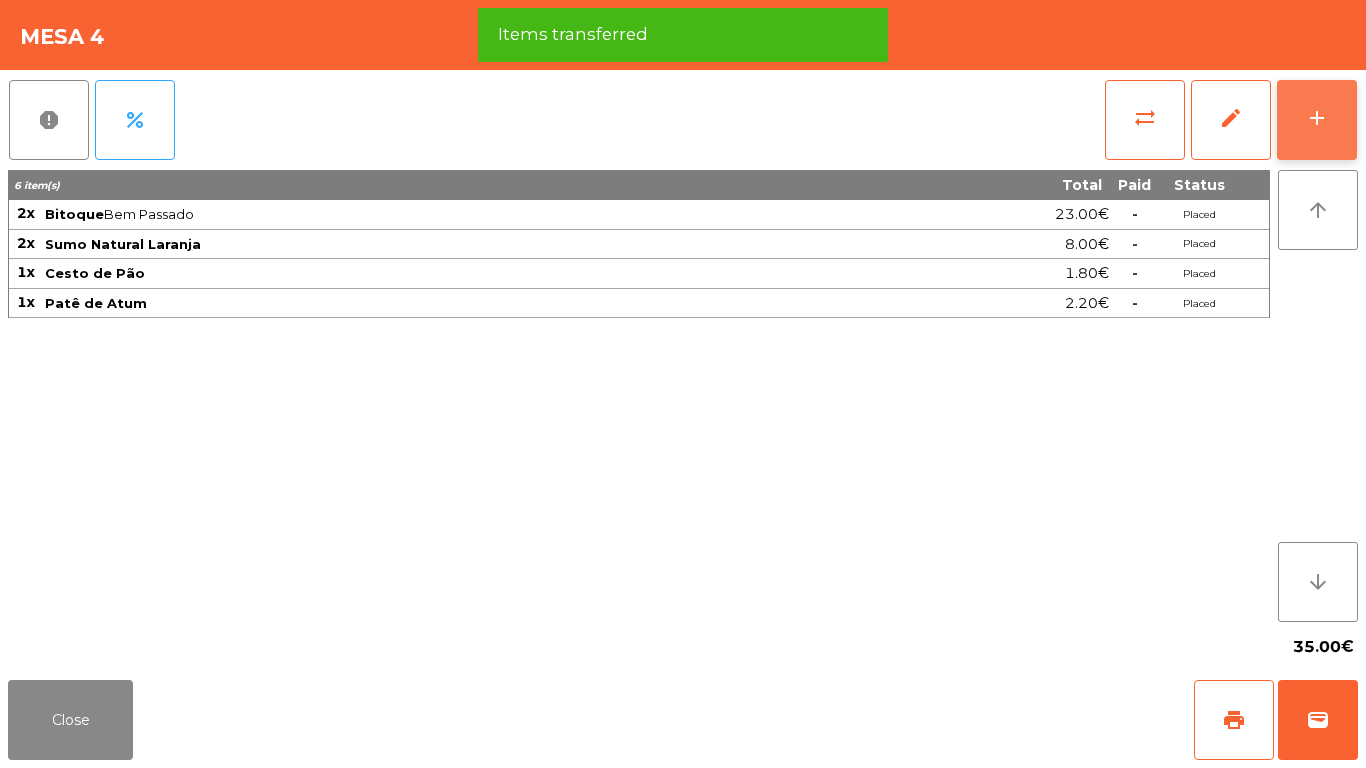 click on "add" 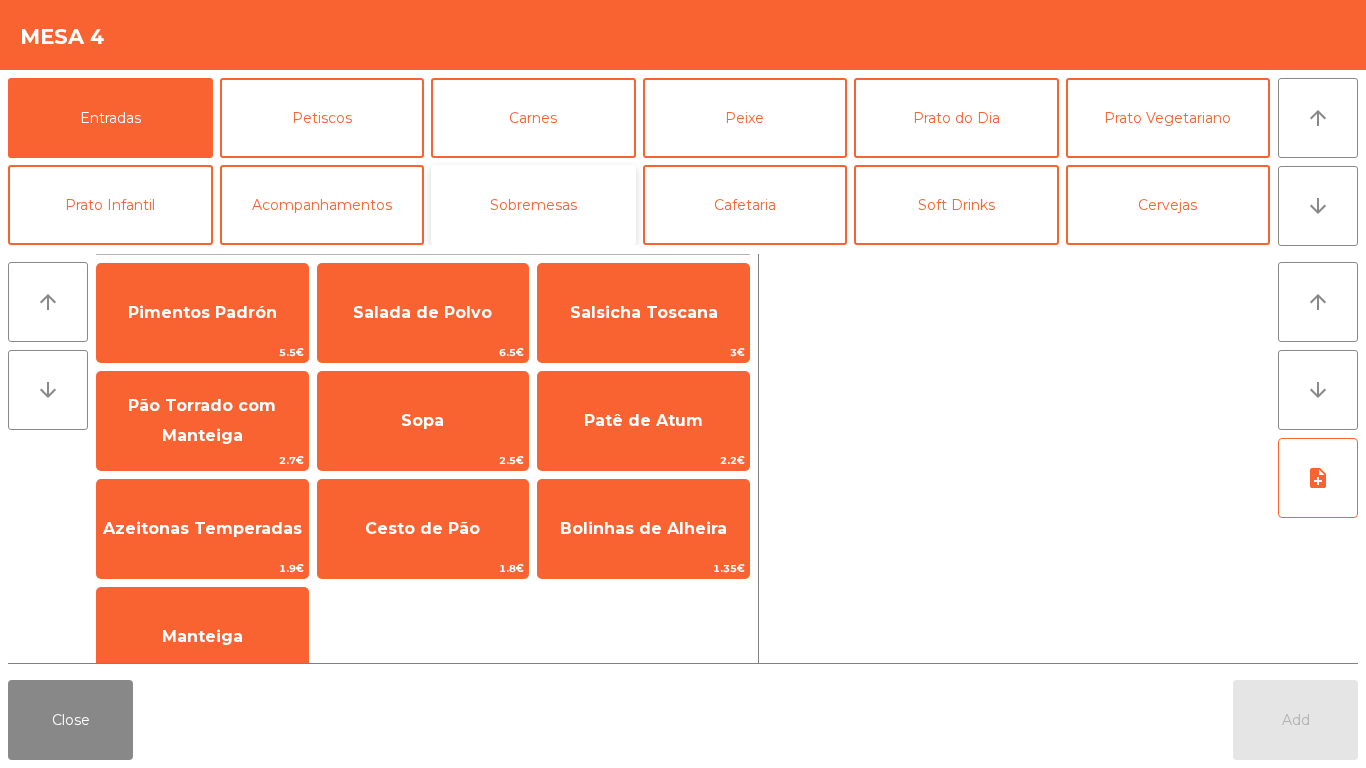 click on "Sobremesas" 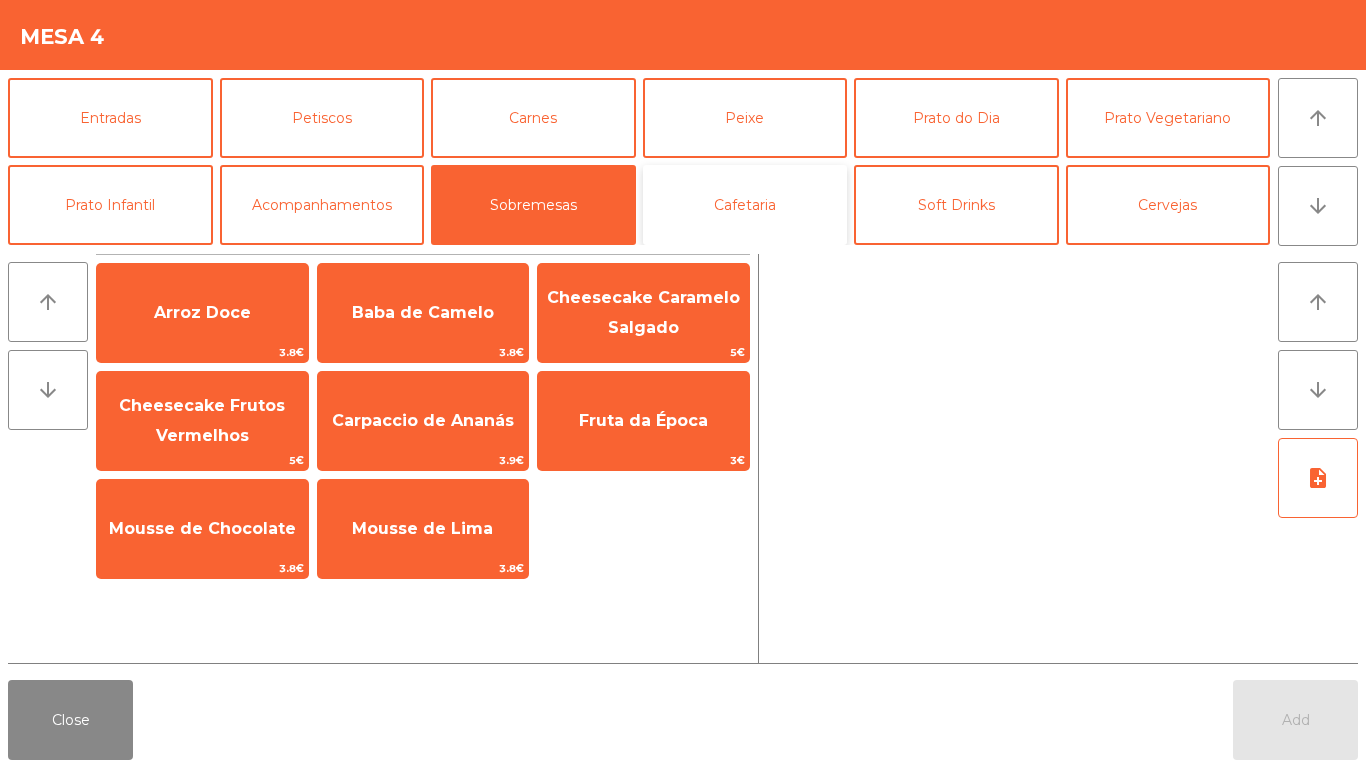 click on "Cafetaria" 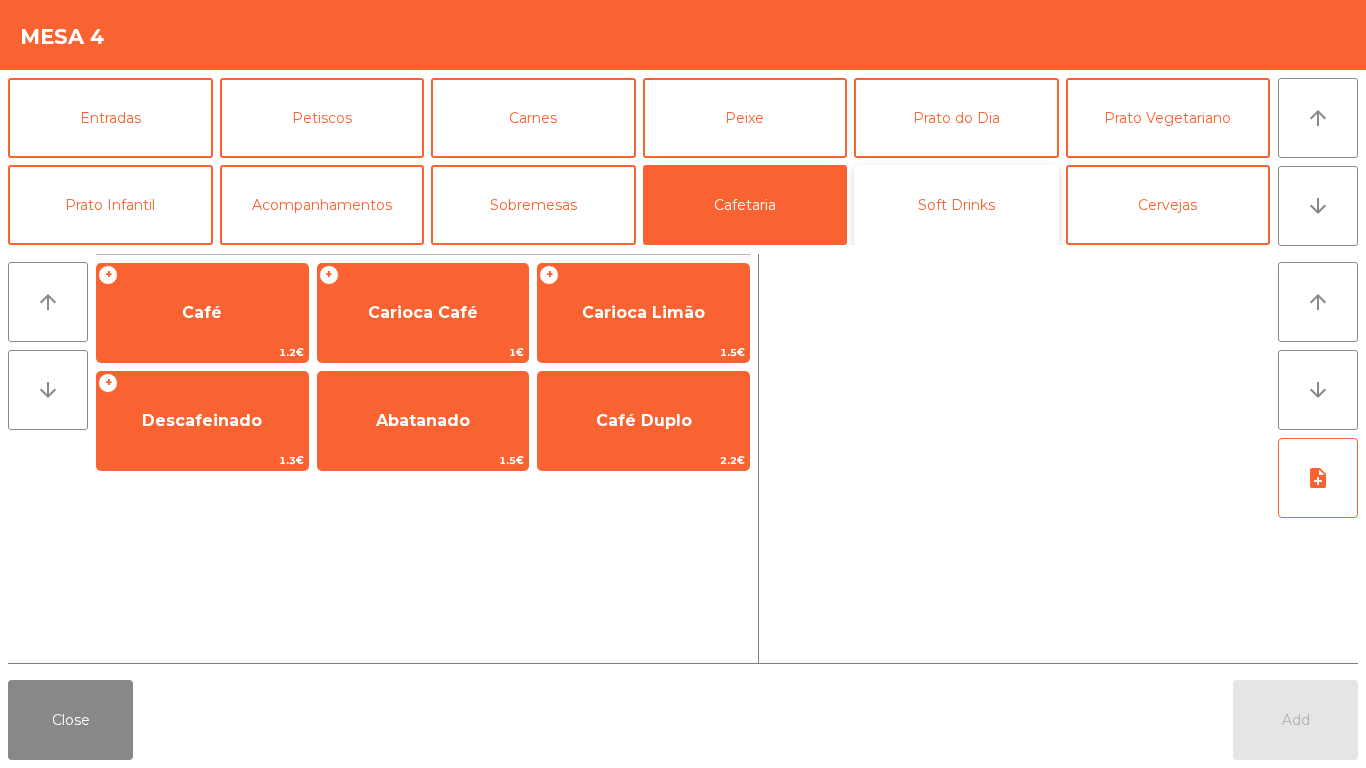 click on "Soft Drinks" 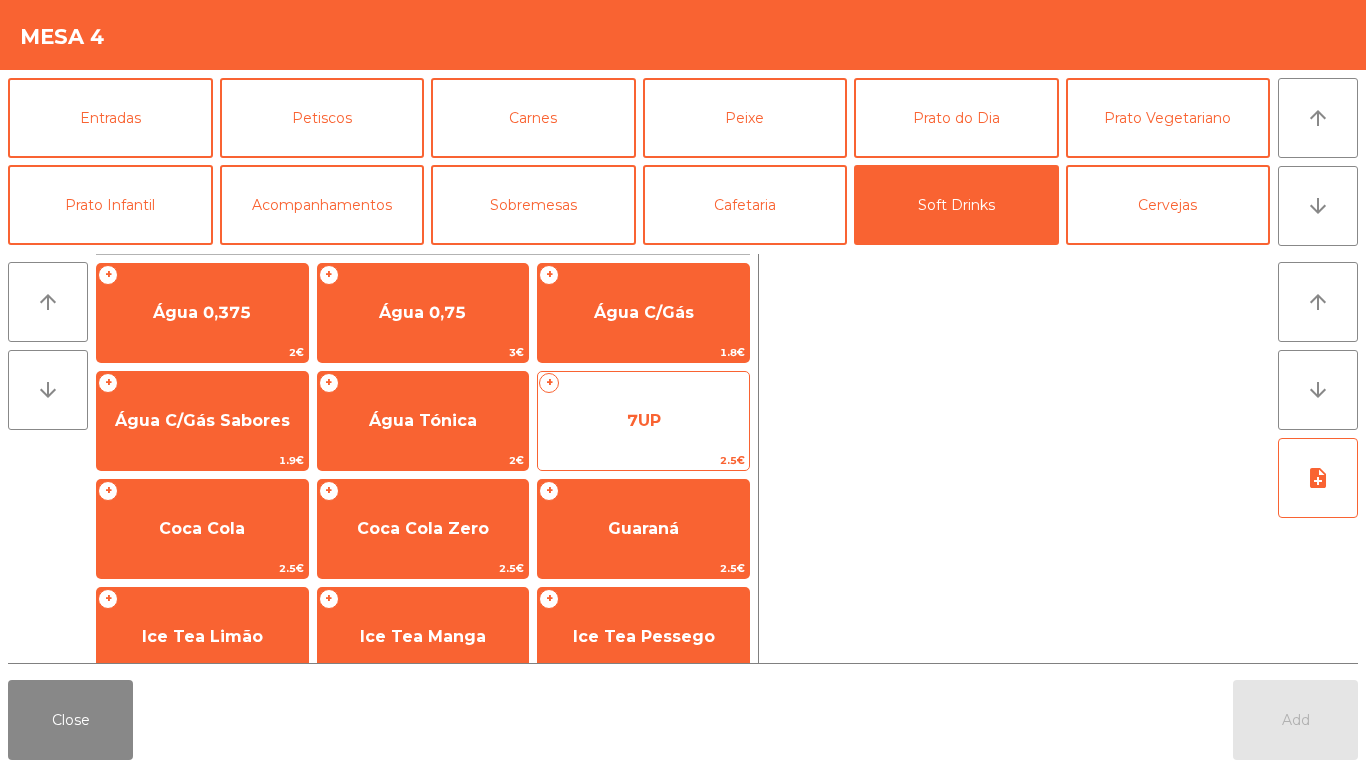 click on "7UP" 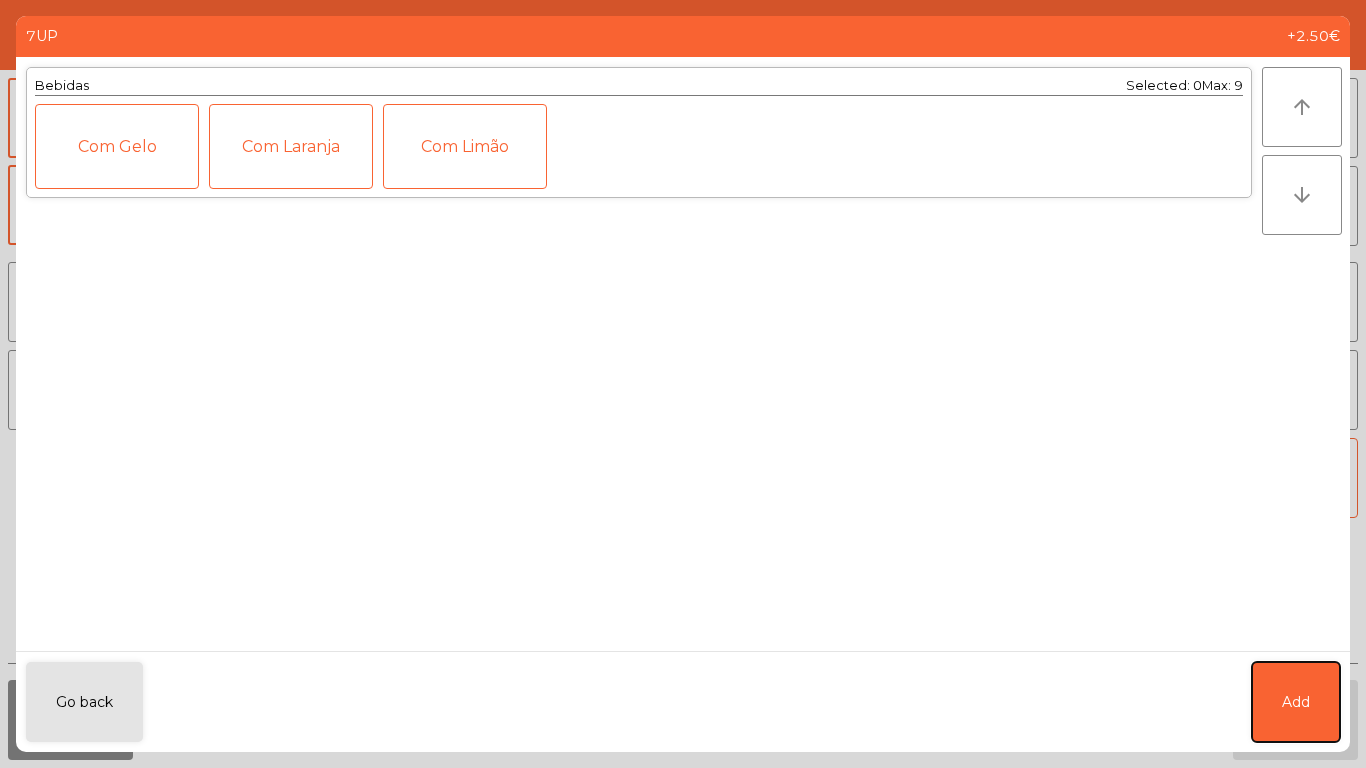 click on "Add" 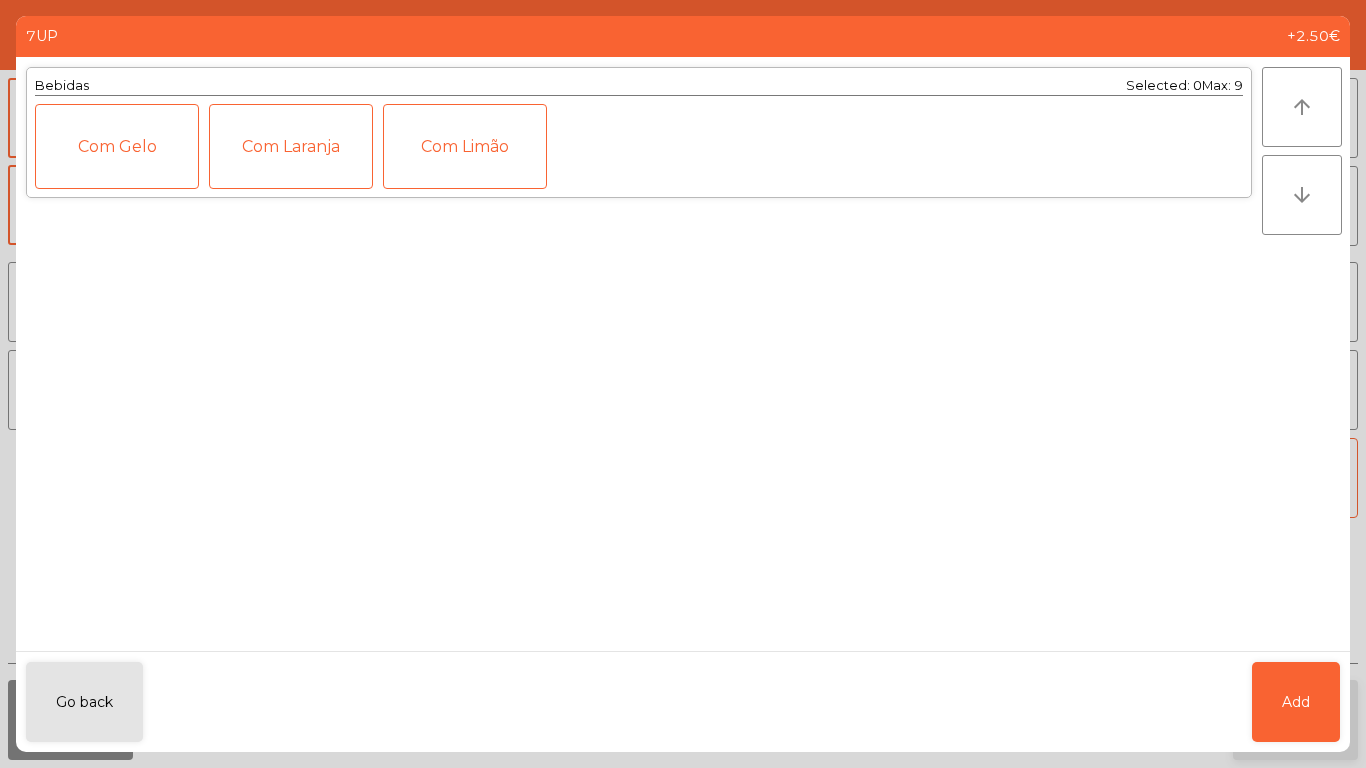 click on "Add" 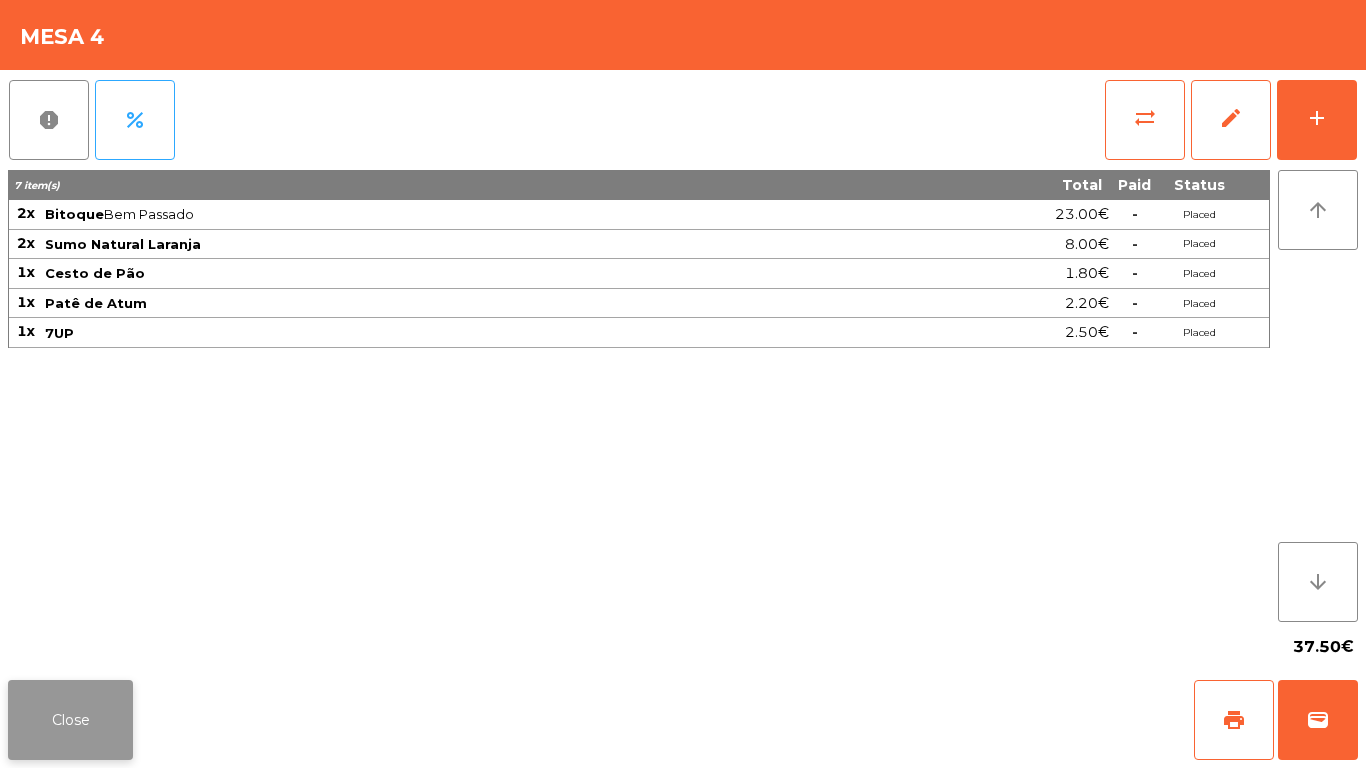 click on "Close" 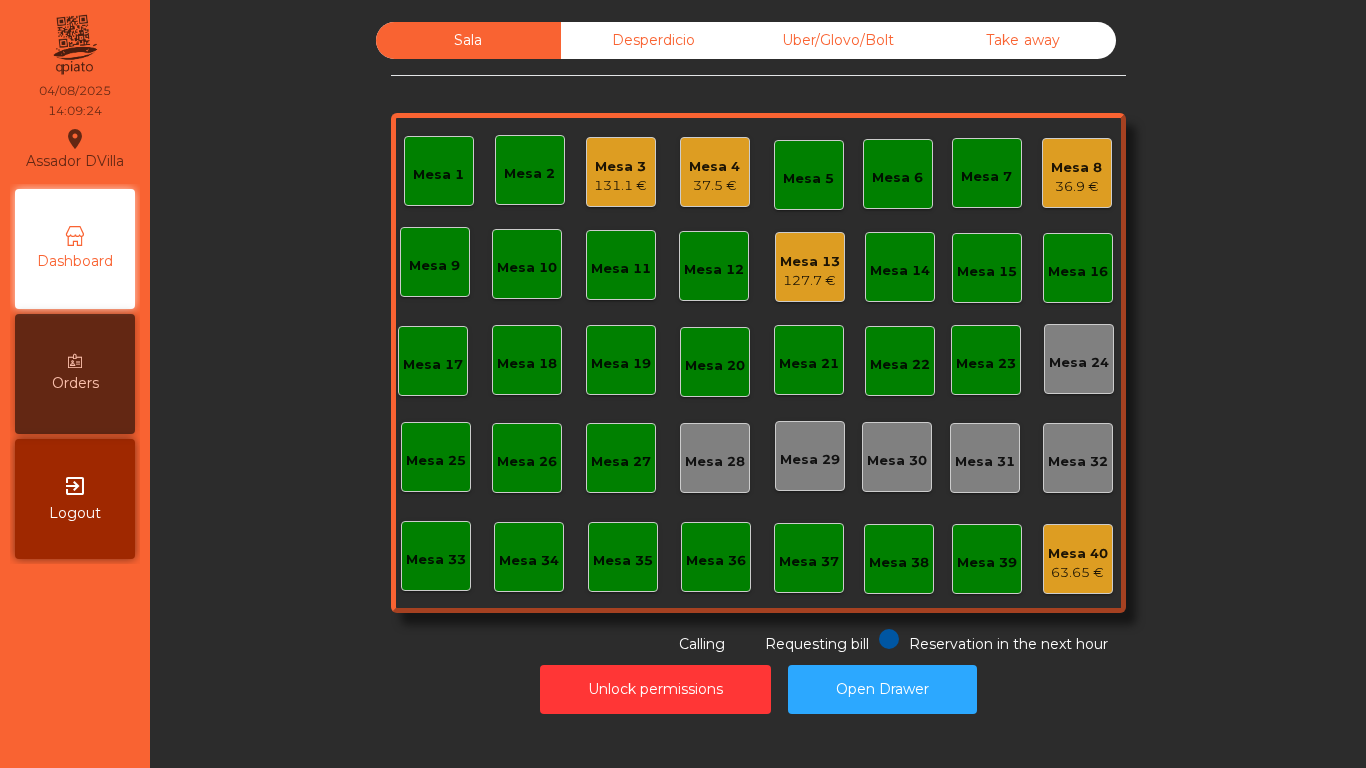 click on "Mesa 3" 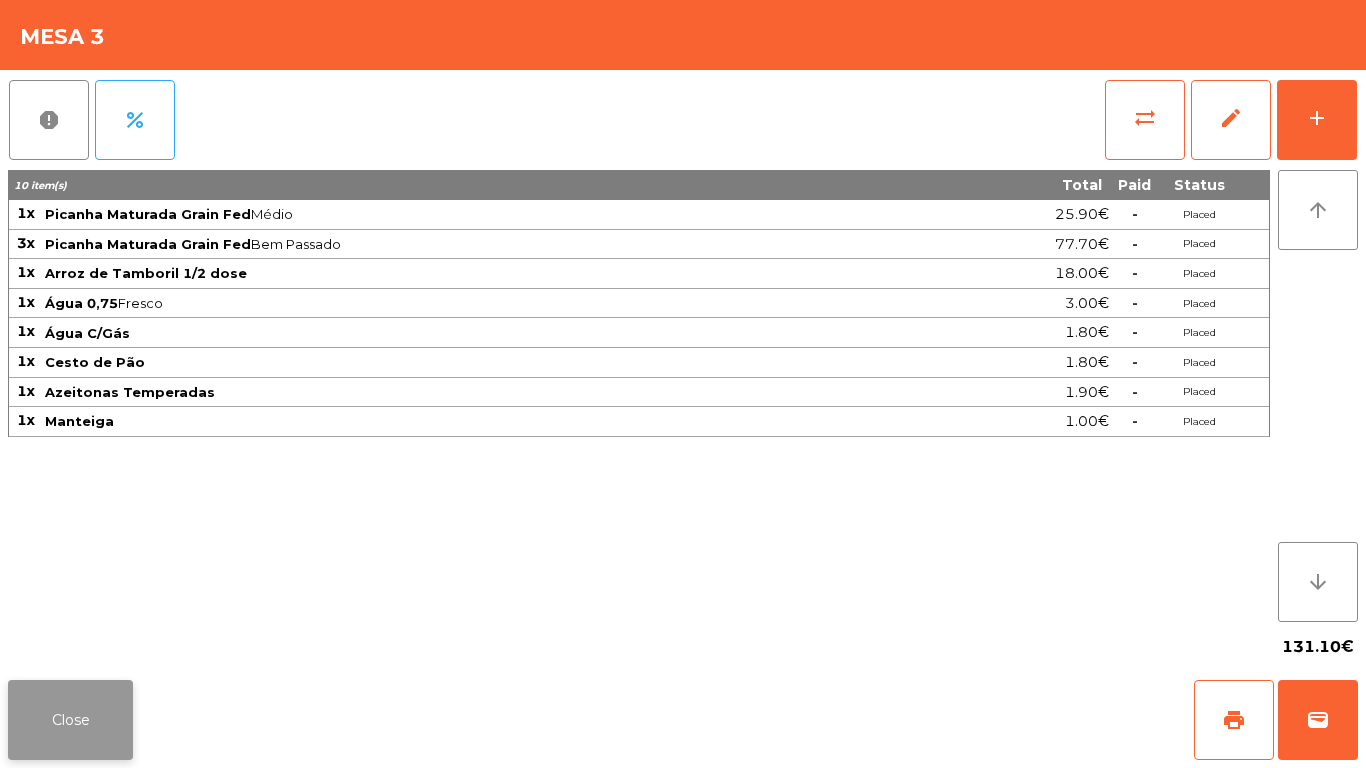click on "Close" 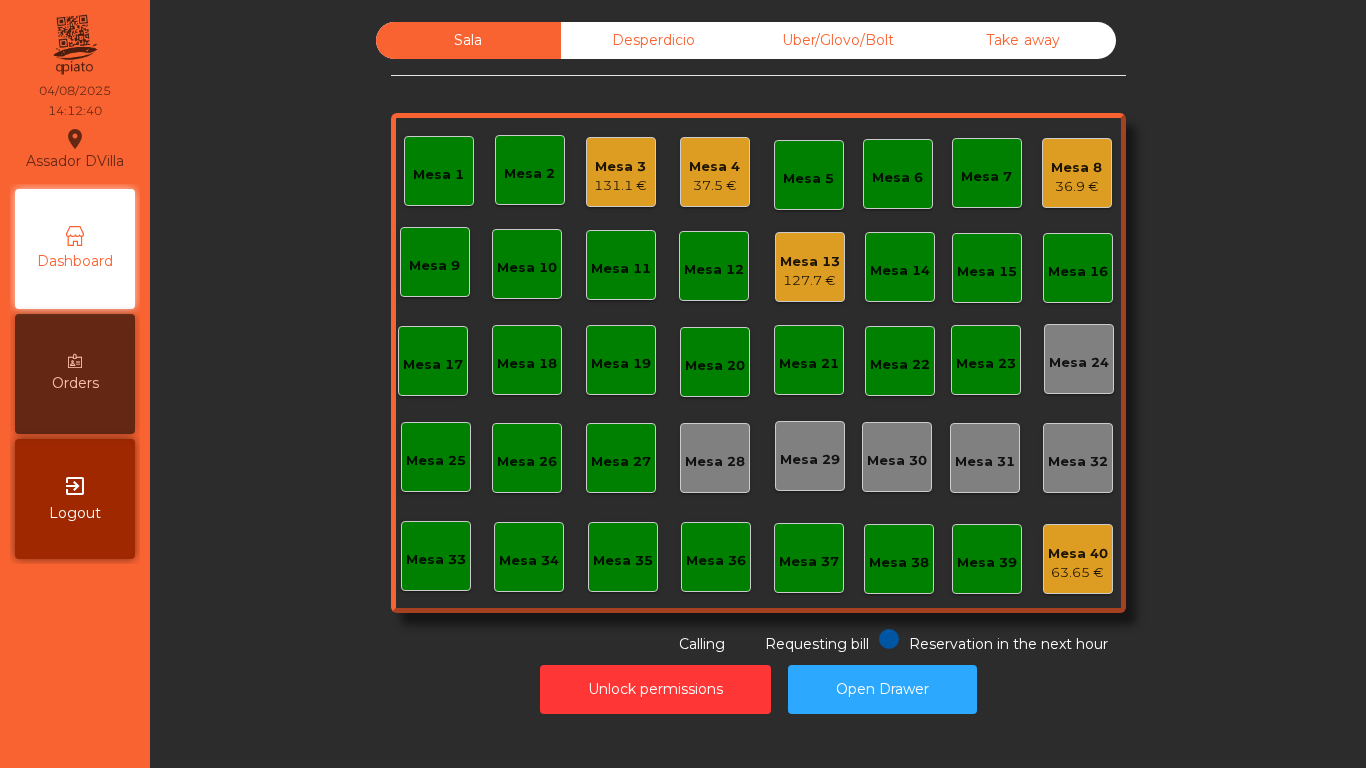 click on "Mesa 3" 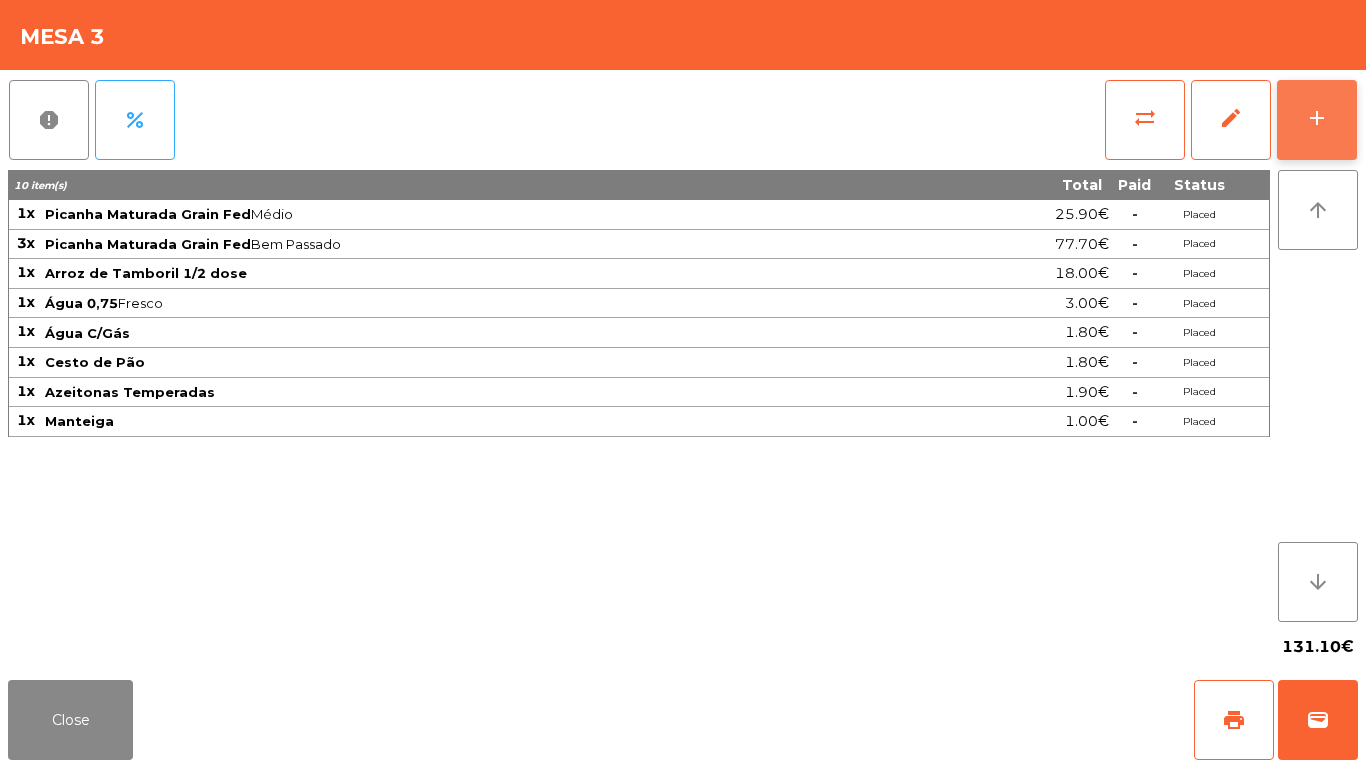 click on "add" 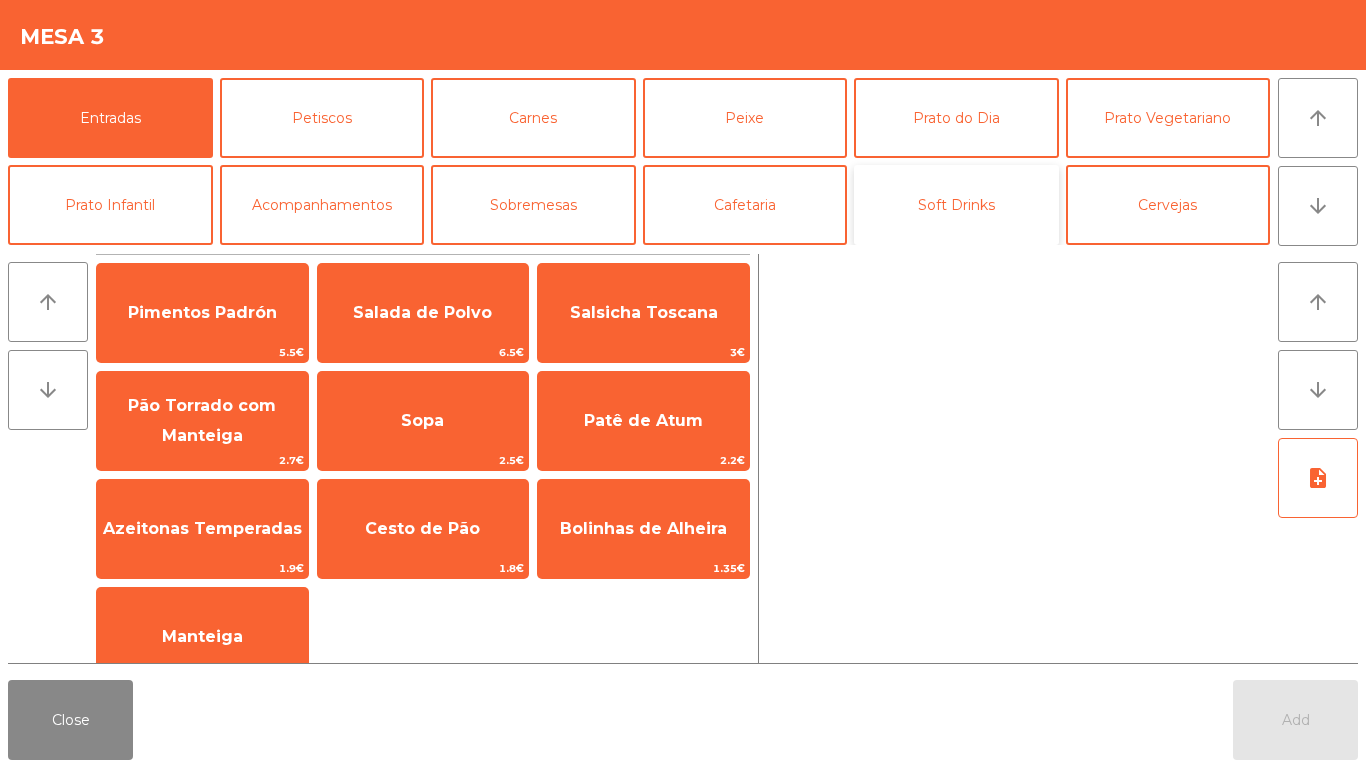 click on "Soft Drinks" 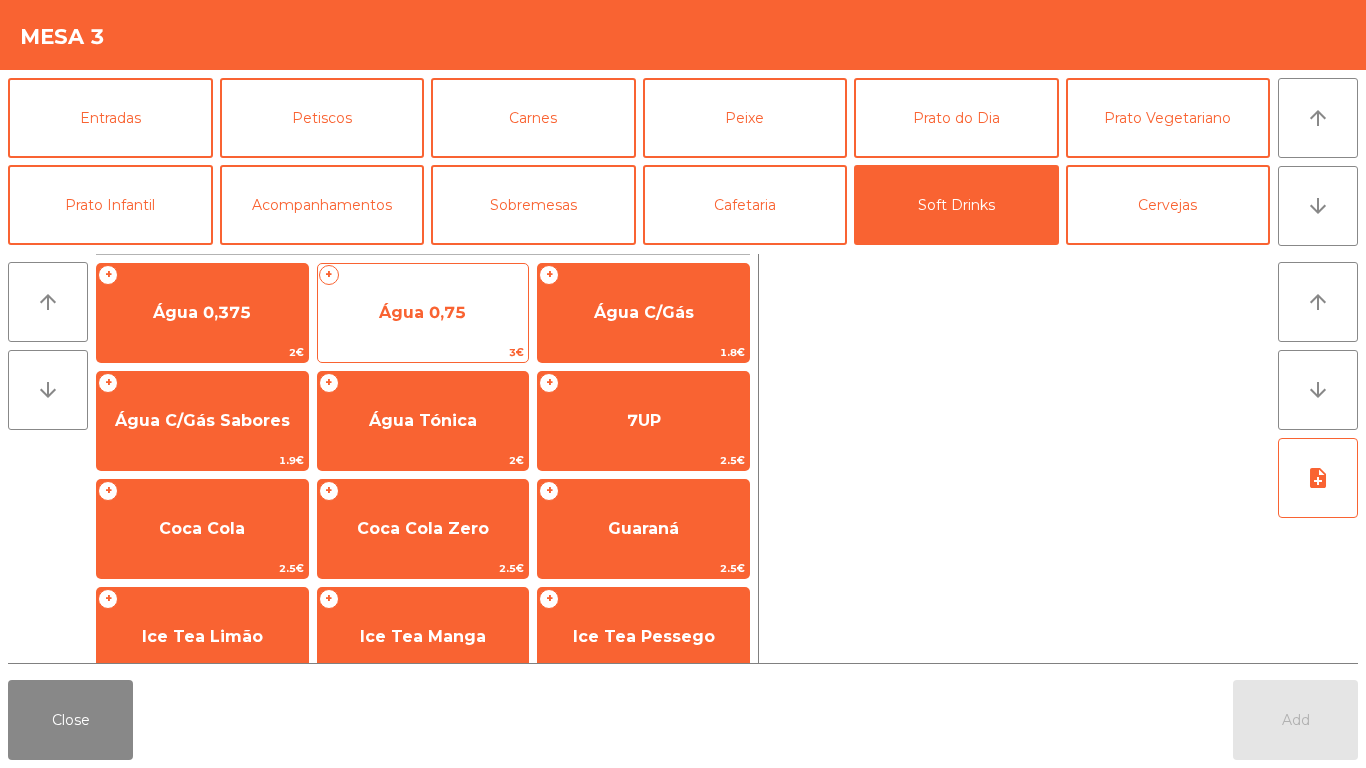 click on "Água 0,75" 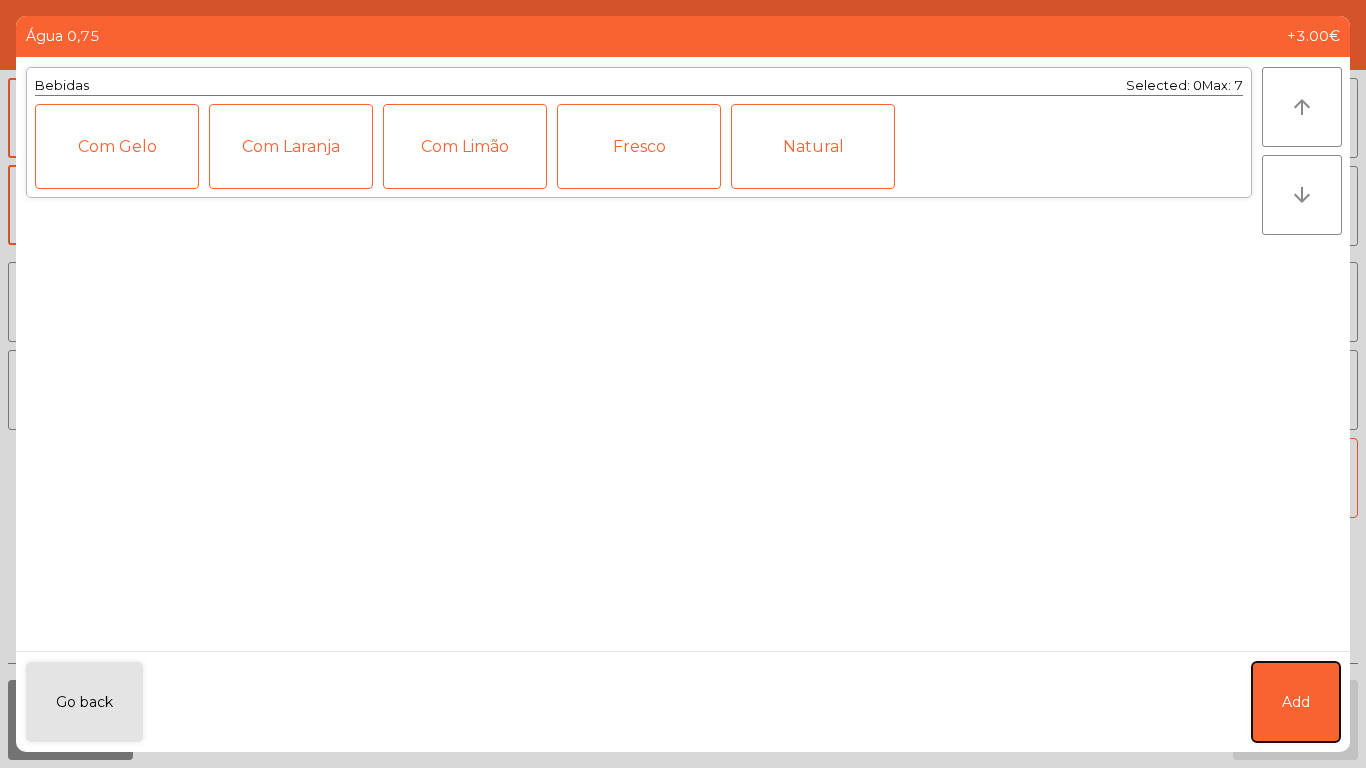 click on "Add" 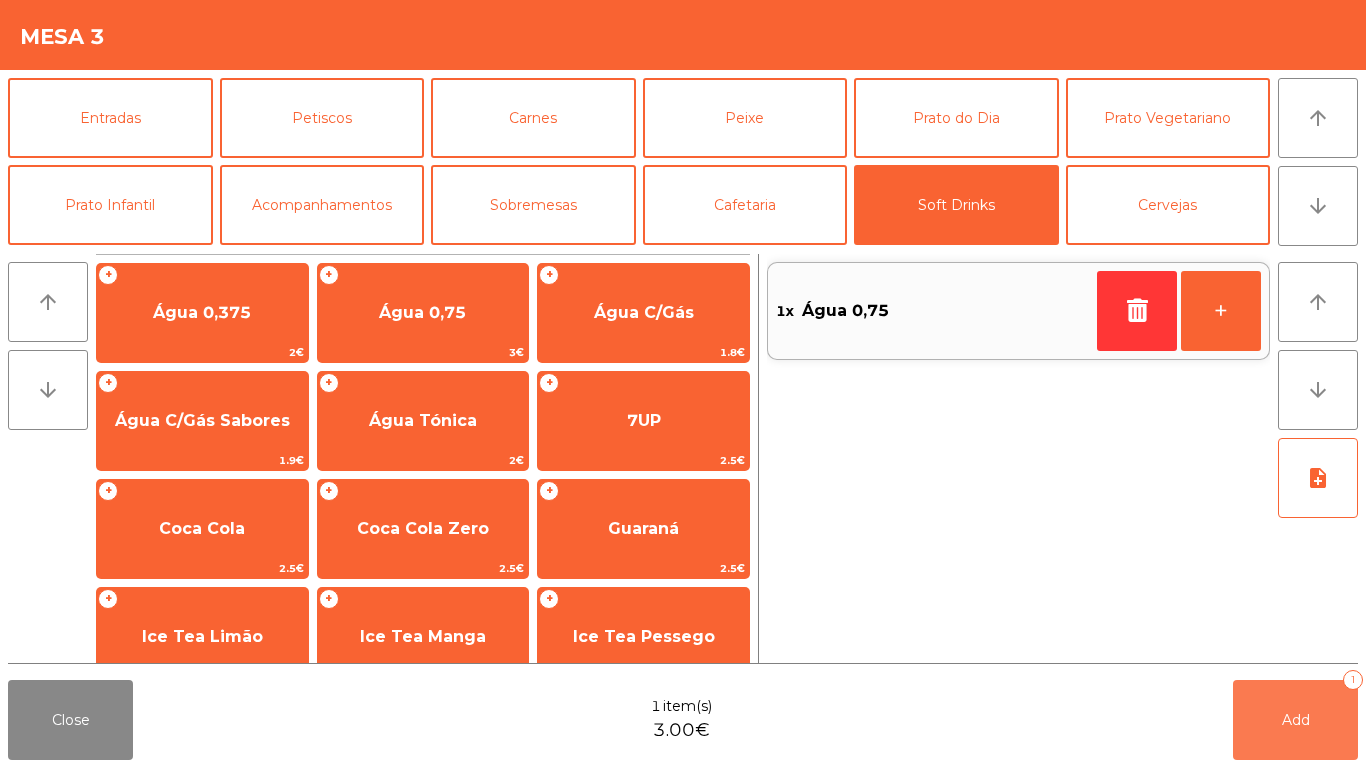 click on "Add   1" 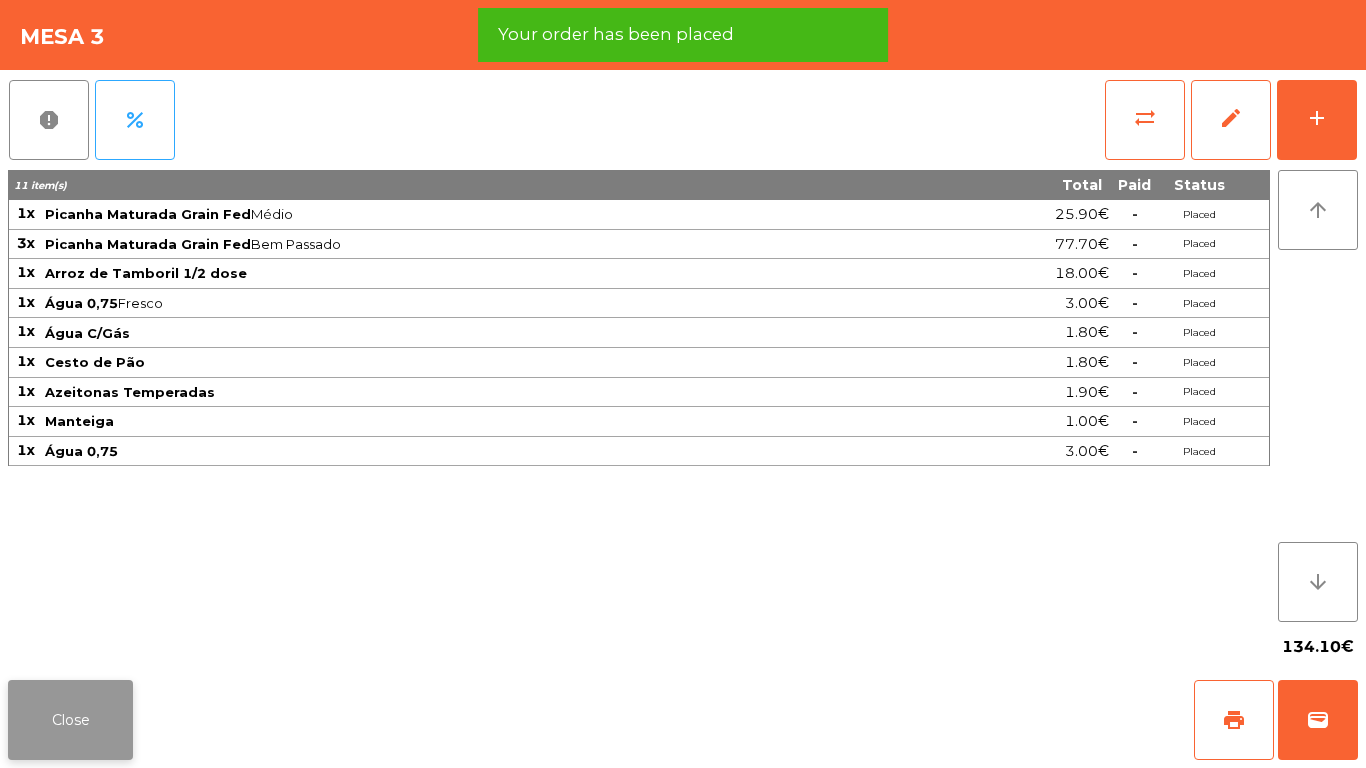 click on "Close" 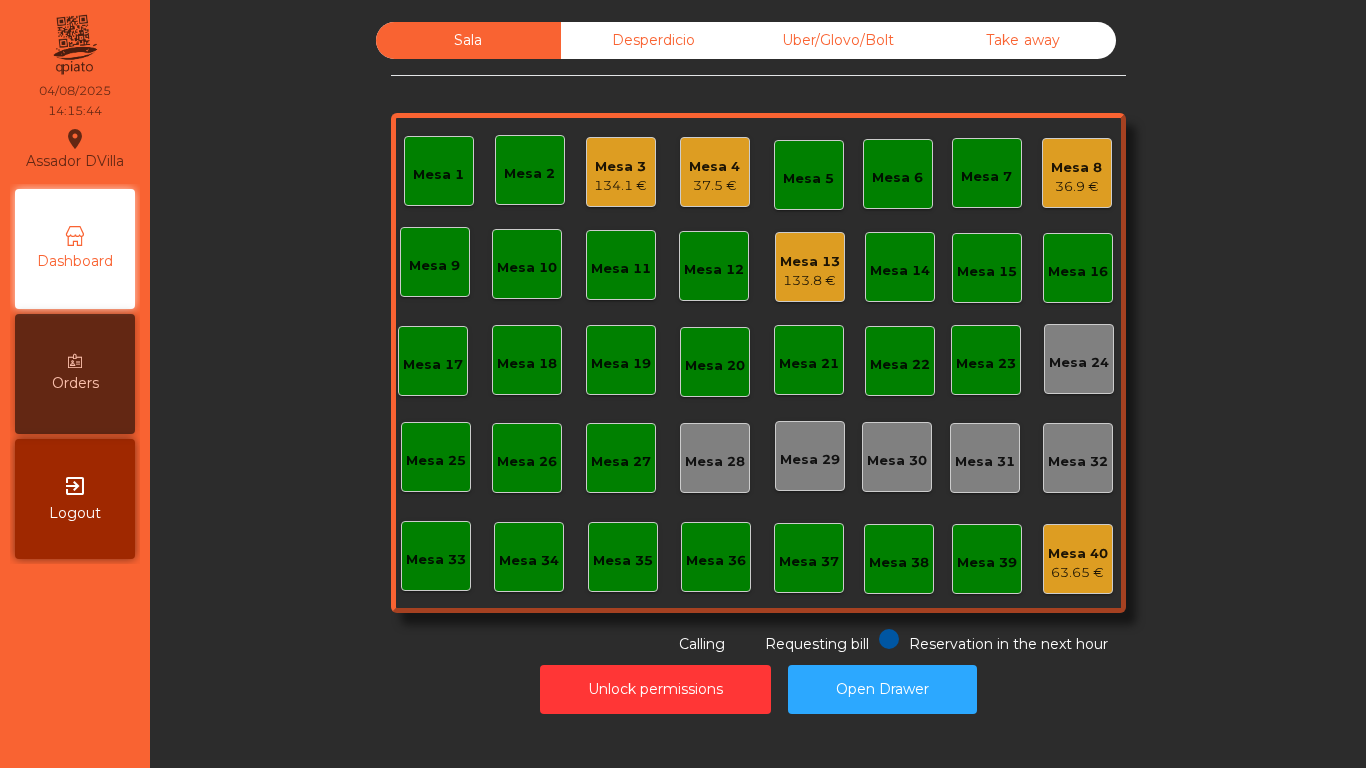 click on "Mesa 8" 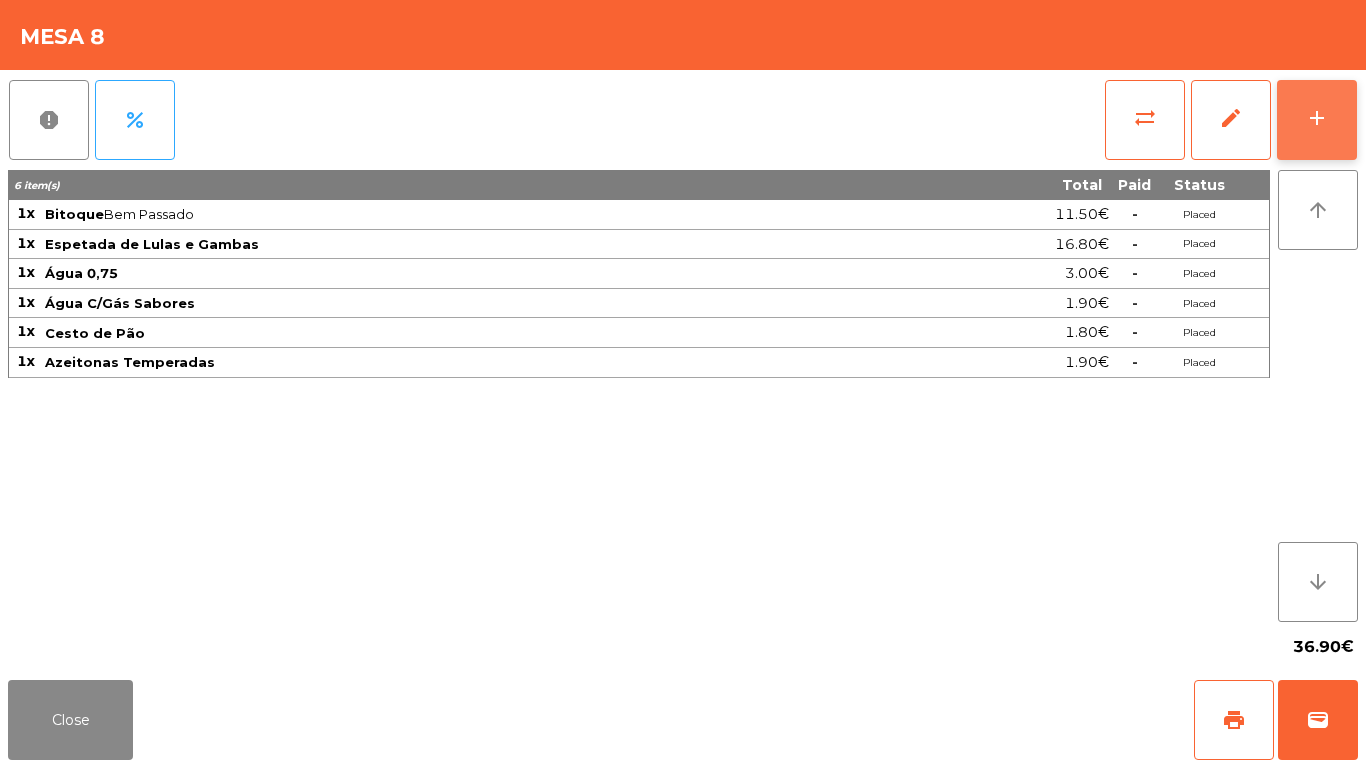 click on "add" 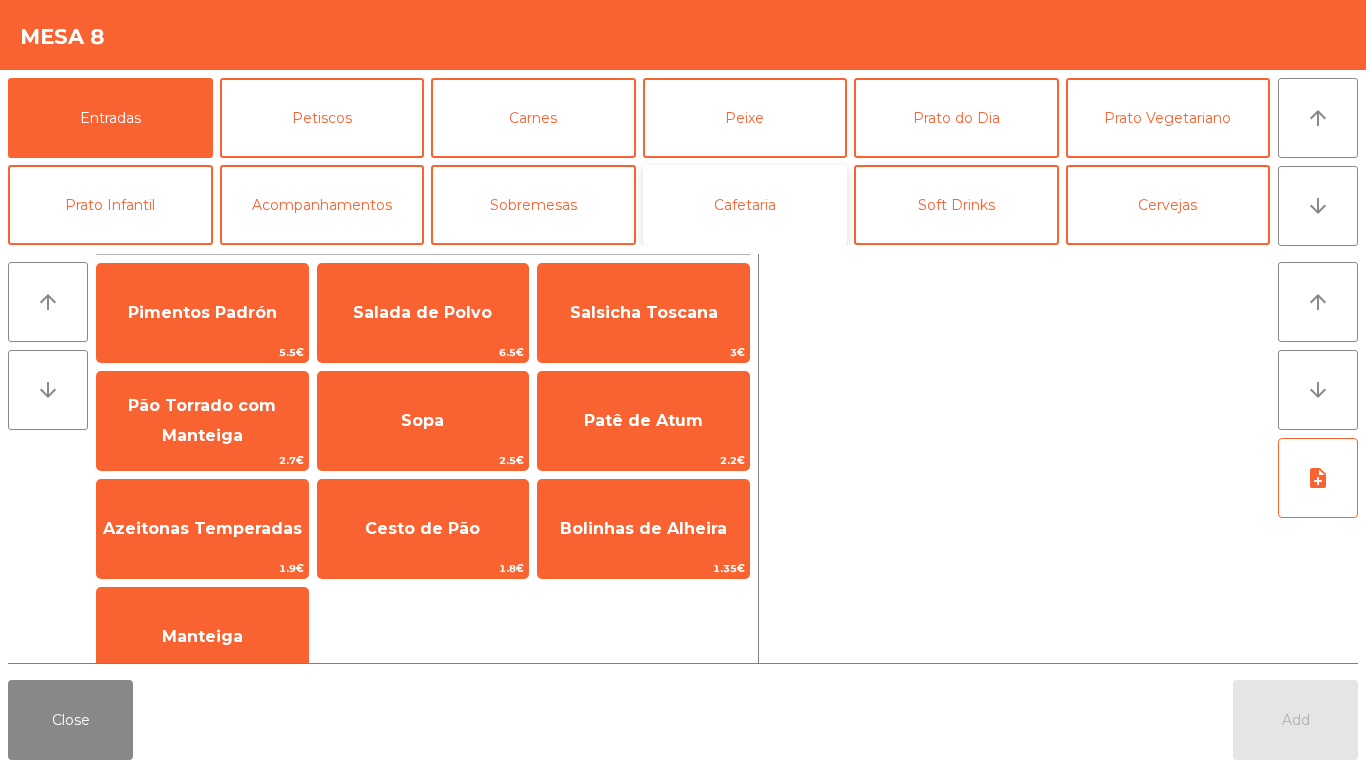 drag, startPoint x: 760, startPoint y: 209, endPoint x: 644, endPoint y: 235, distance: 118.87809 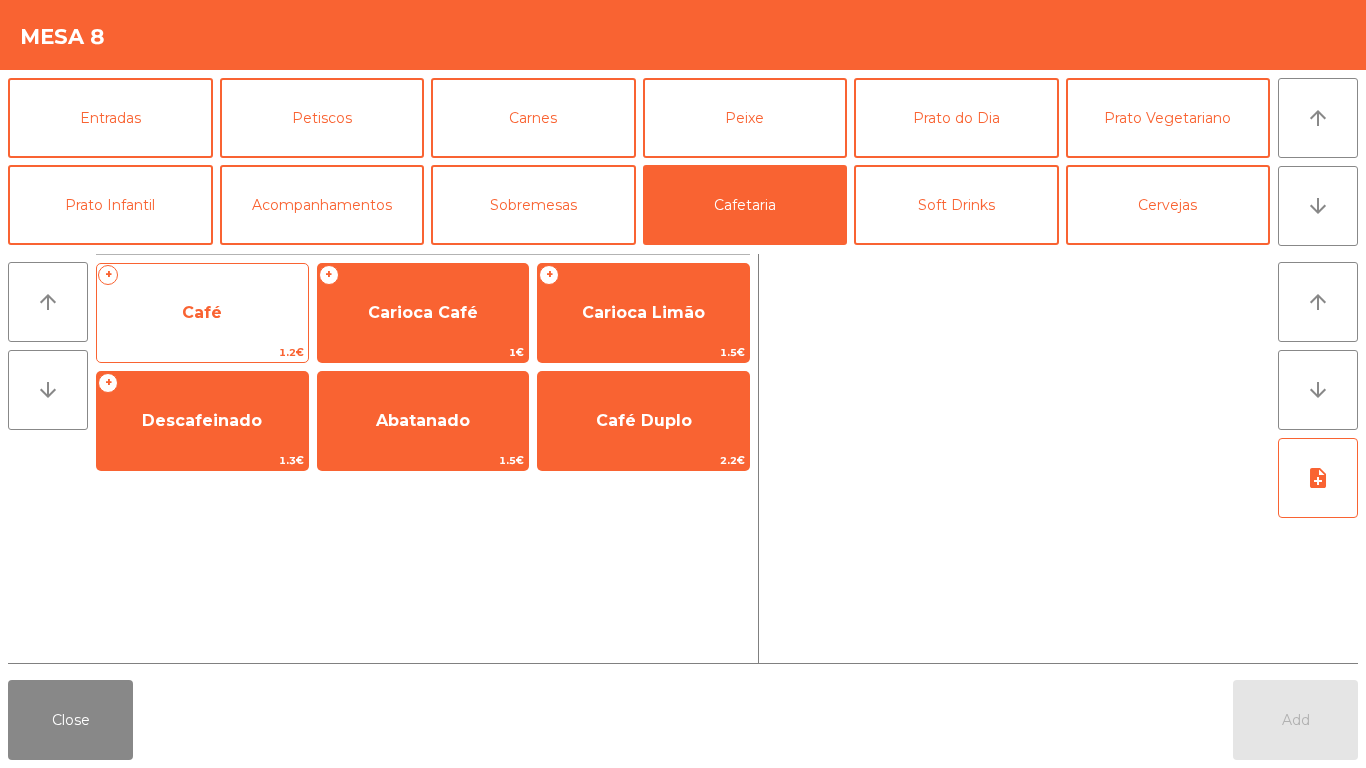click on "Café" 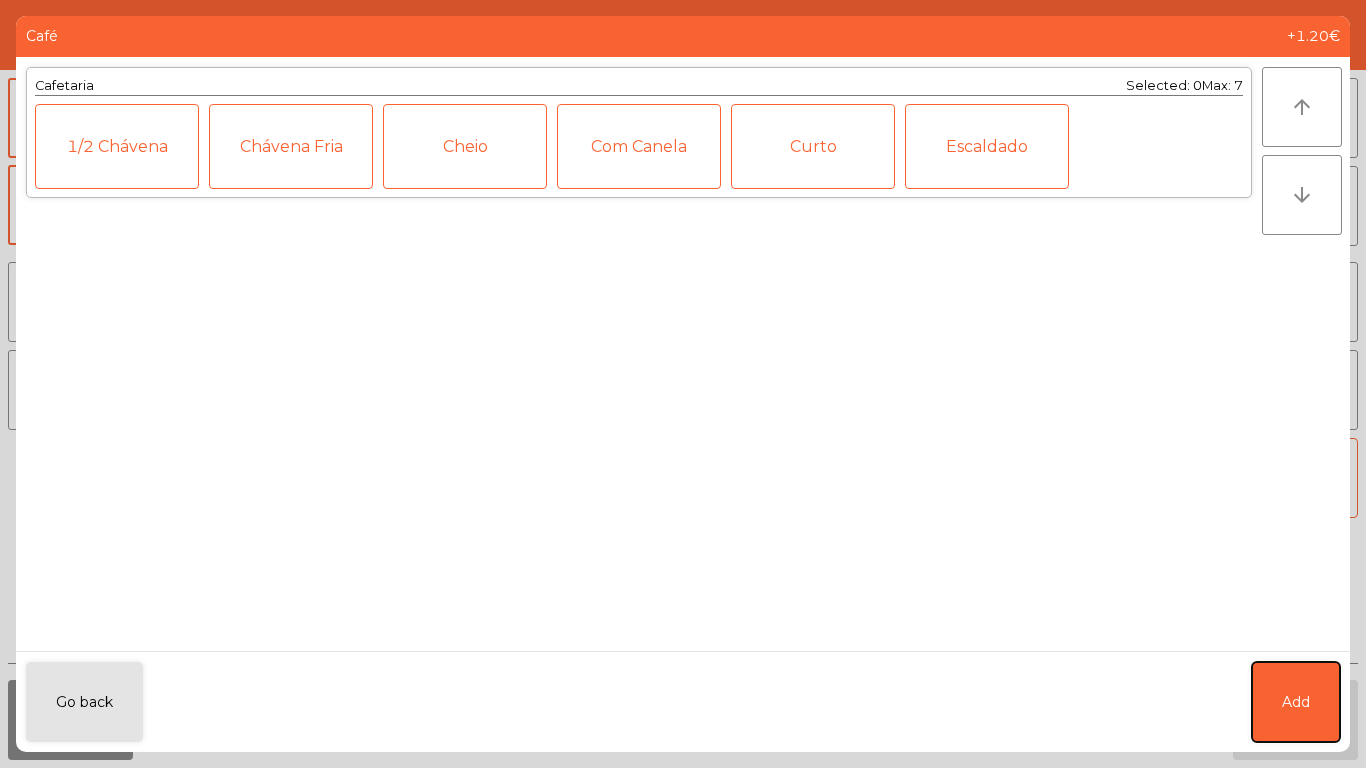 click on "Add" 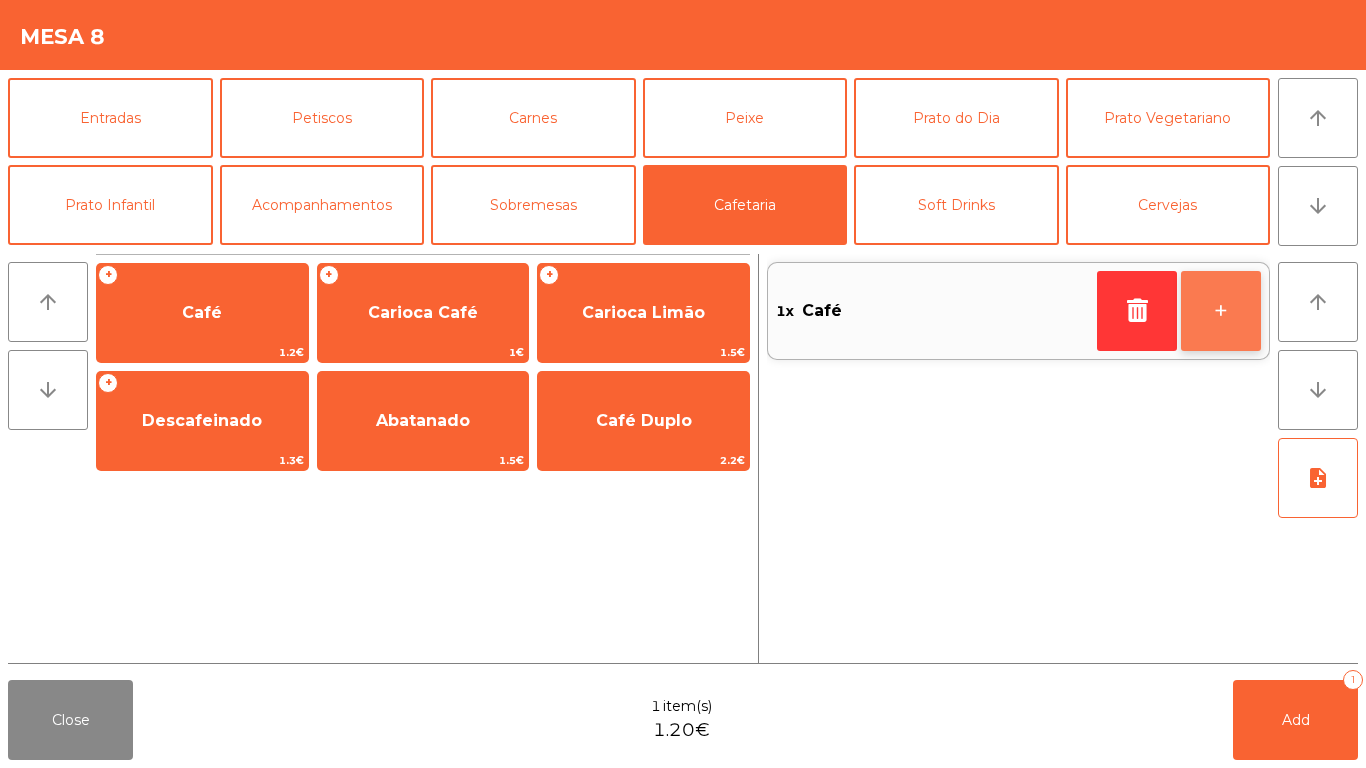 click on "+" 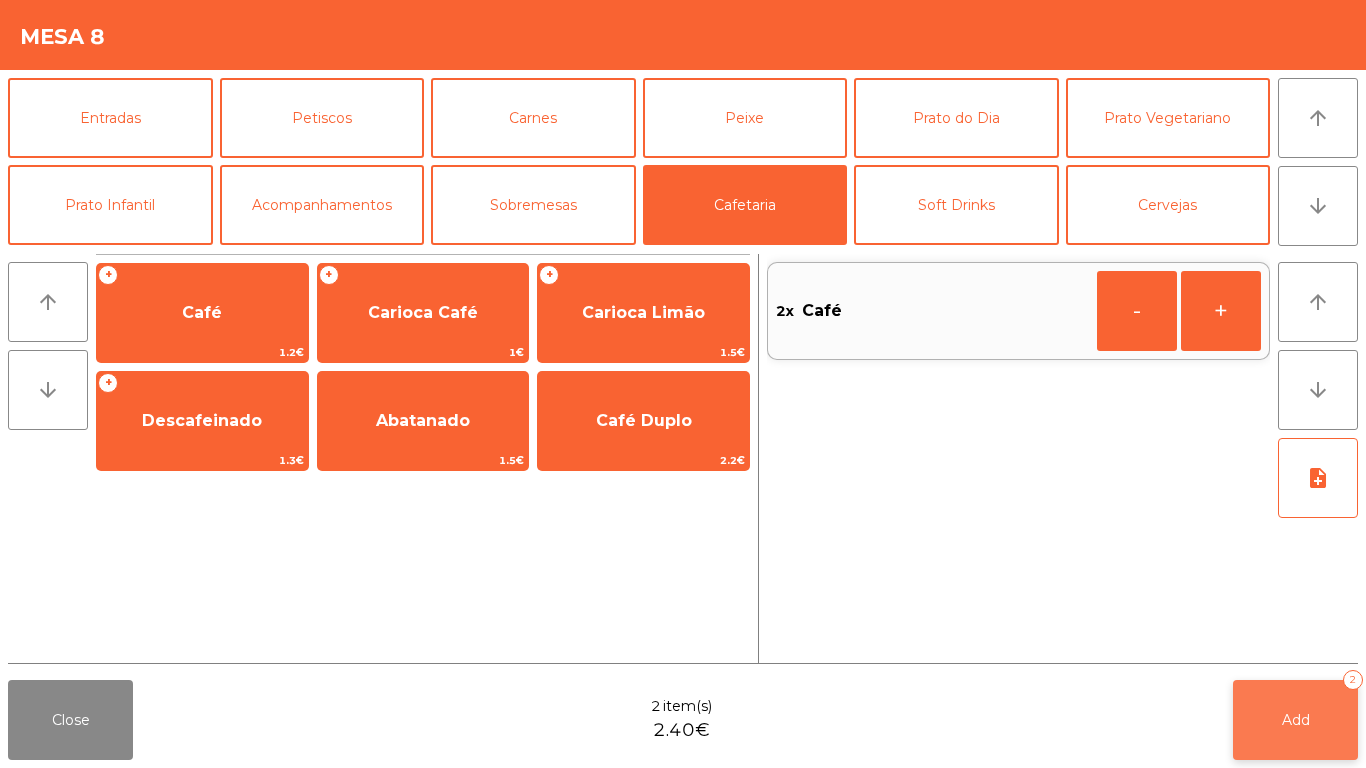 click on "Add   2" 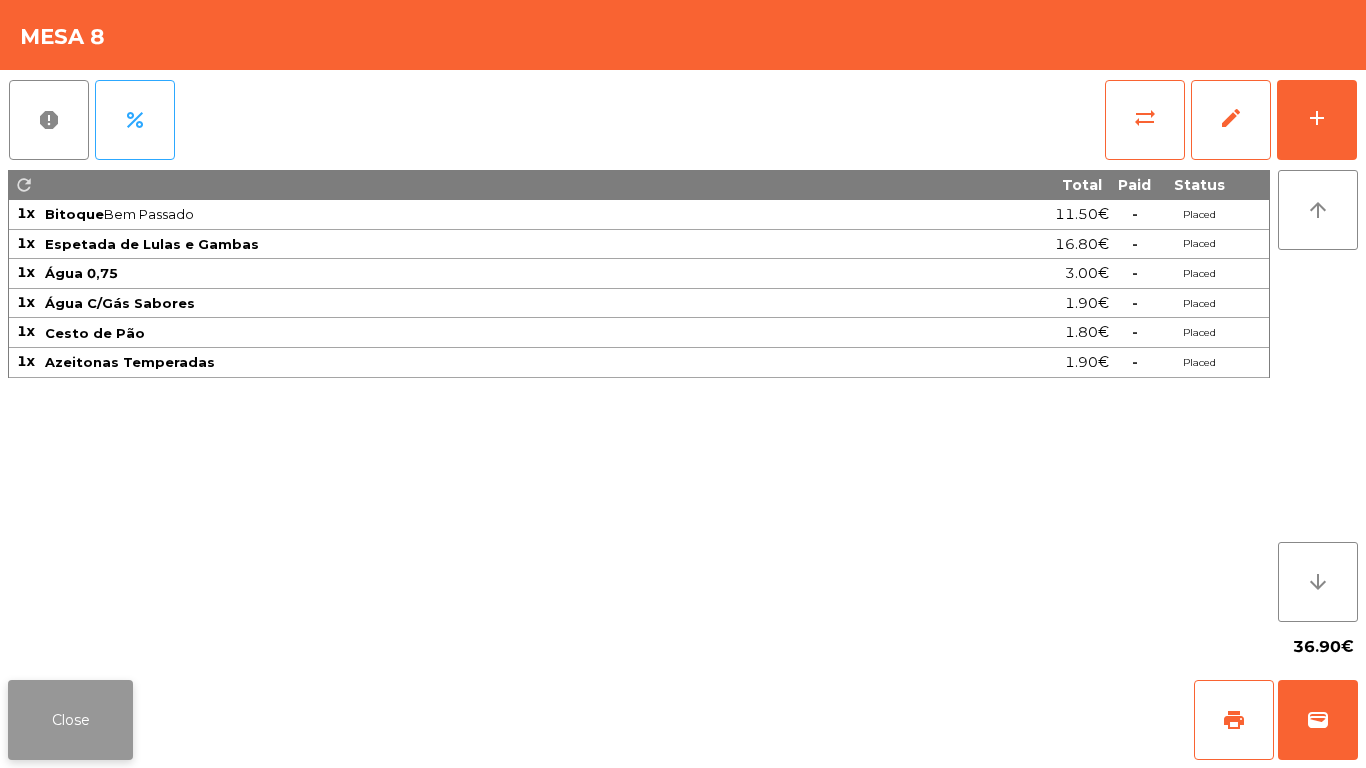 click on "Close" 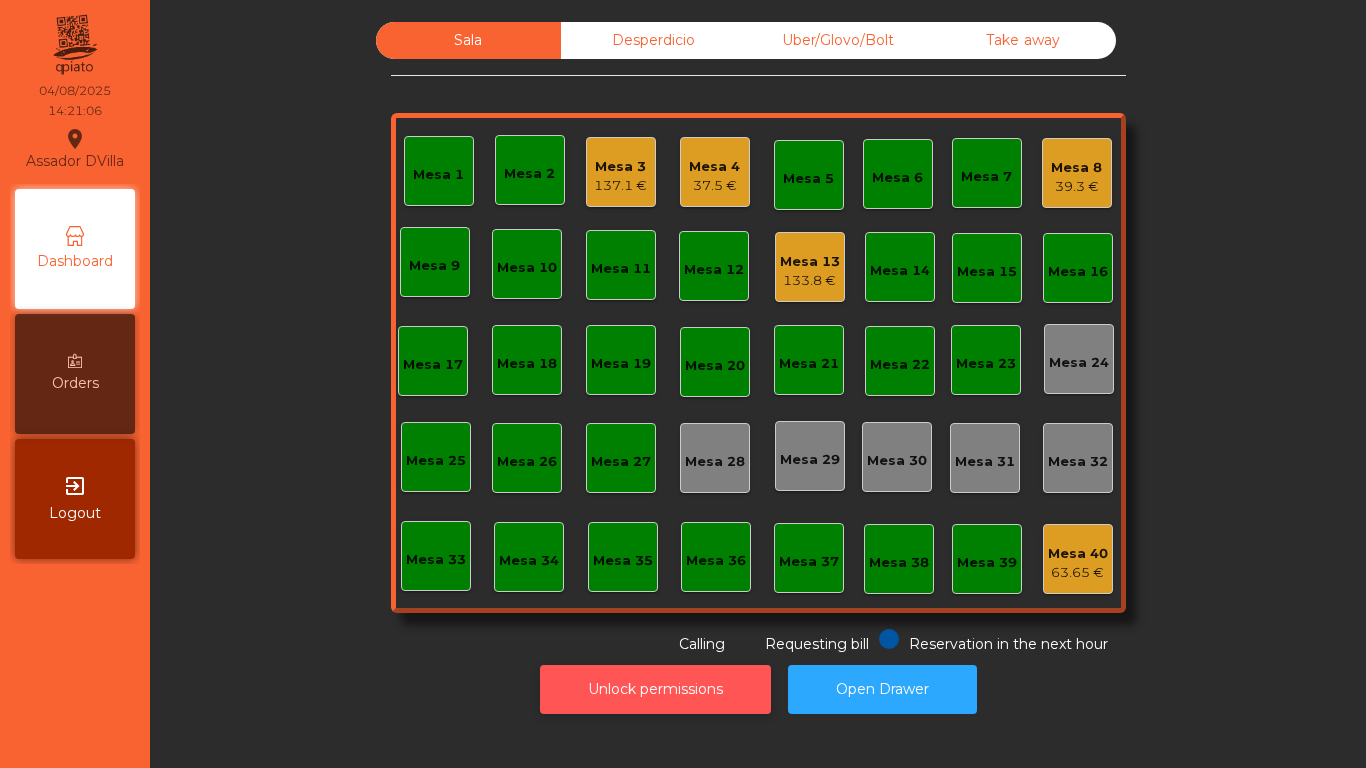 click on "Unlock permissions" 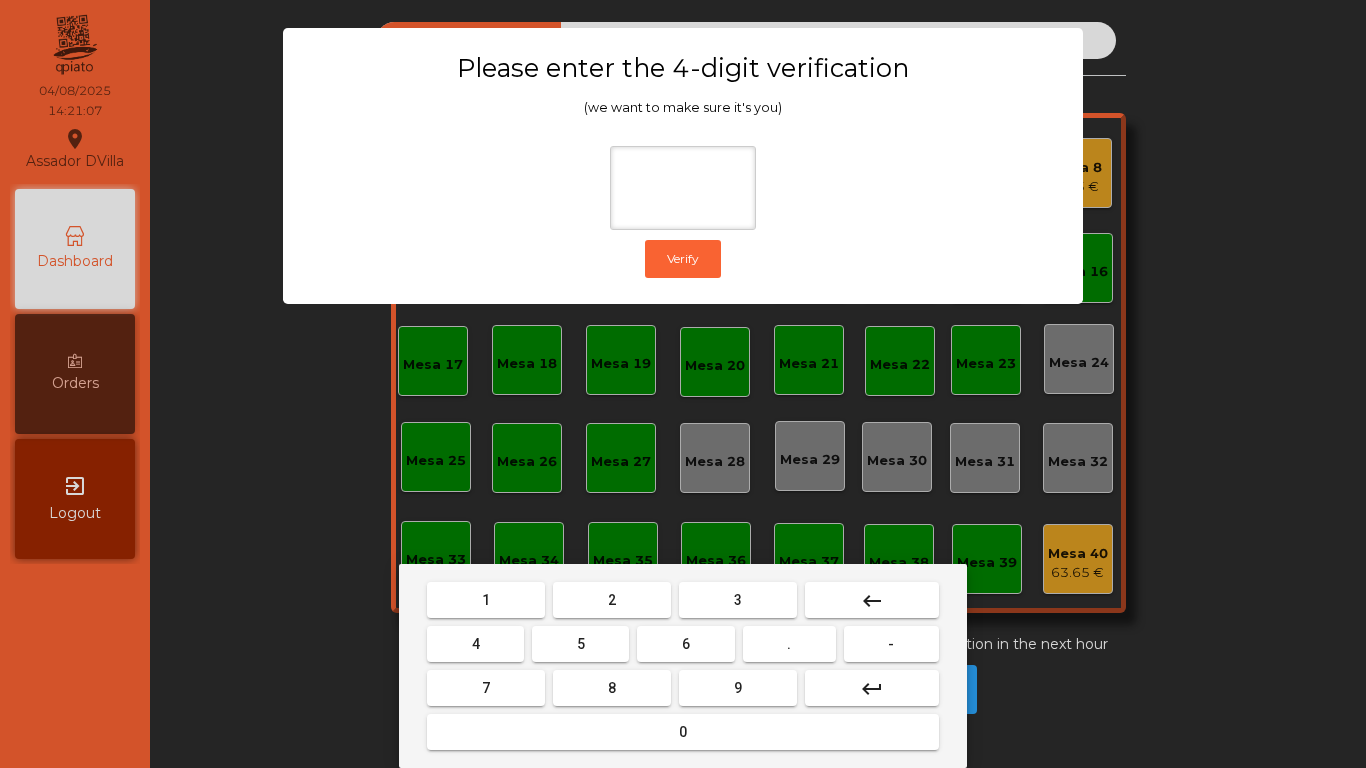 click on "2" at bounding box center [612, 600] 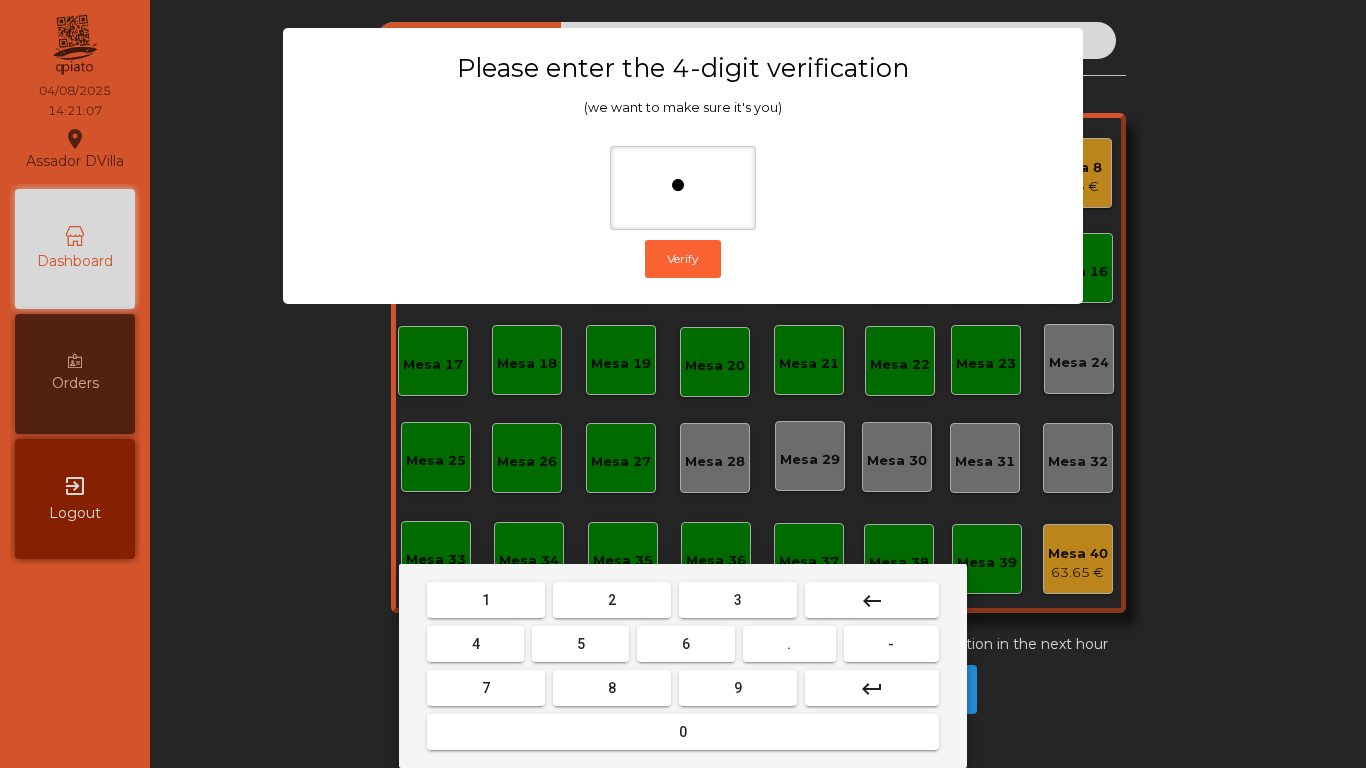 click on "4" at bounding box center [475, 644] 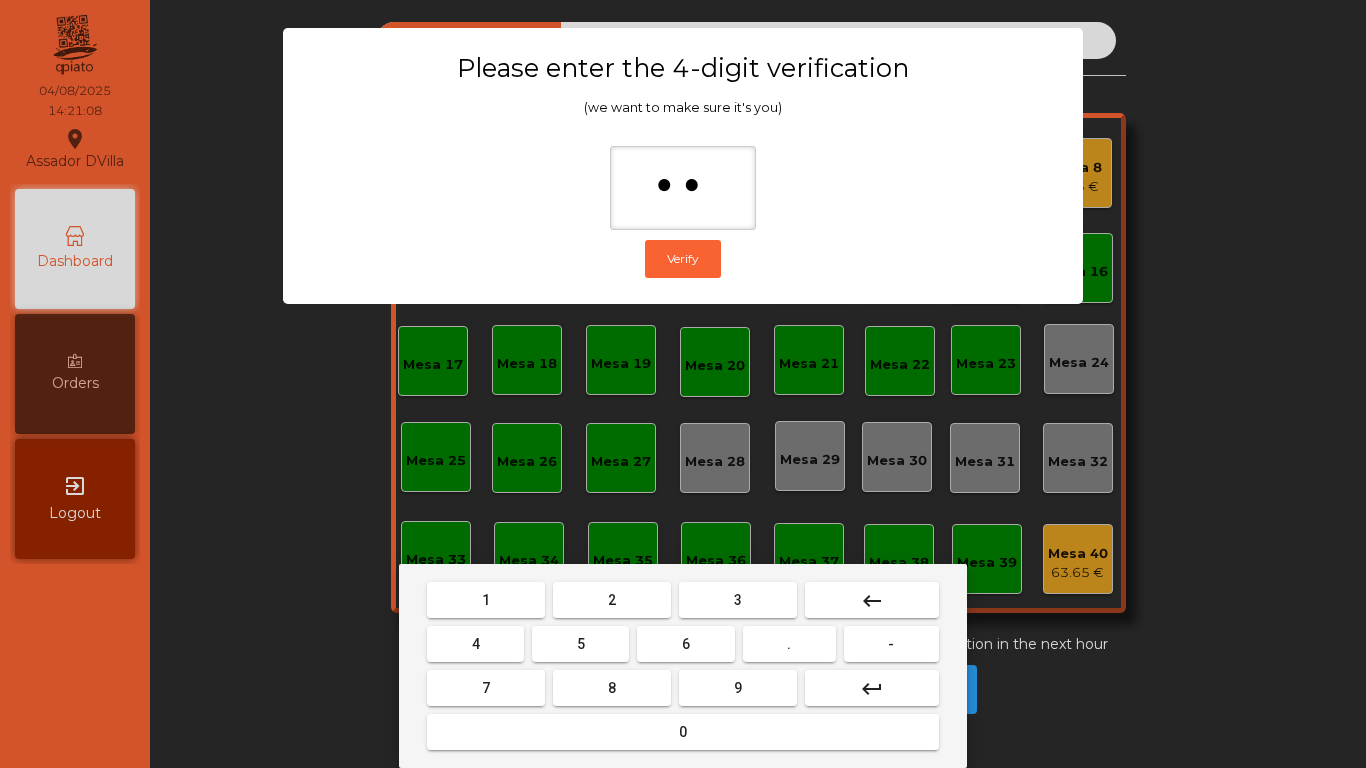 drag, startPoint x: 708, startPoint y: 651, endPoint x: 734, endPoint y: 694, distance: 50.24938 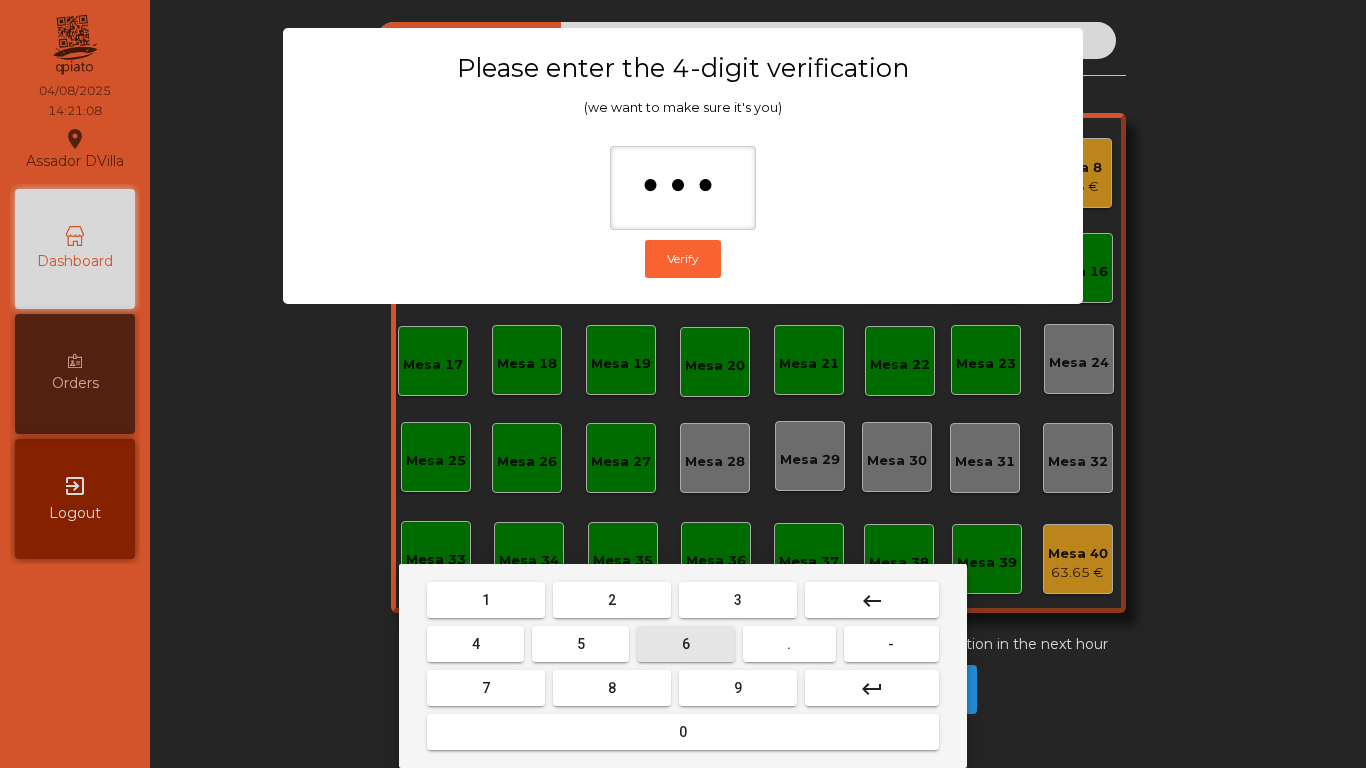 click on "9" at bounding box center (738, 688) 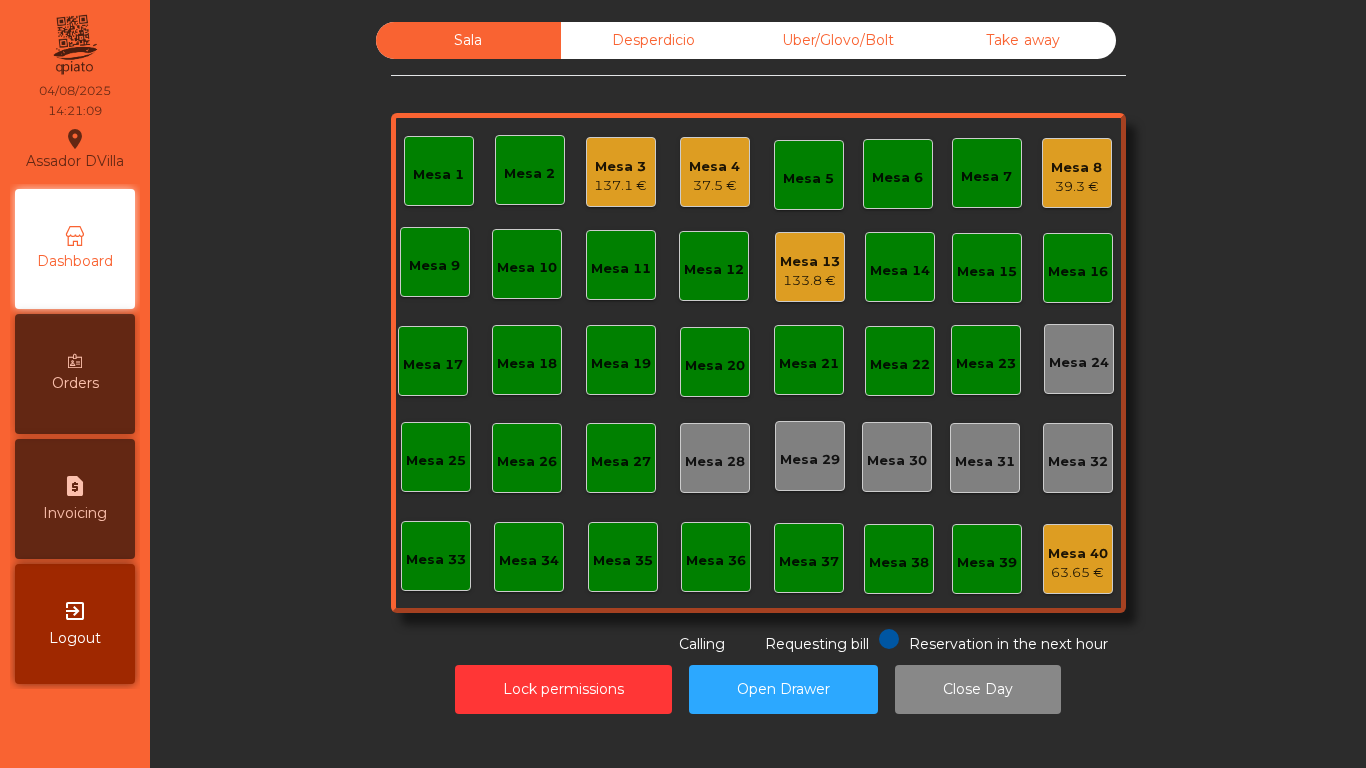 click on "request_page" at bounding box center [75, 486] 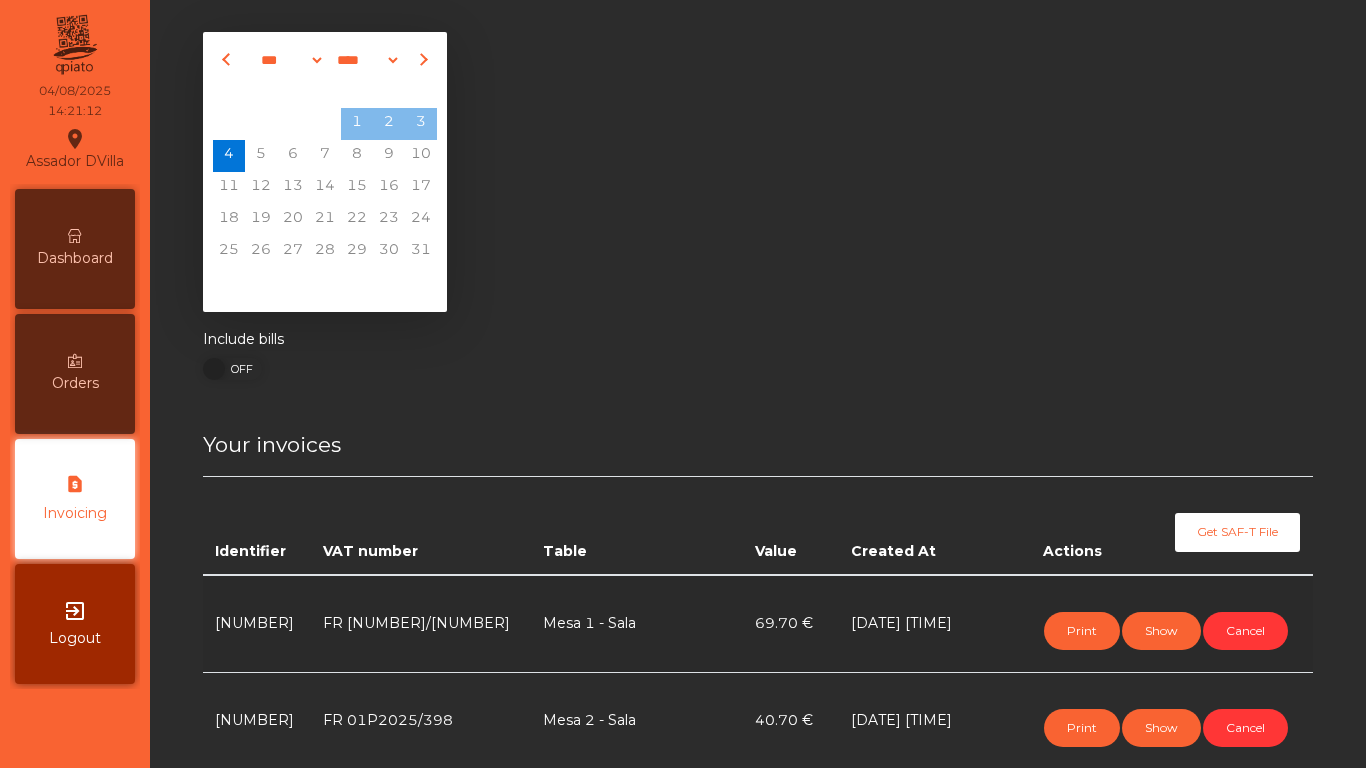 click on "Dashboard" at bounding box center (75, 249) 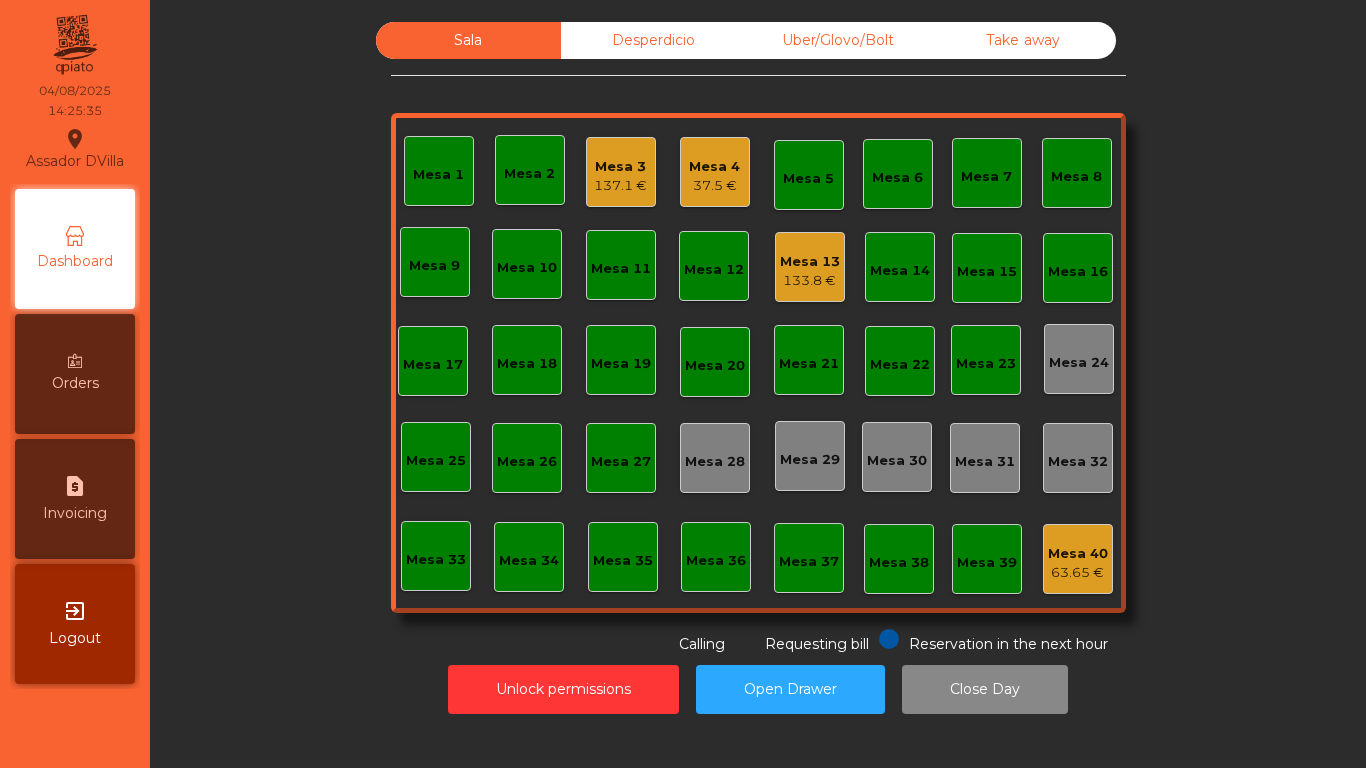 click on "37.5 €" 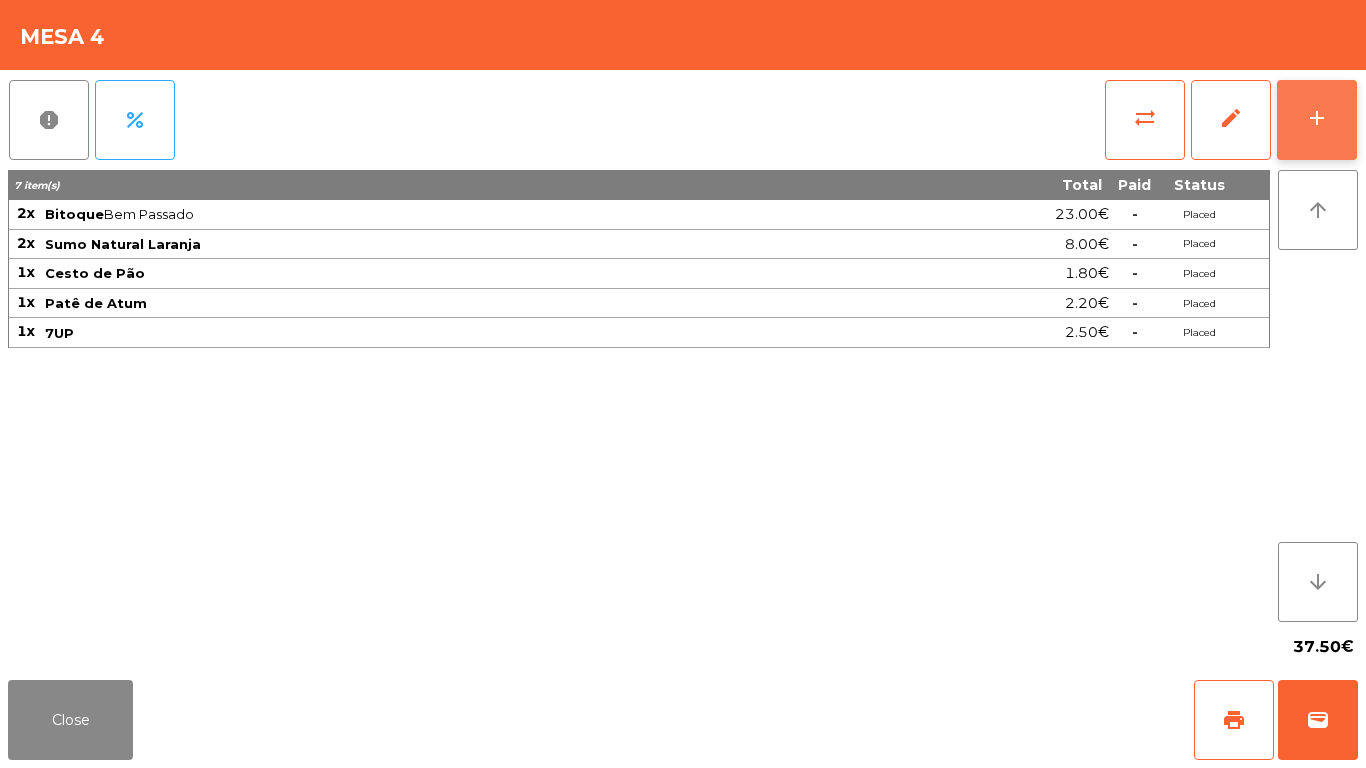 click on "add" 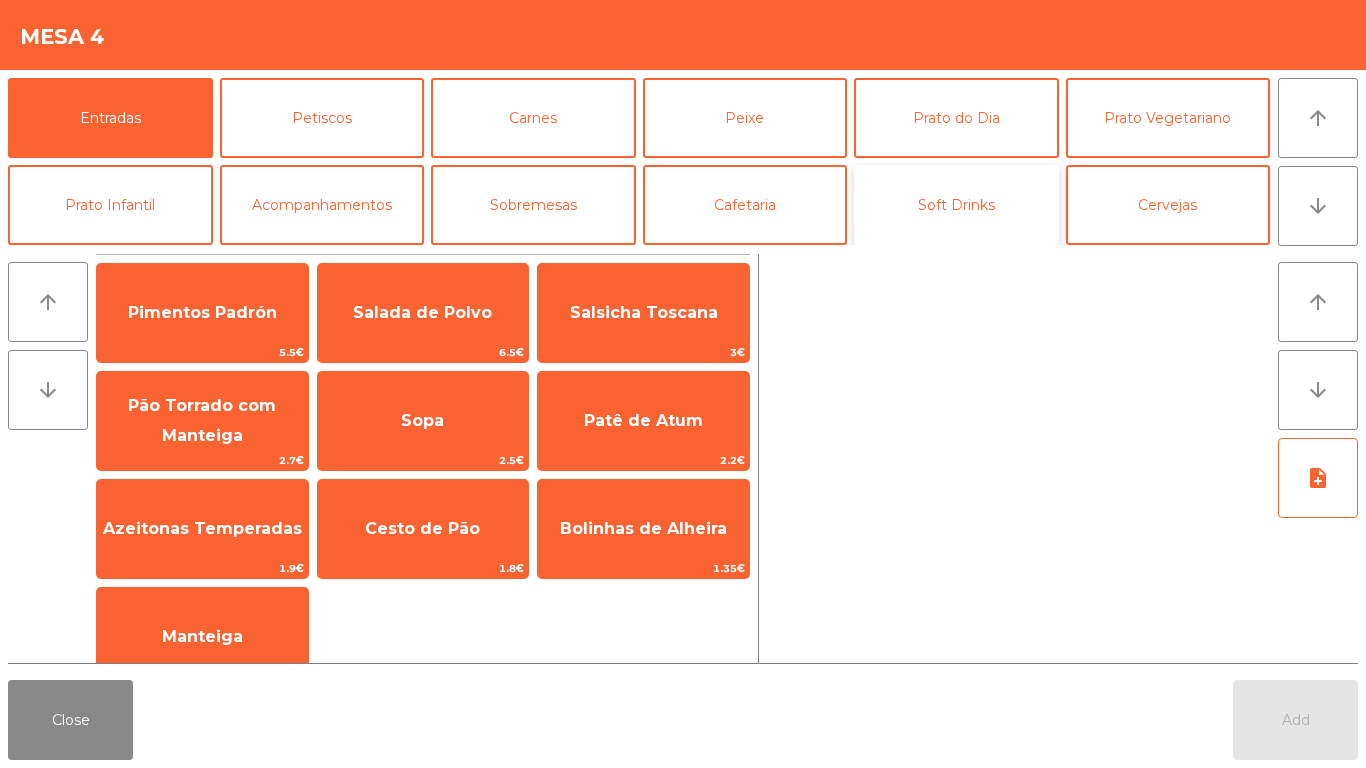 click on "Soft Drinks" 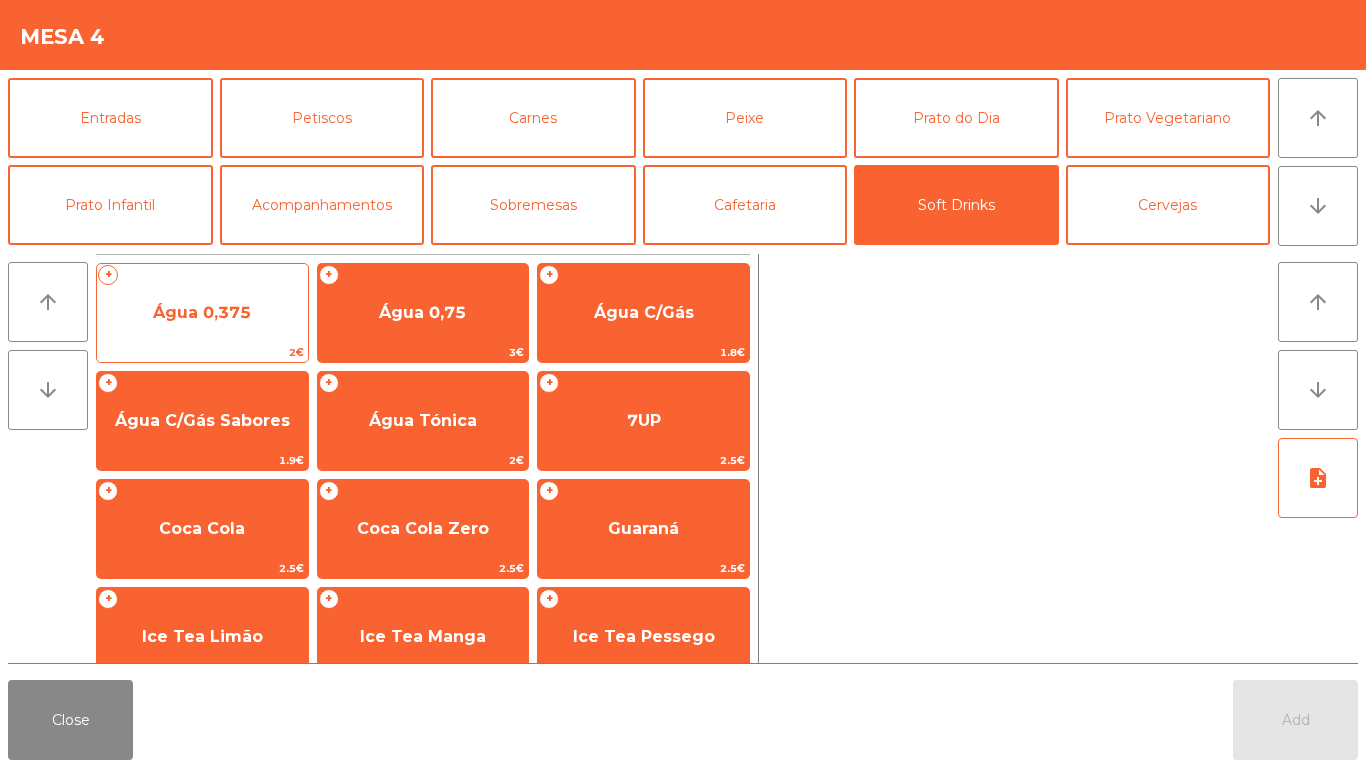 click on "Água 0,375" 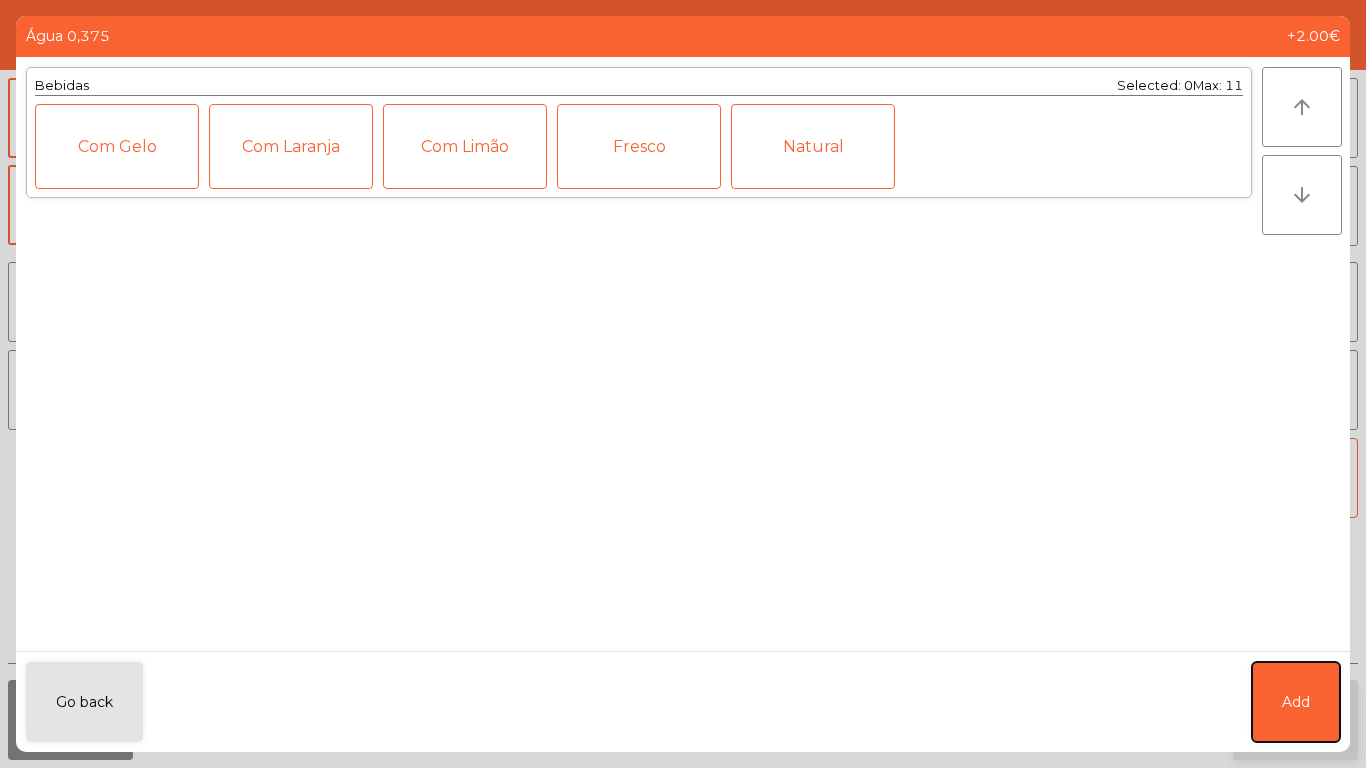 click on "Add" 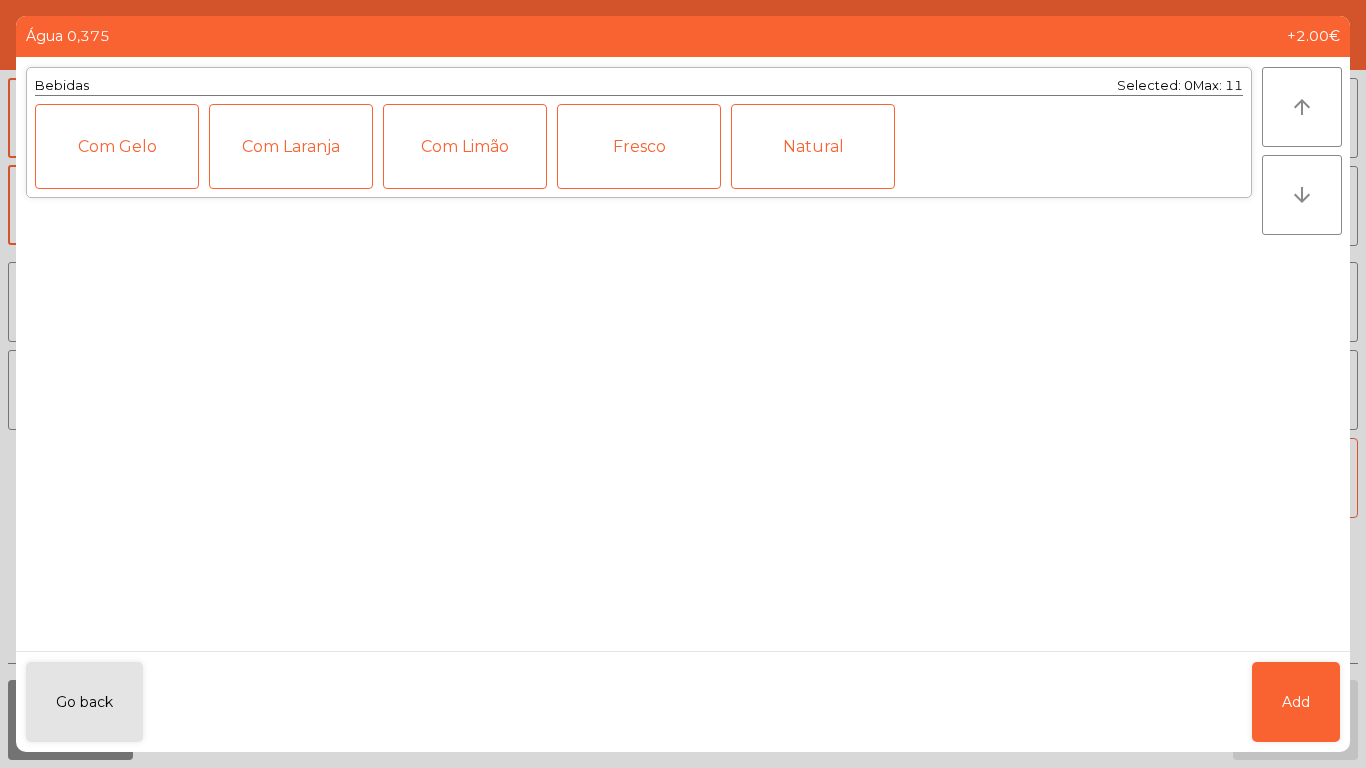 drag, startPoint x: 1296, startPoint y: 698, endPoint x: 1298, endPoint y: 710, distance: 12.165525 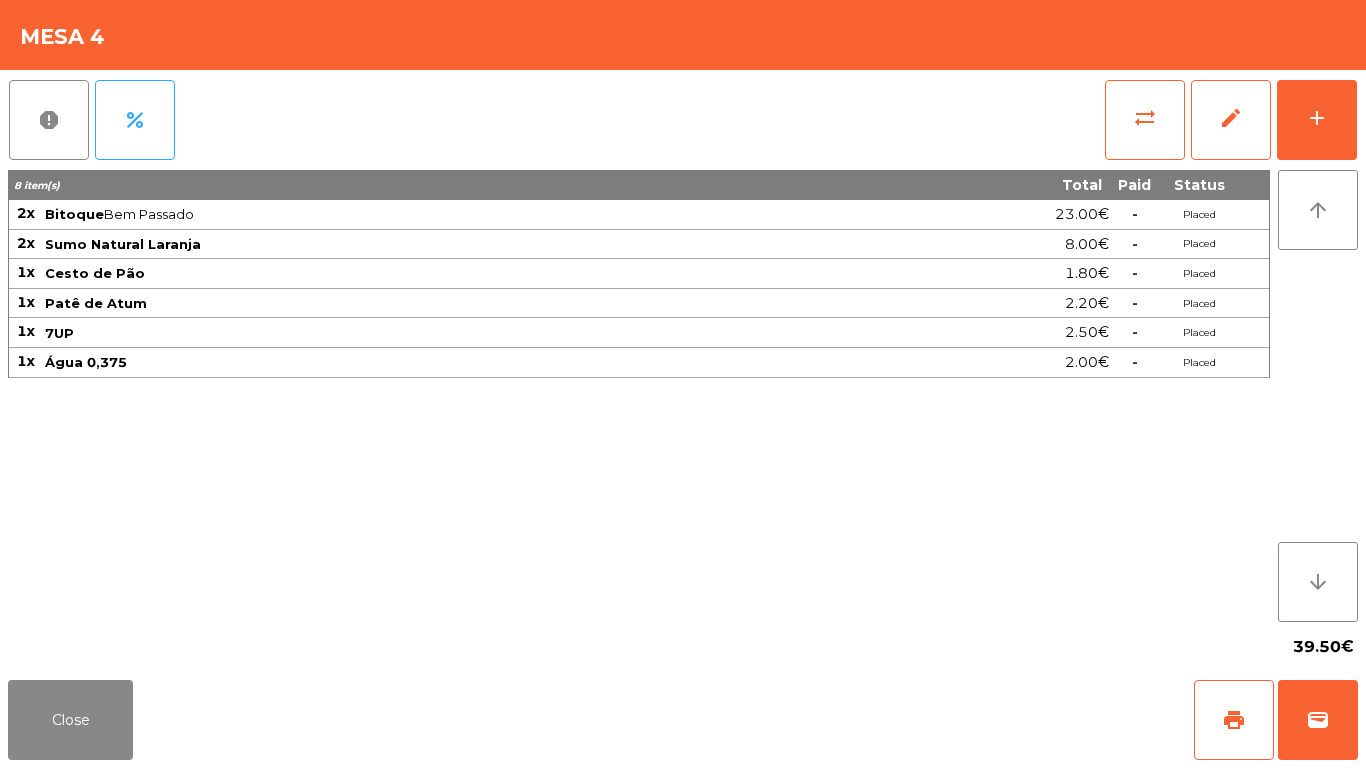 scroll, scrollTop: 0, scrollLeft: 0, axis: both 